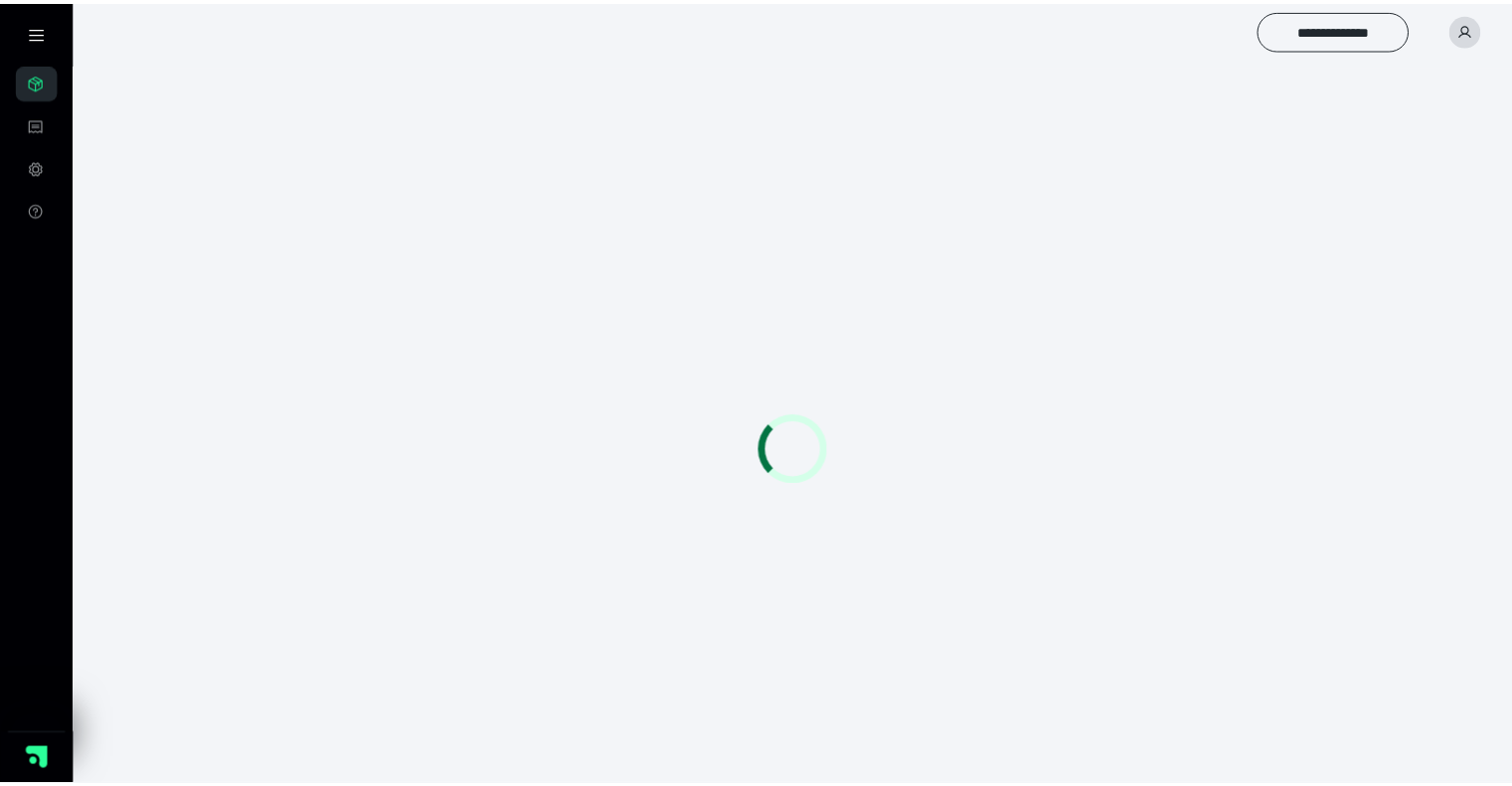 scroll, scrollTop: 0, scrollLeft: 0, axis: both 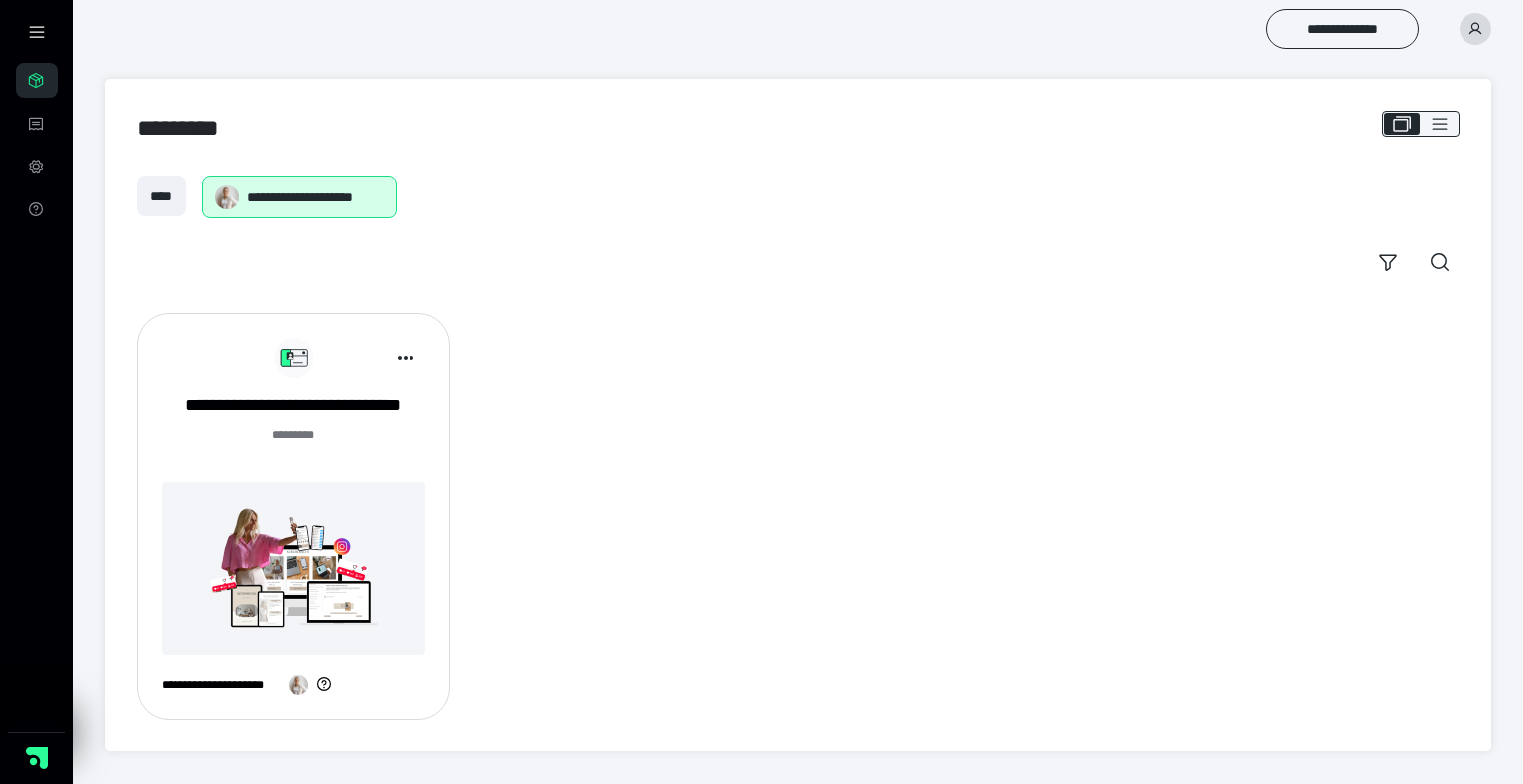 click at bounding box center [293, 568] 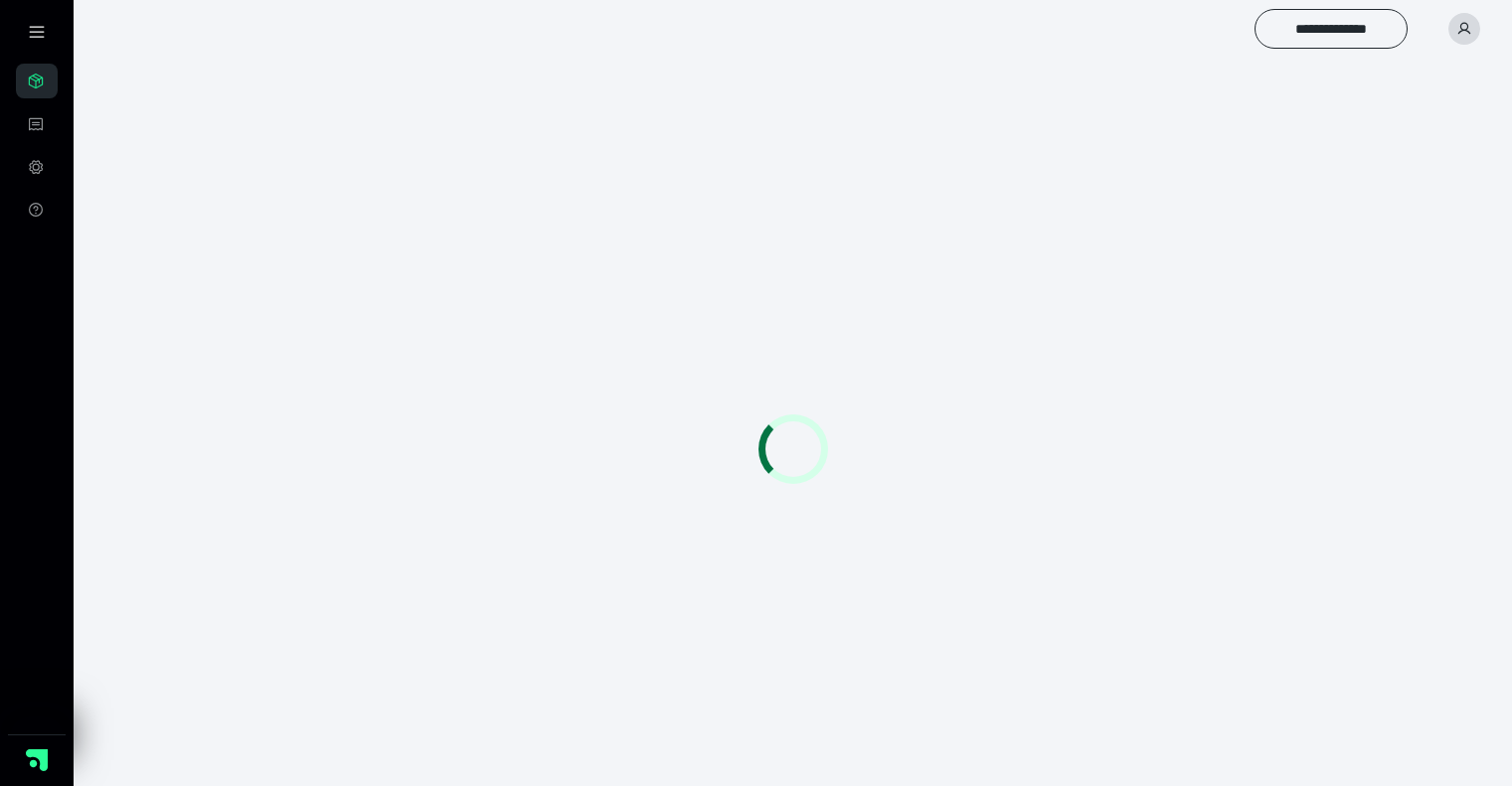 scroll, scrollTop: 0, scrollLeft: 0, axis: both 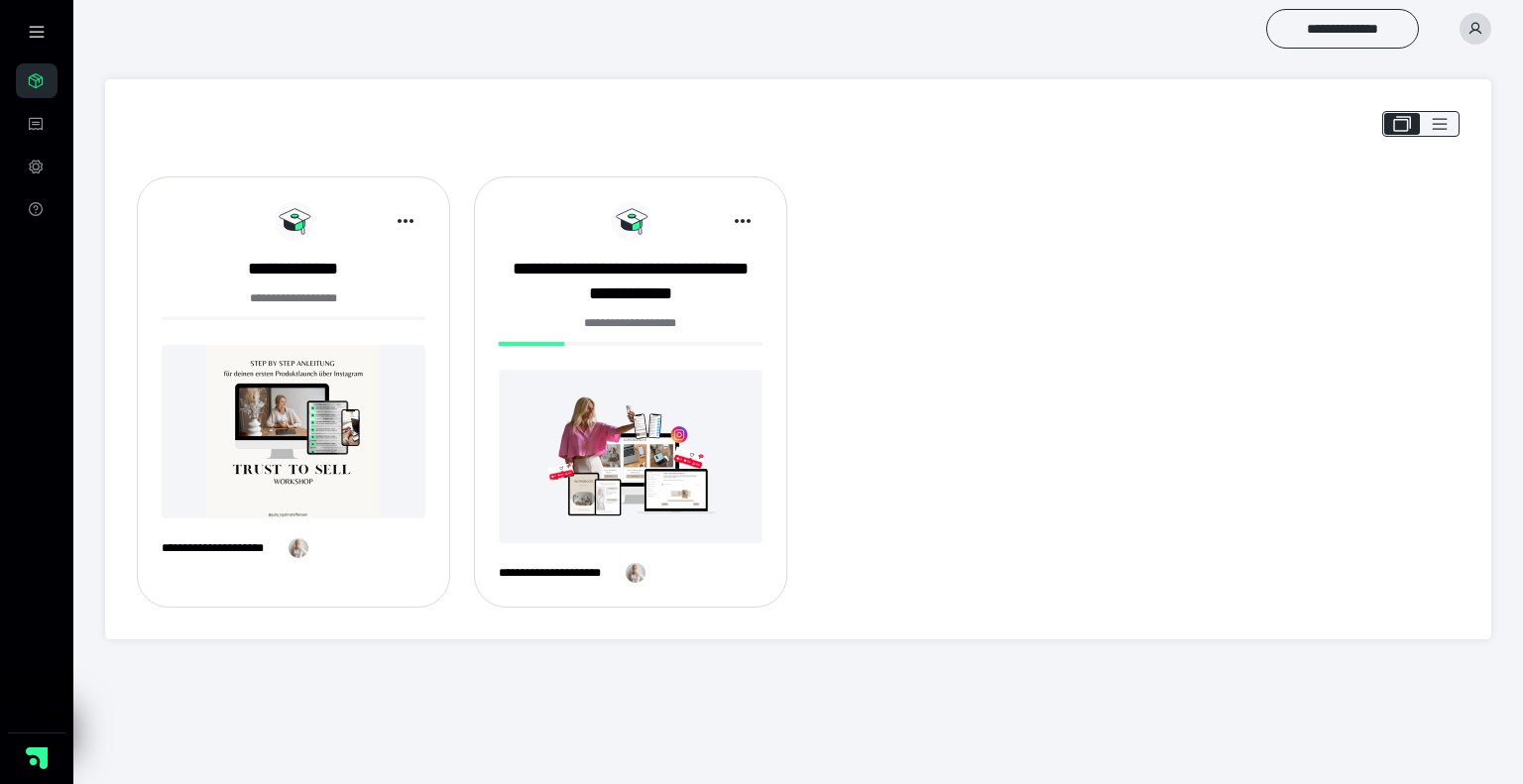 click at bounding box center (631, 456) 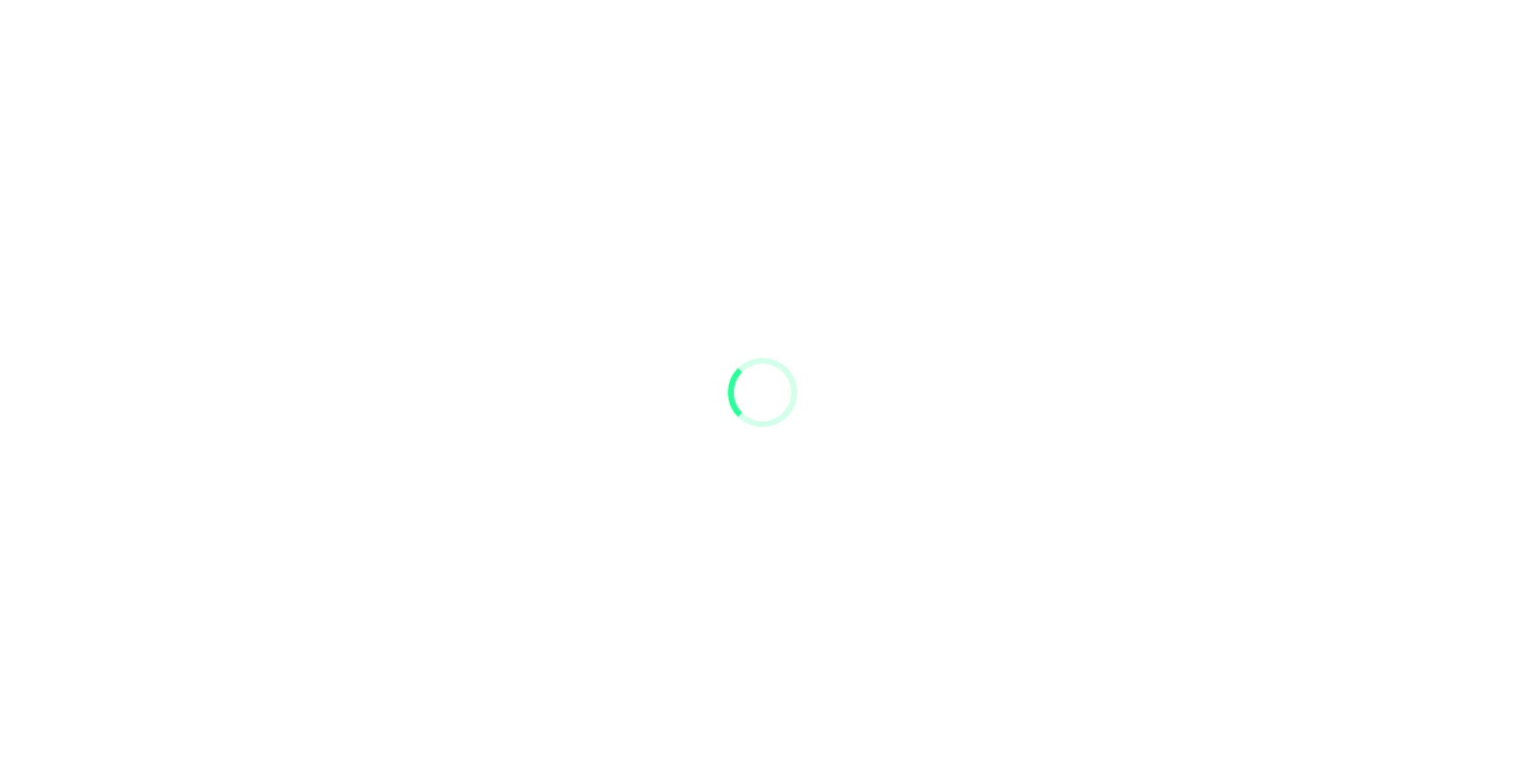 scroll, scrollTop: 0, scrollLeft: 0, axis: both 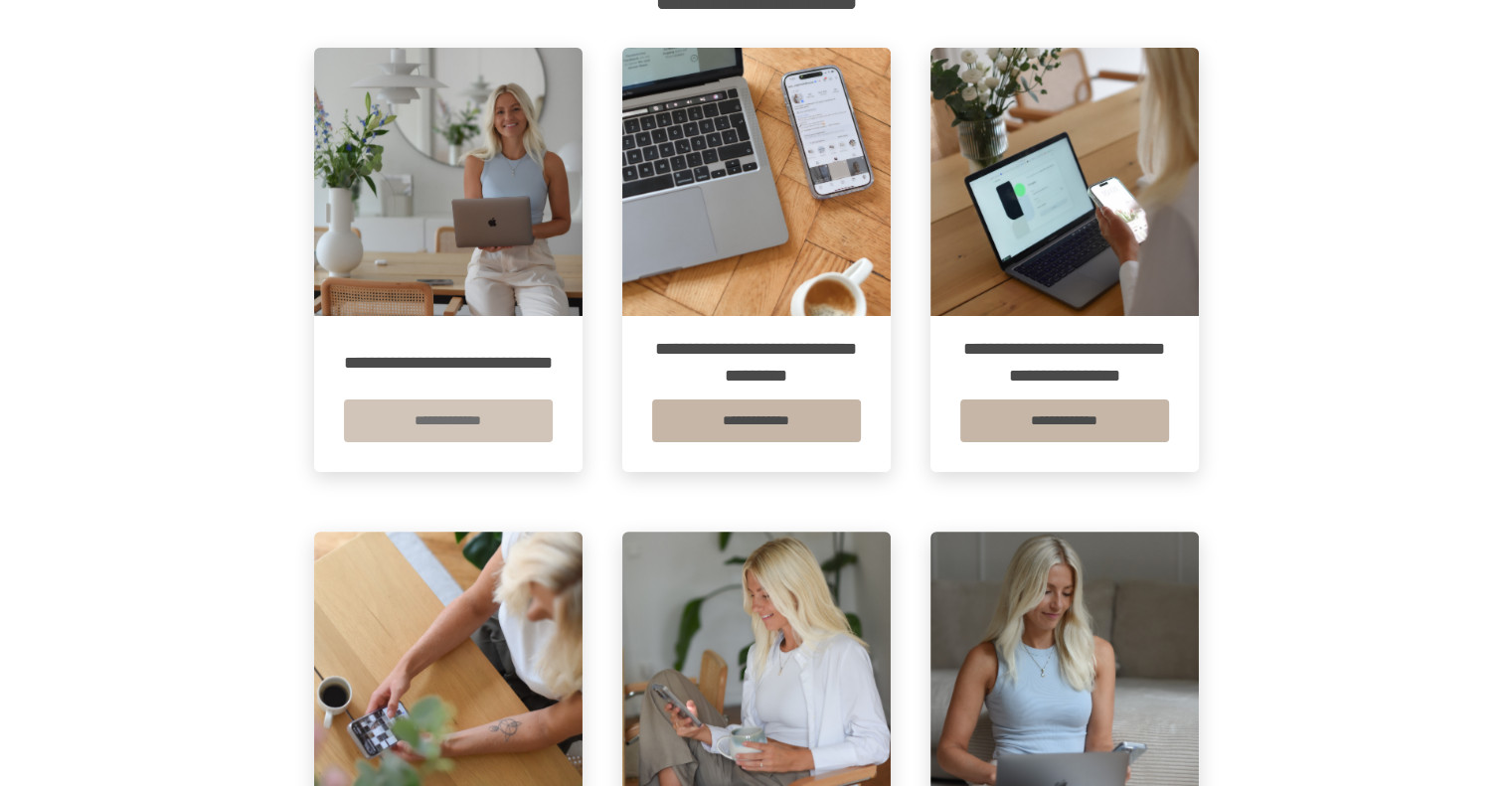 click on "**********" at bounding box center (448, 420) 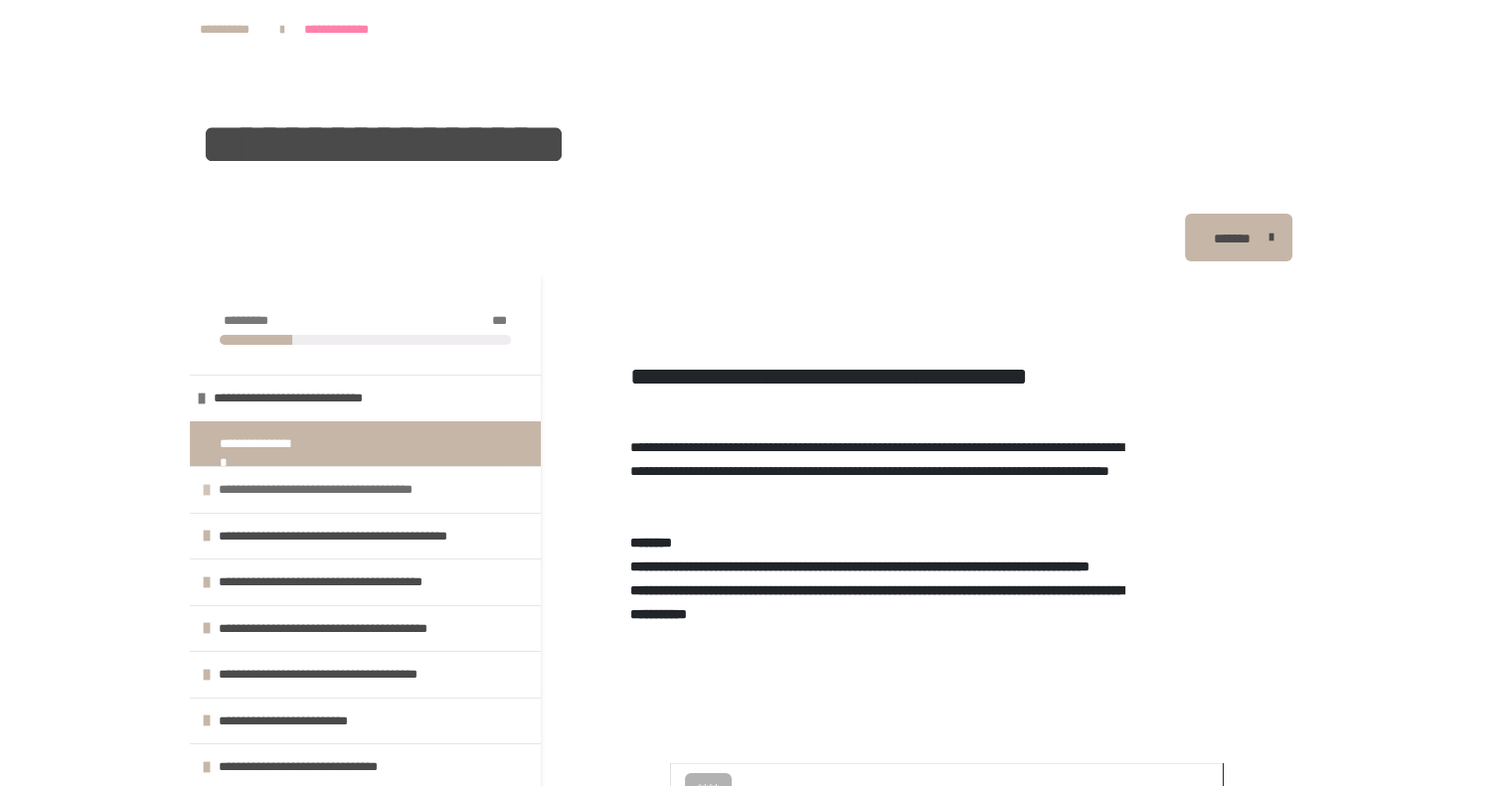scroll, scrollTop: 445, scrollLeft: 0, axis: vertical 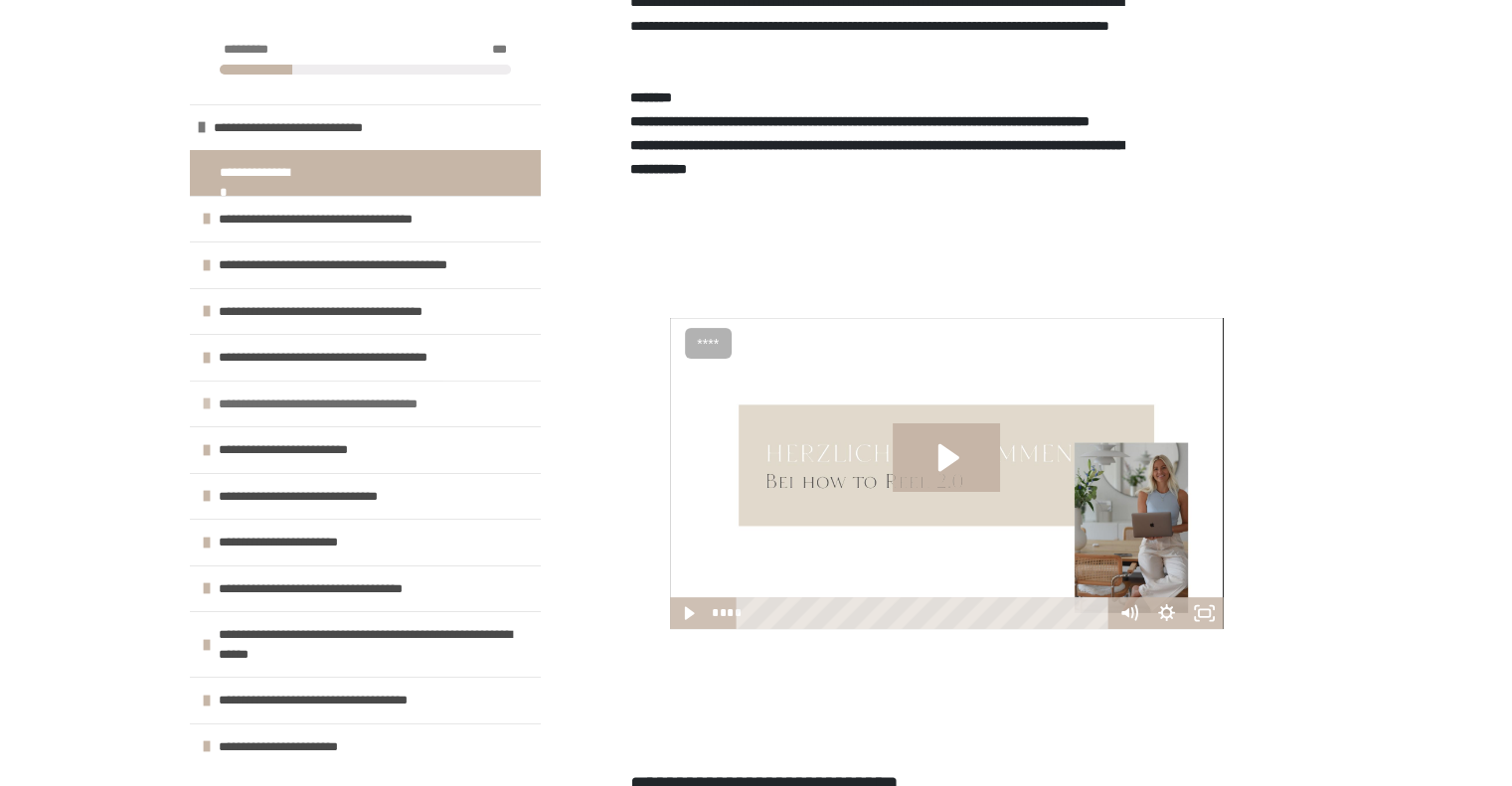 click on "**********" at bounding box center (326, 404) 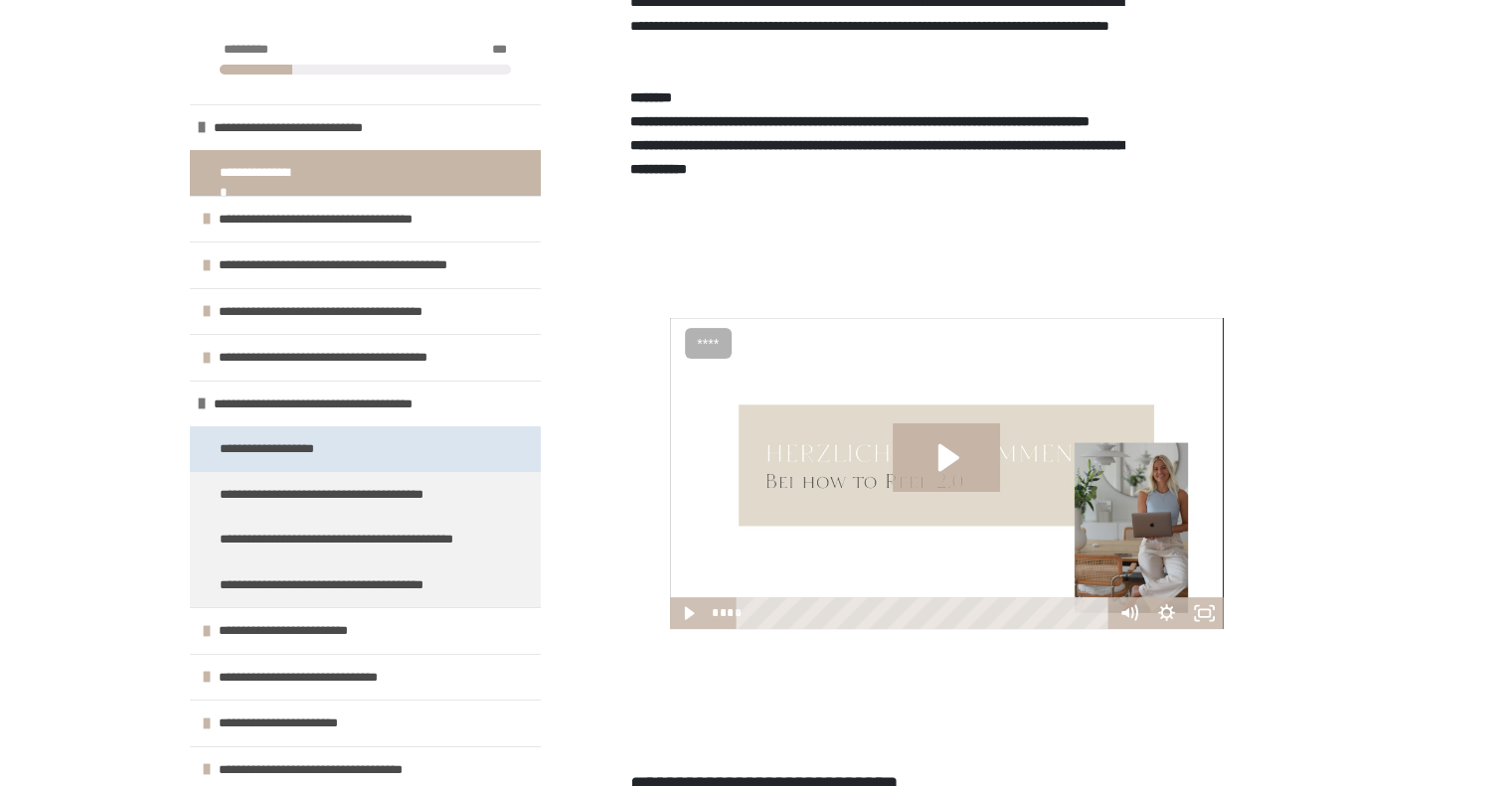 click on "**********" at bounding box center [267, 449] 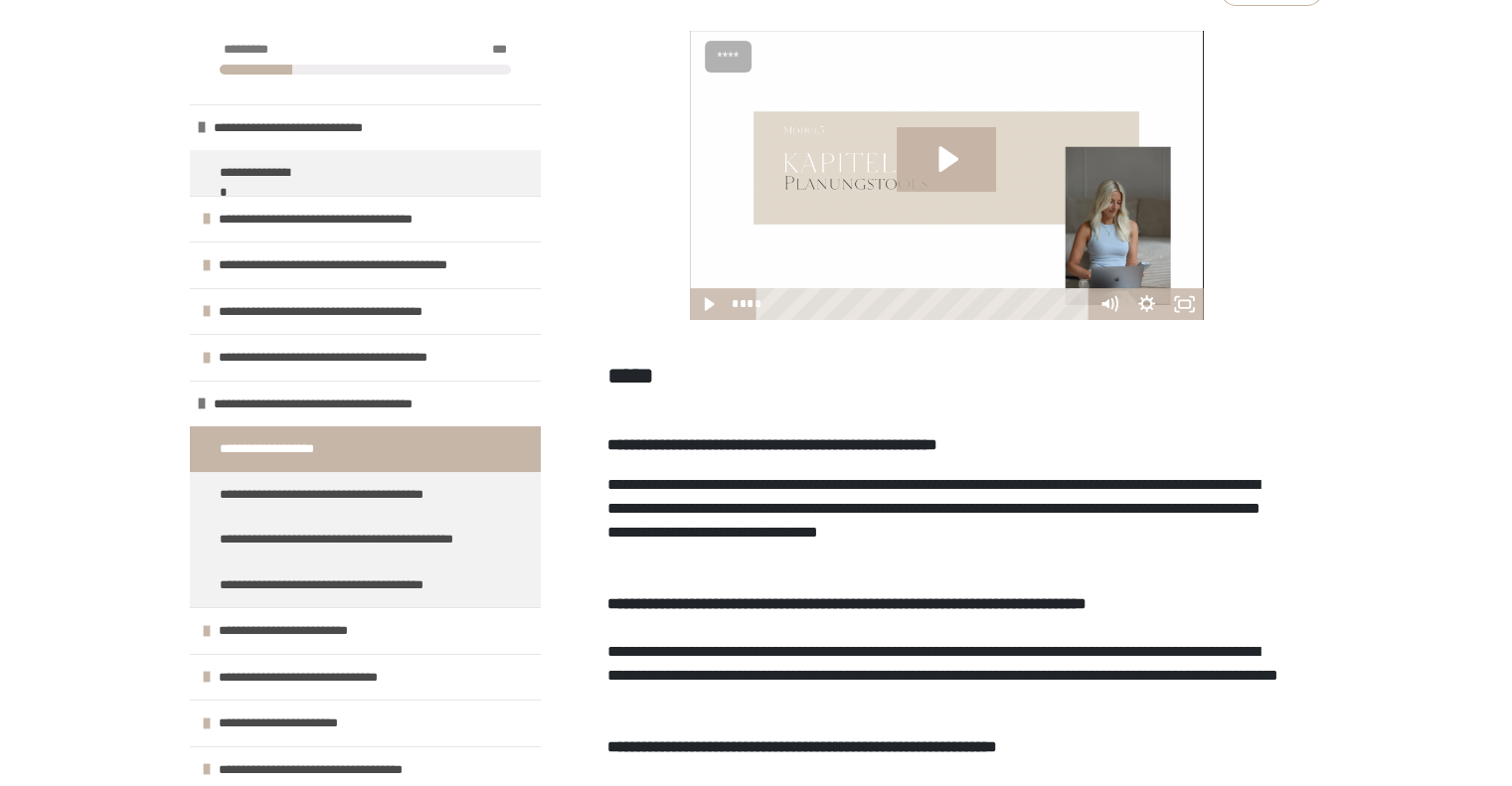 scroll, scrollTop: 593, scrollLeft: 0, axis: vertical 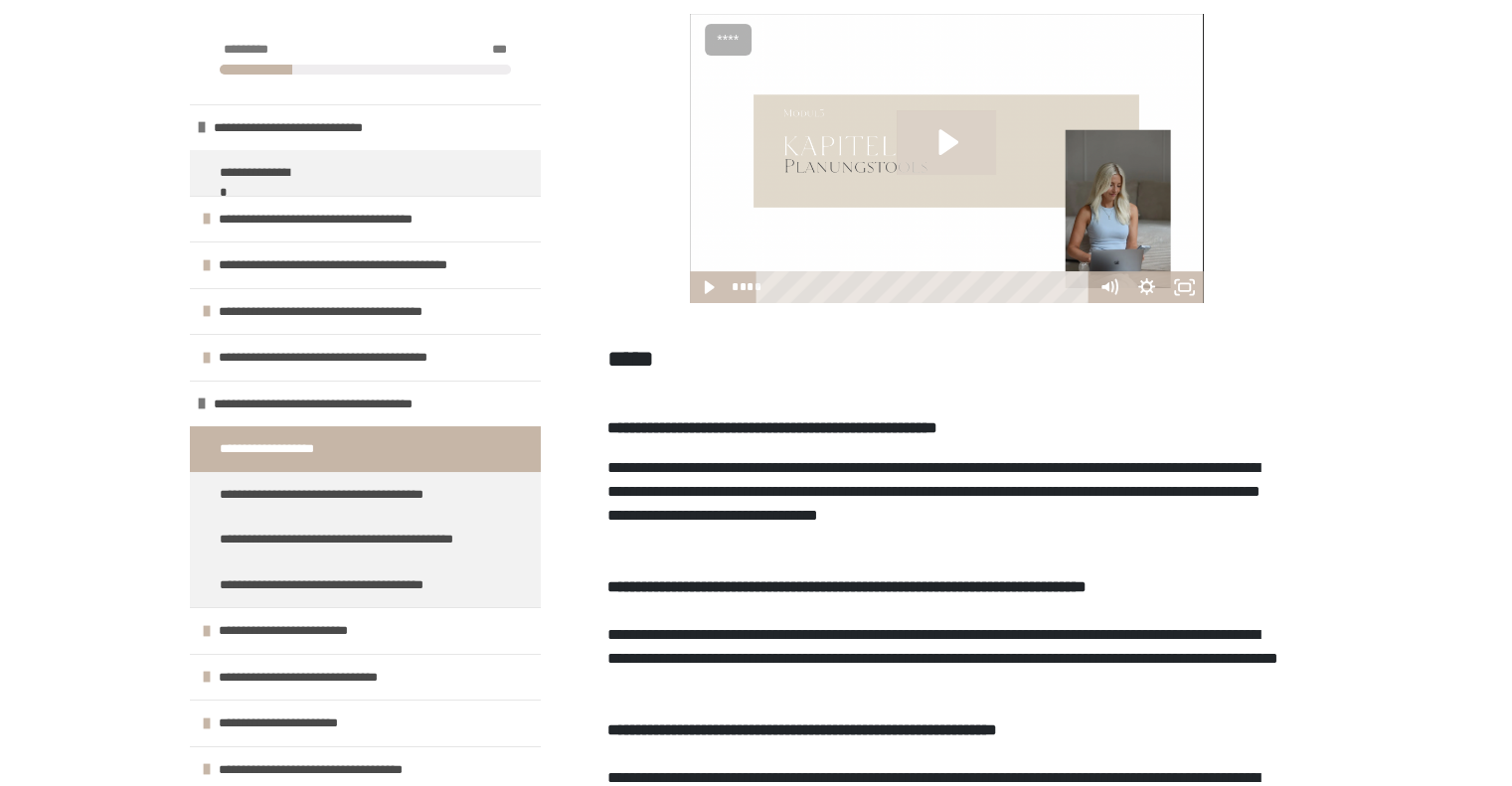 click 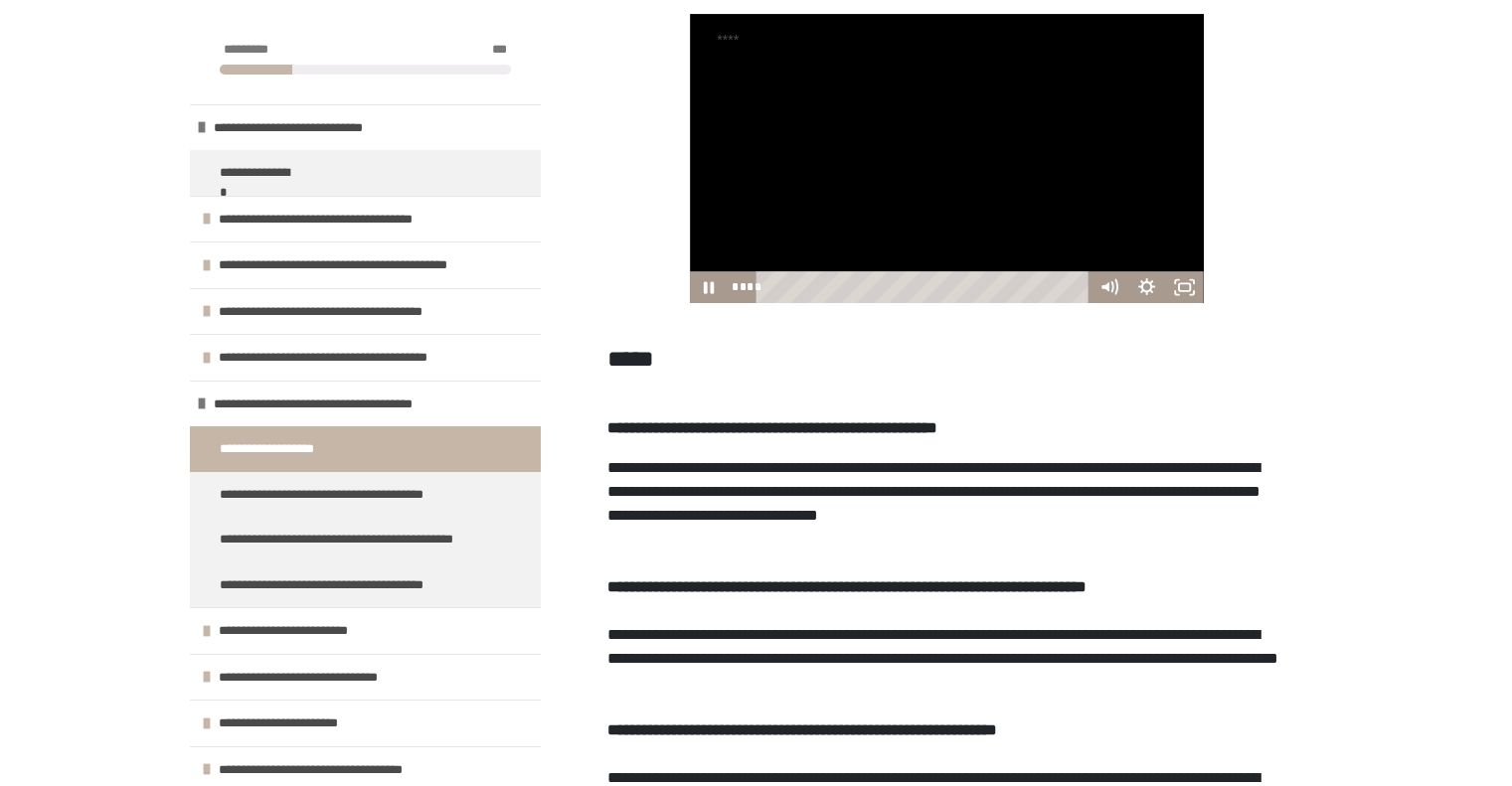 drag, startPoint x: 819, startPoint y: 313, endPoint x: 736, endPoint y: 321, distance: 83.38465 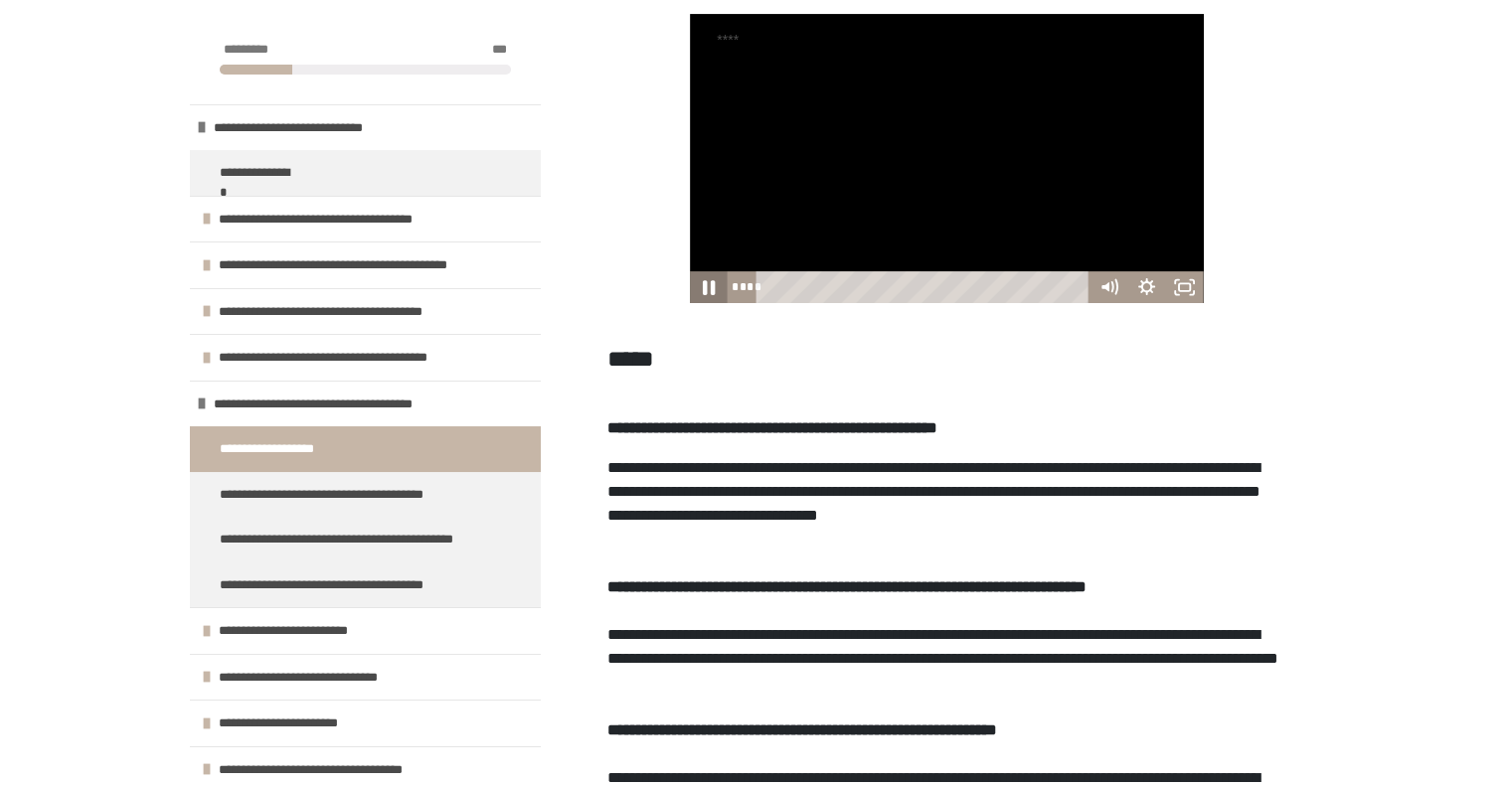 click 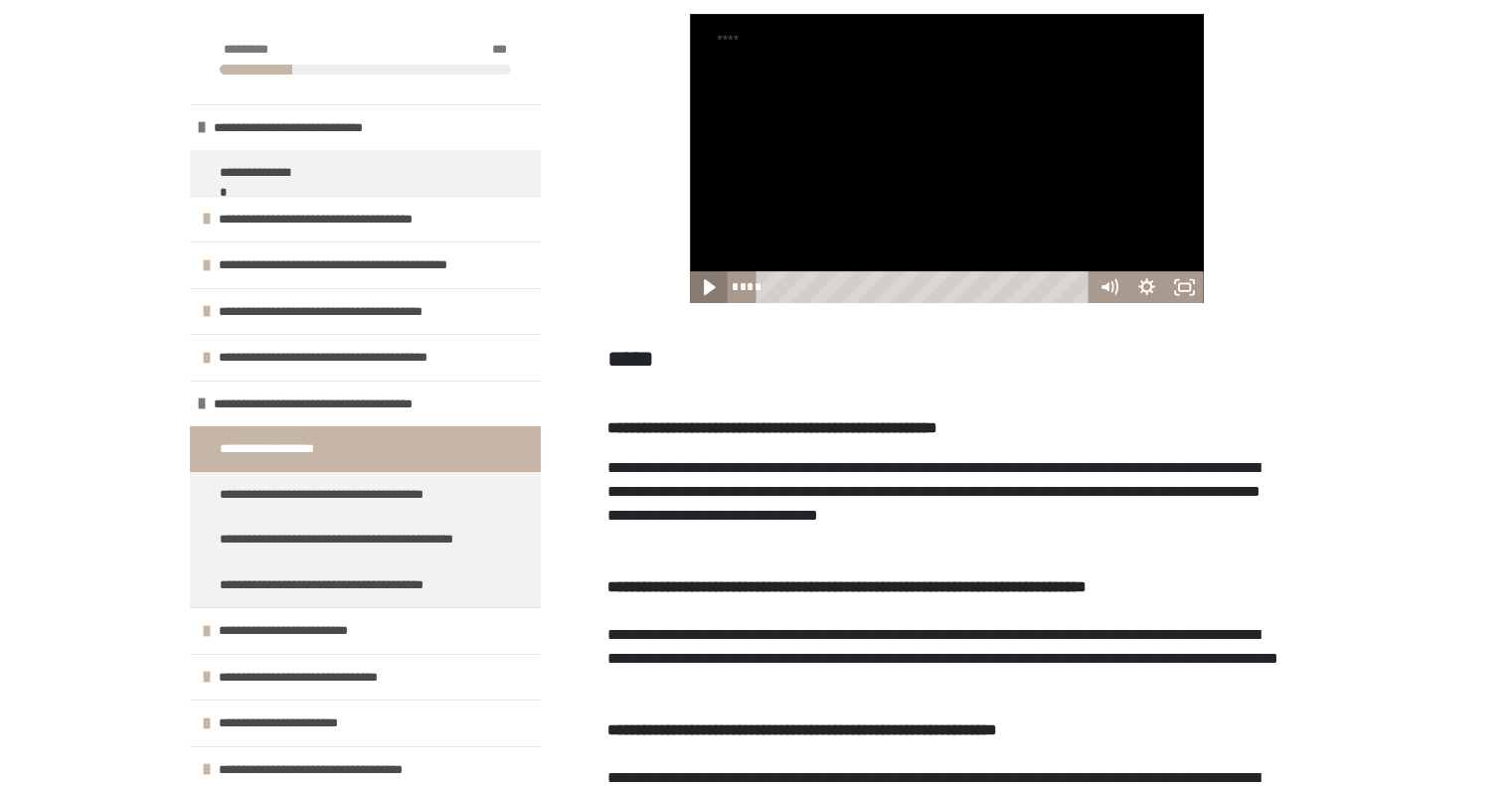 click 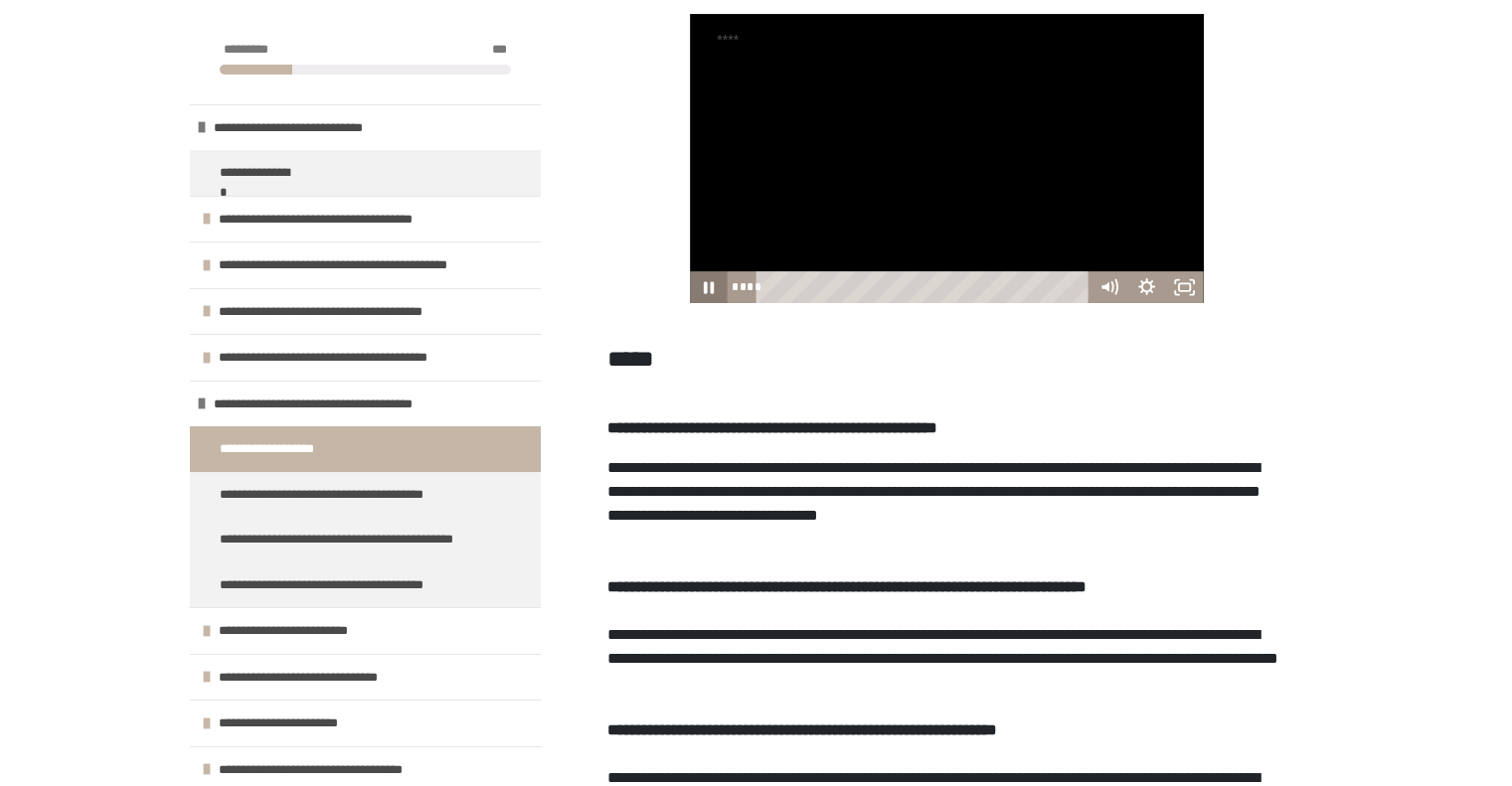 type 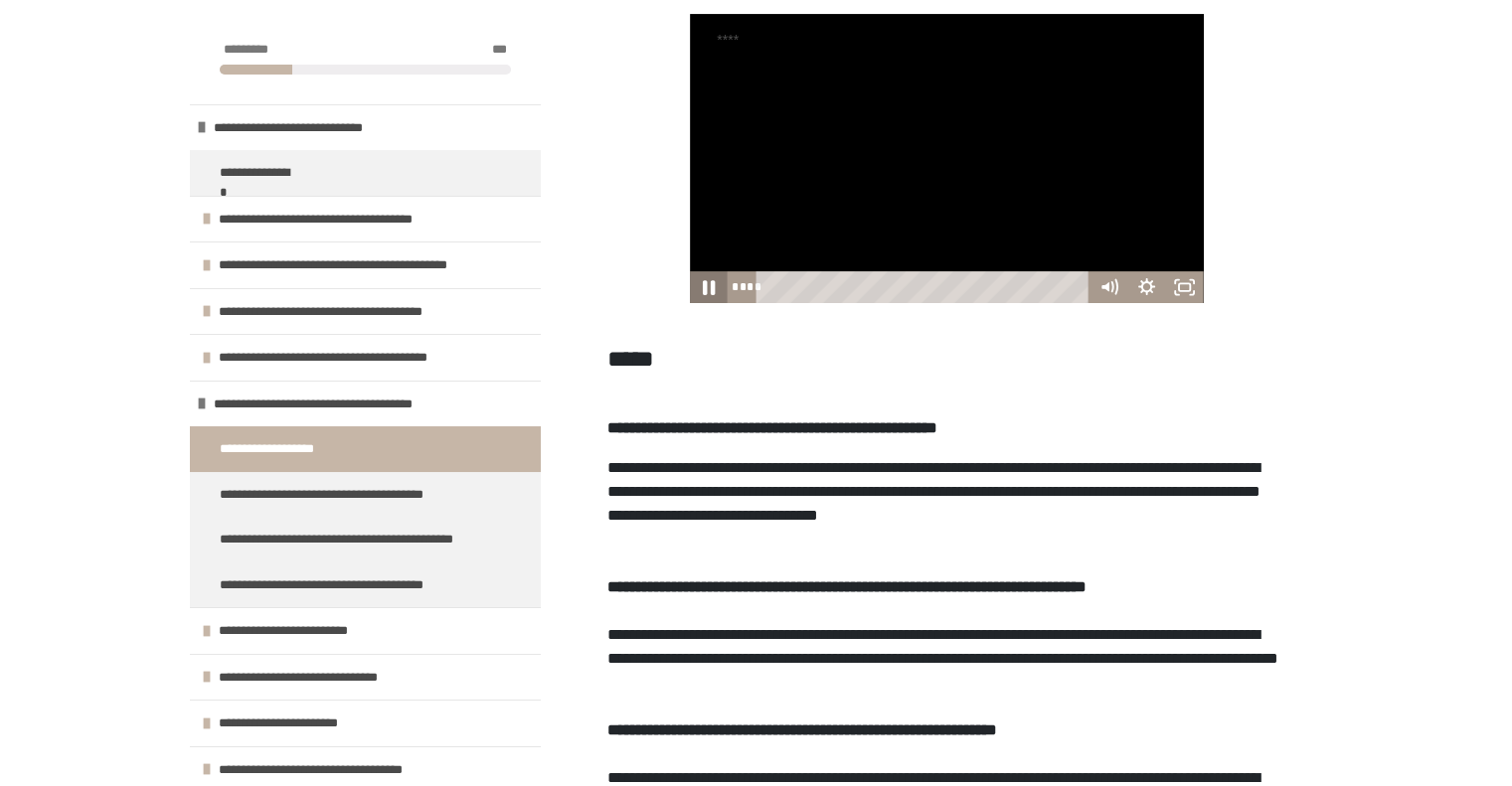 click 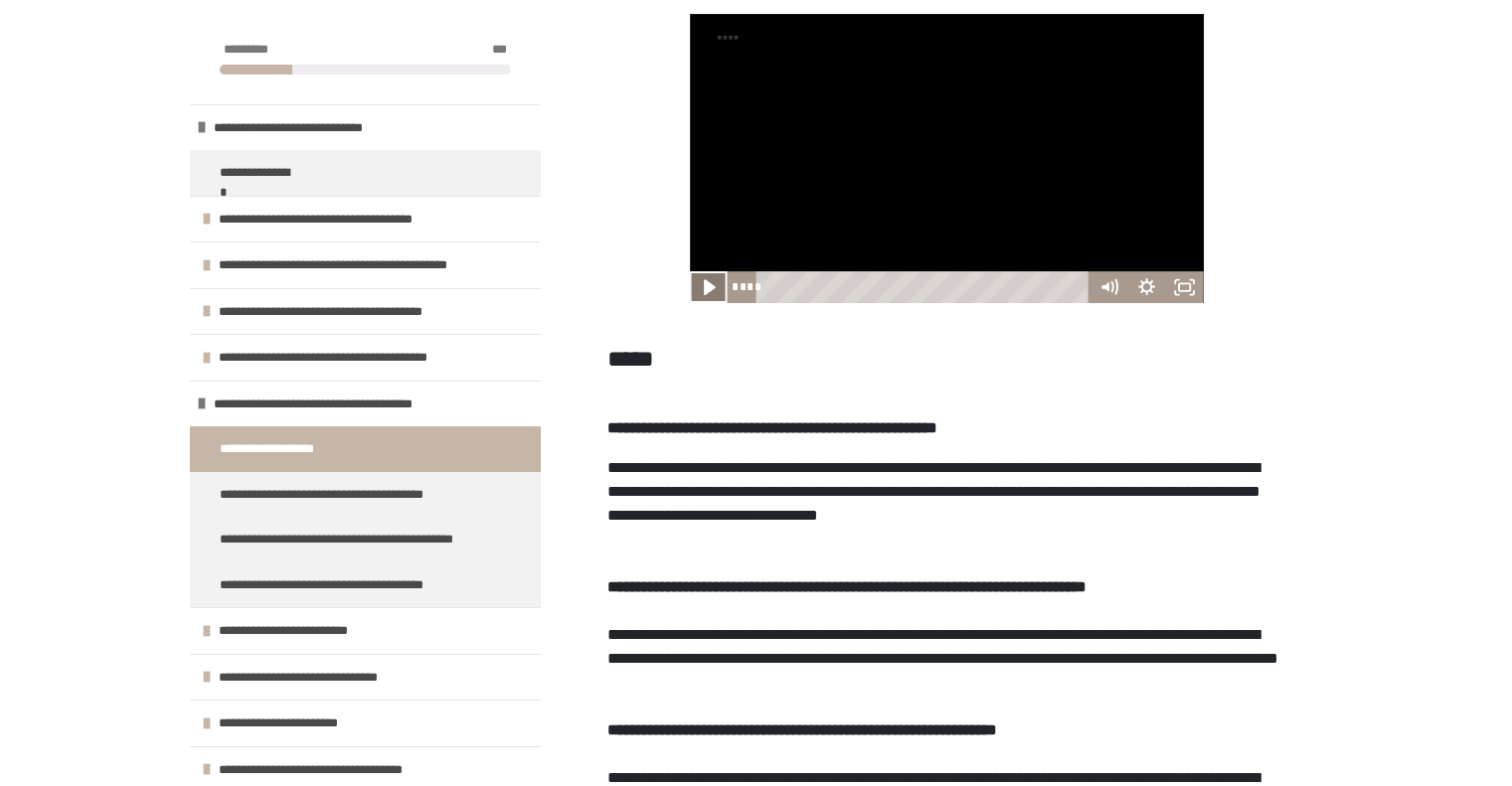 click 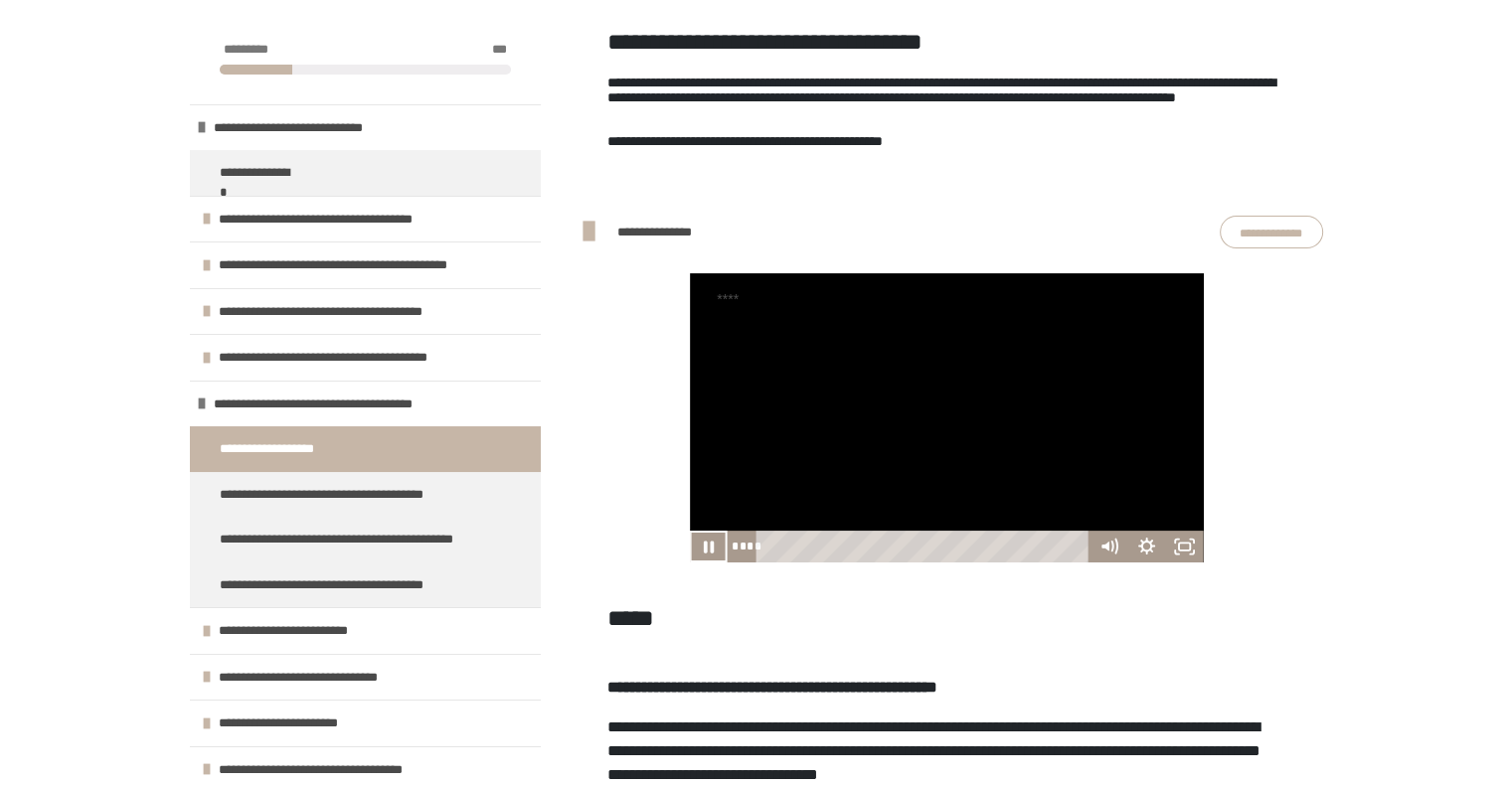 scroll, scrollTop: 362, scrollLeft: 0, axis: vertical 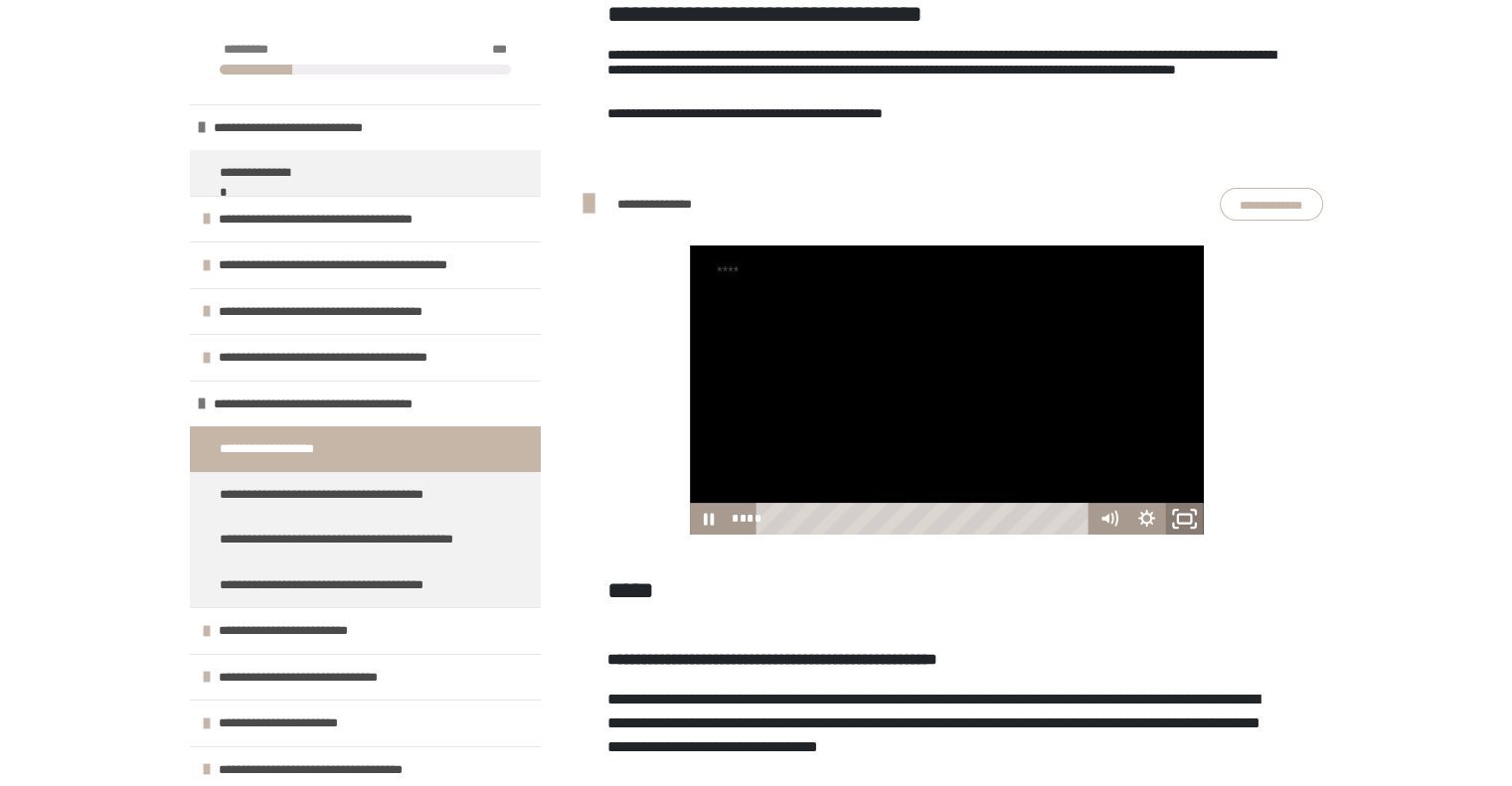 click 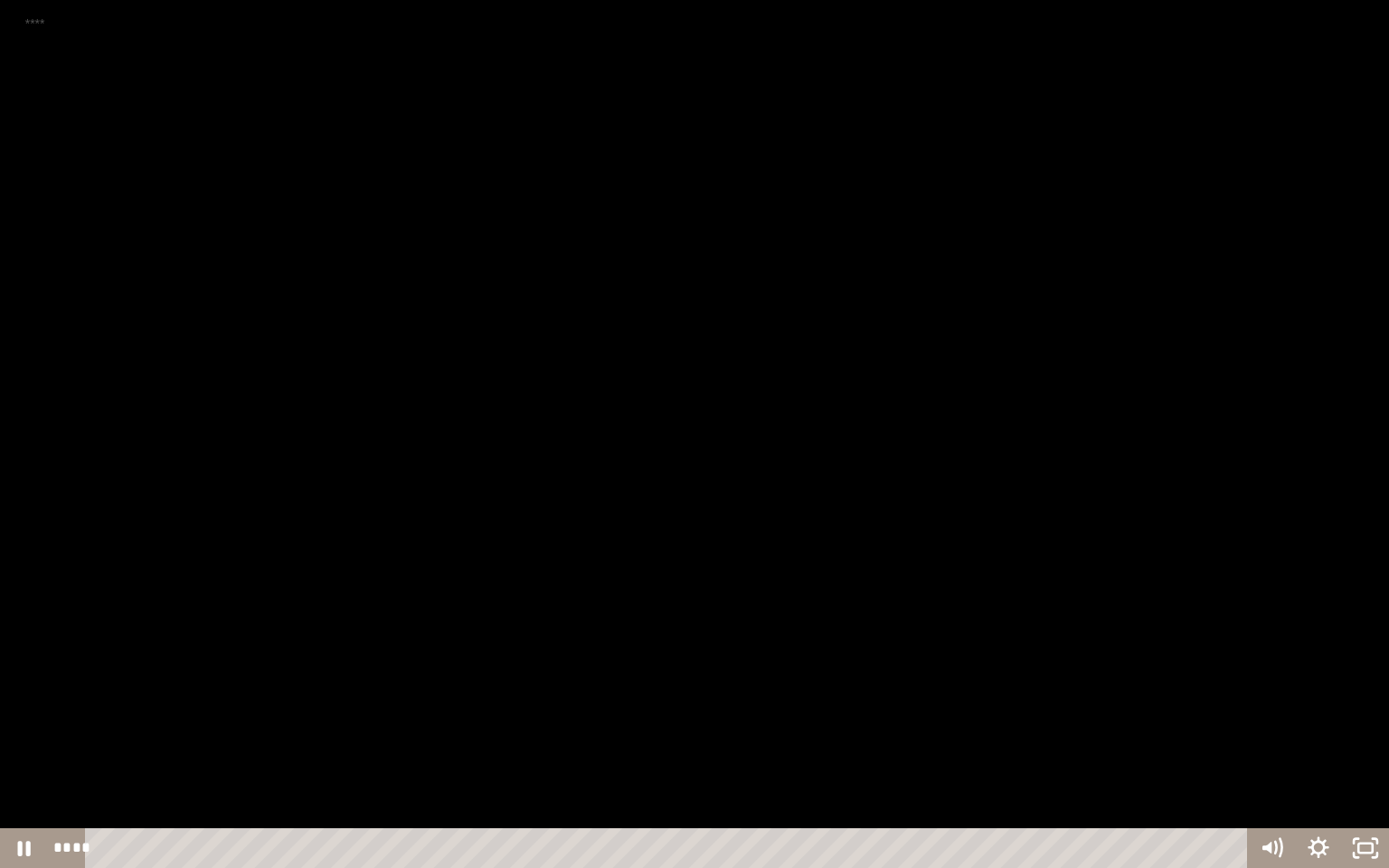 click on "*" at bounding box center (0, 0) 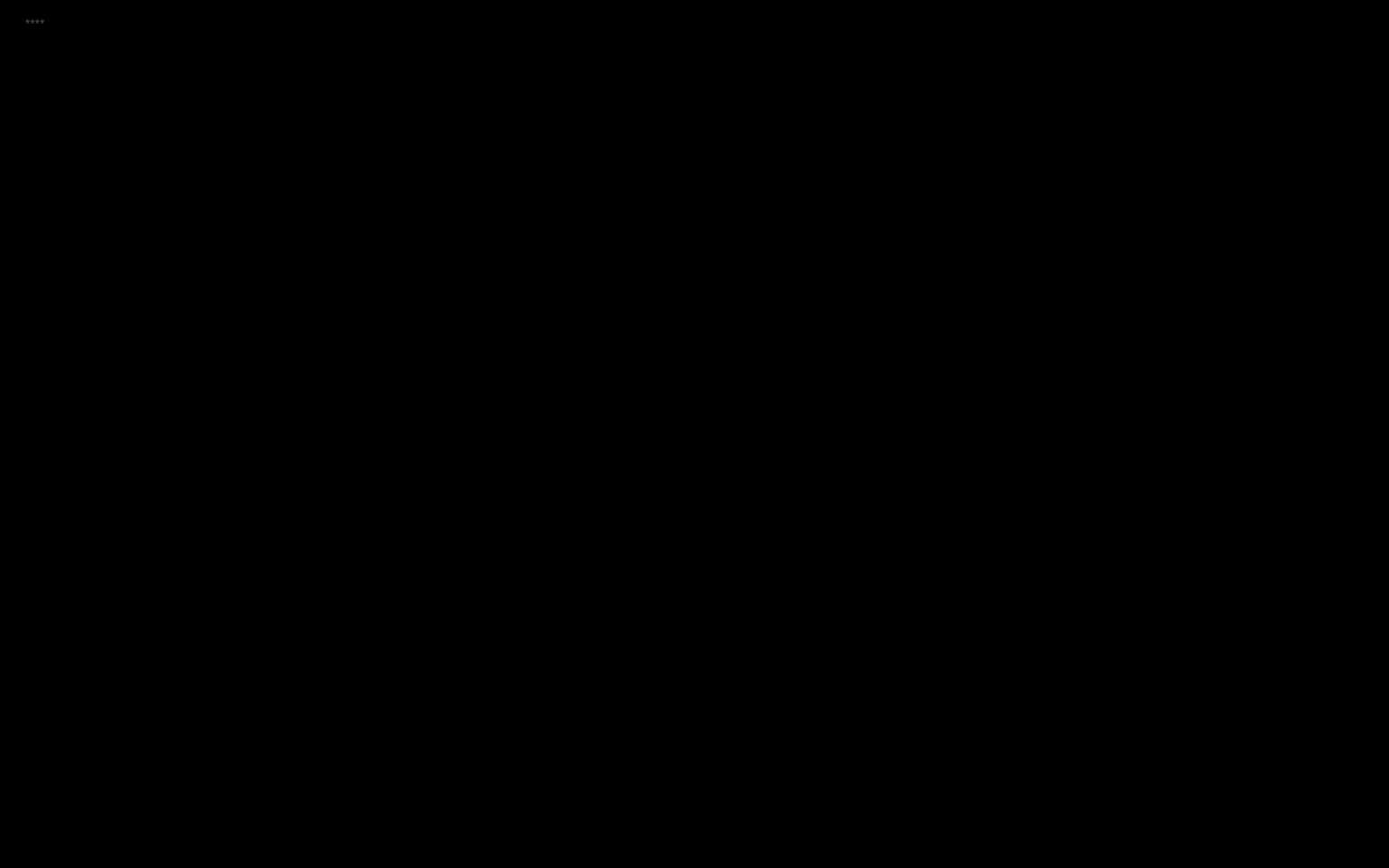 click on "*" at bounding box center [0, 0] 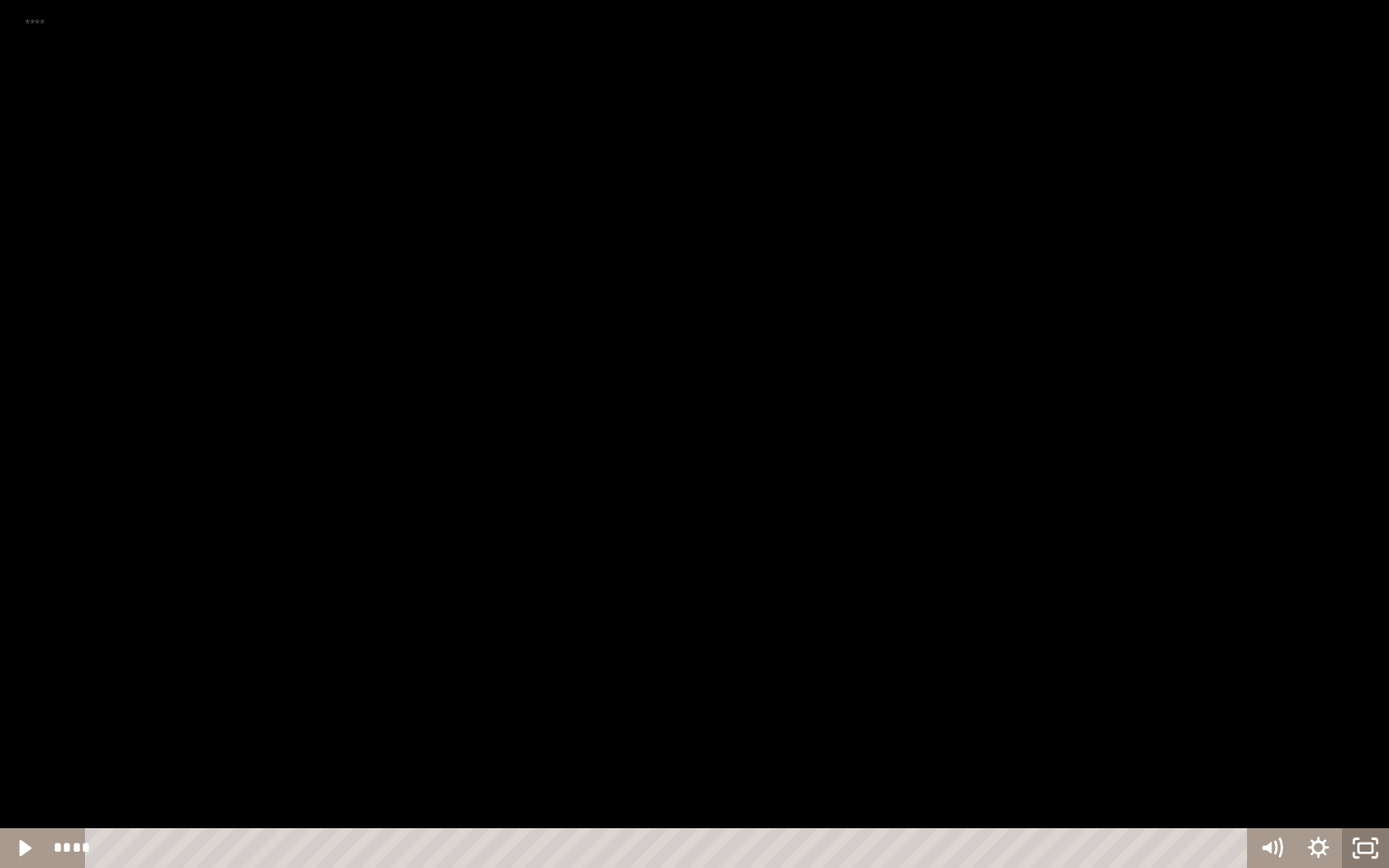click 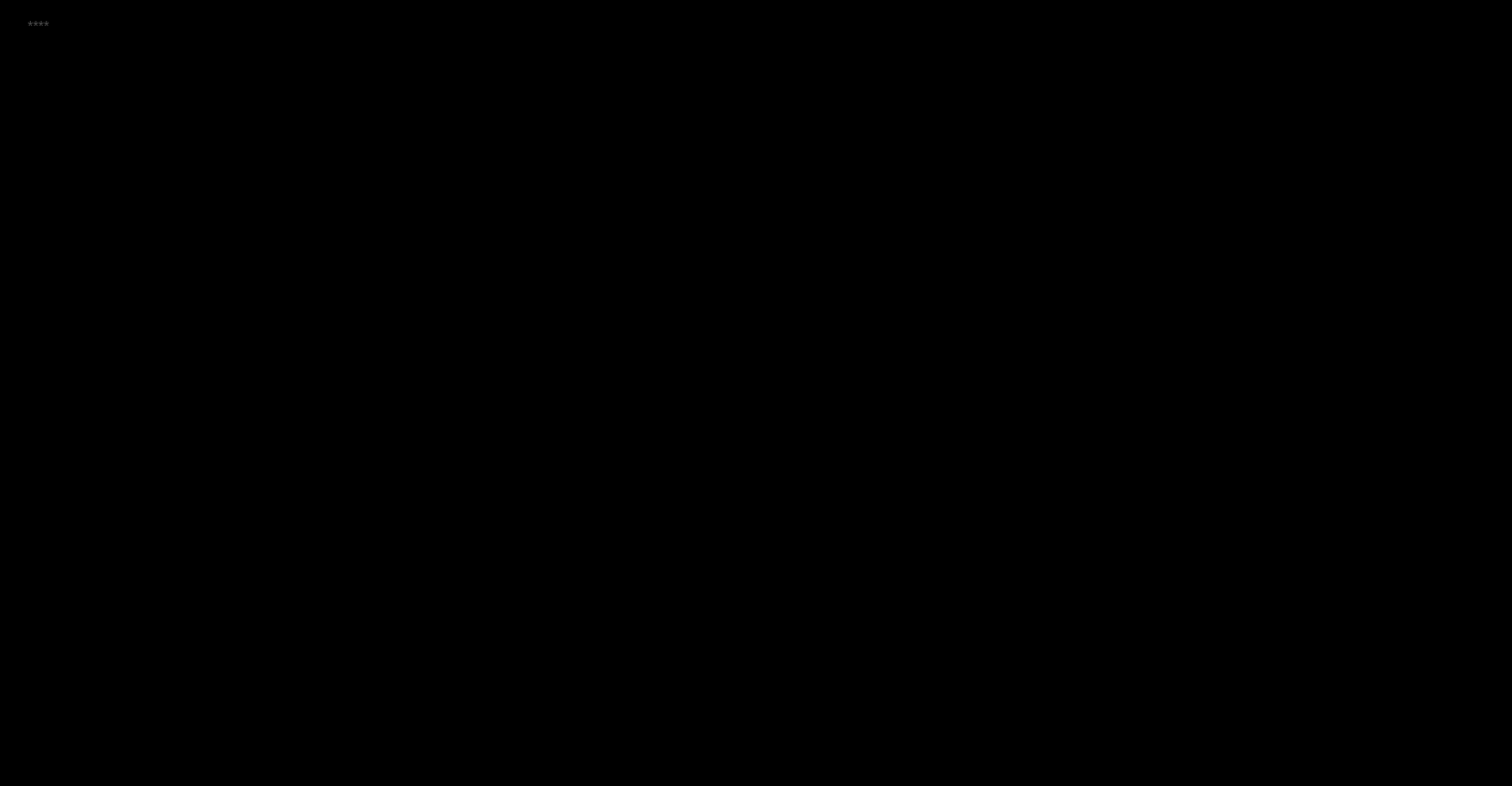 scroll, scrollTop: 1157, scrollLeft: 0, axis: vertical 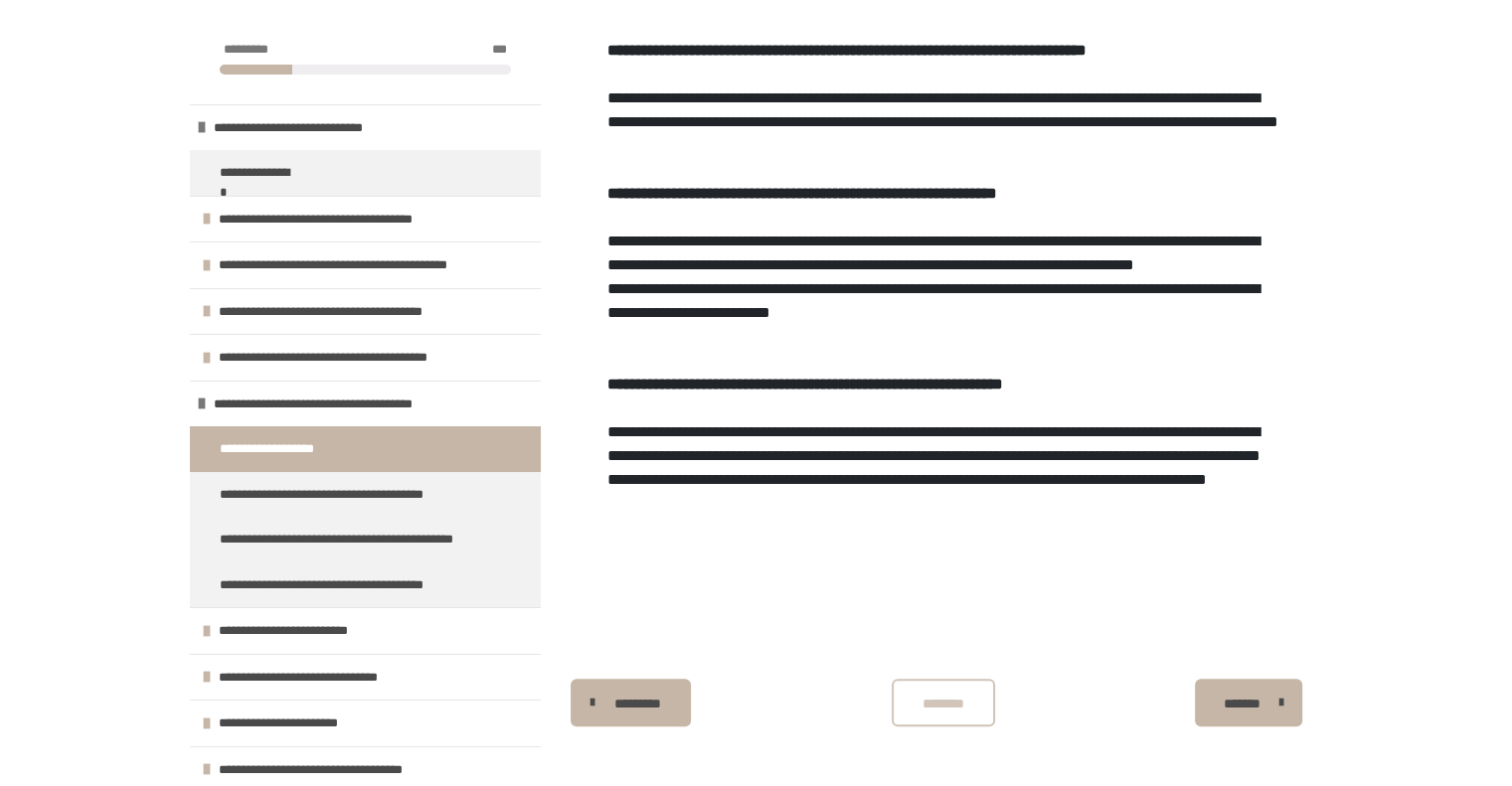 click on "********" at bounding box center [942, 704] 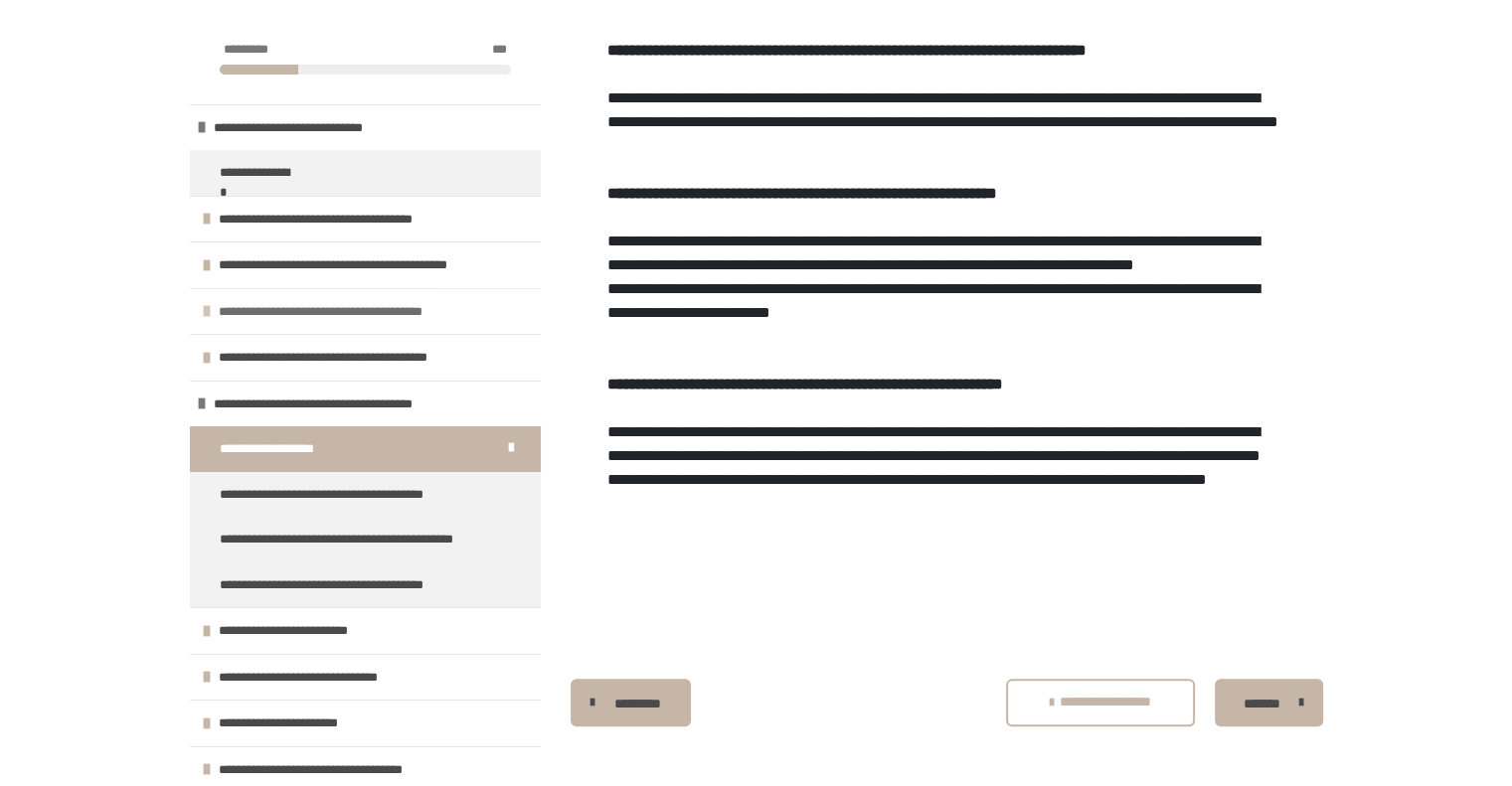 click on "**********" at bounding box center (329, 312) 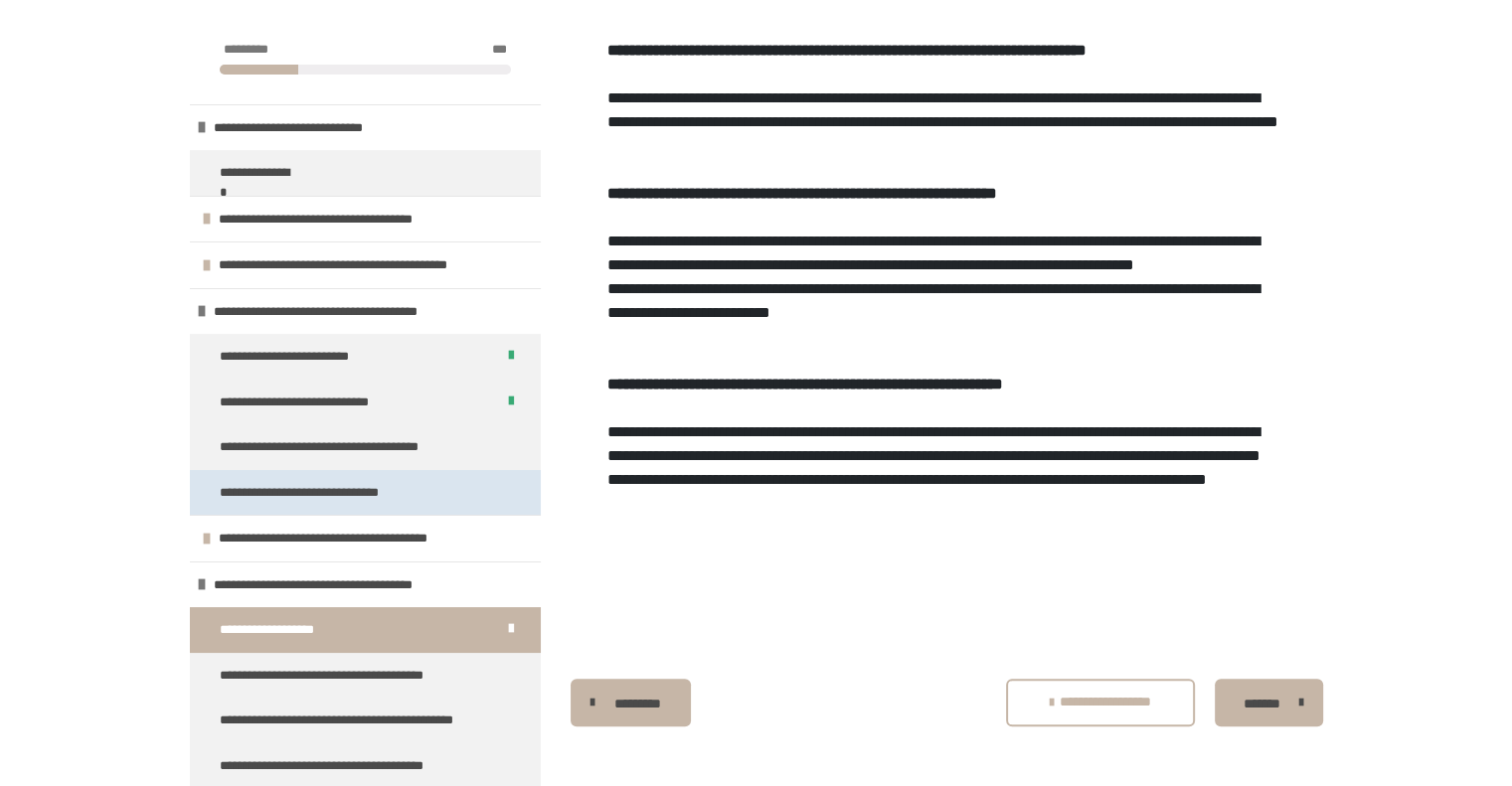 click on "**********" at bounding box center (311, 493) 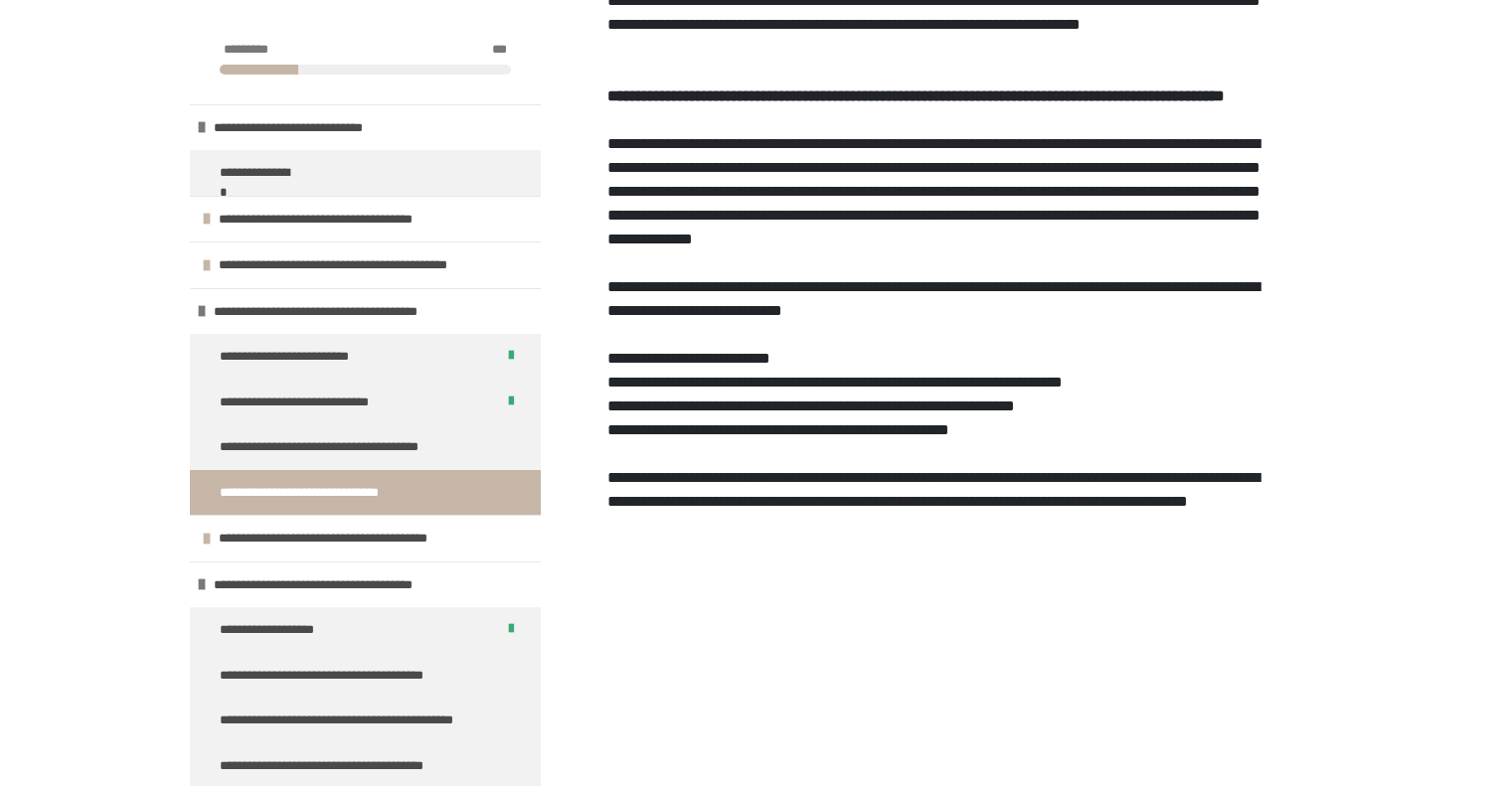 scroll, scrollTop: 1862, scrollLeft: 0, axis: vertical 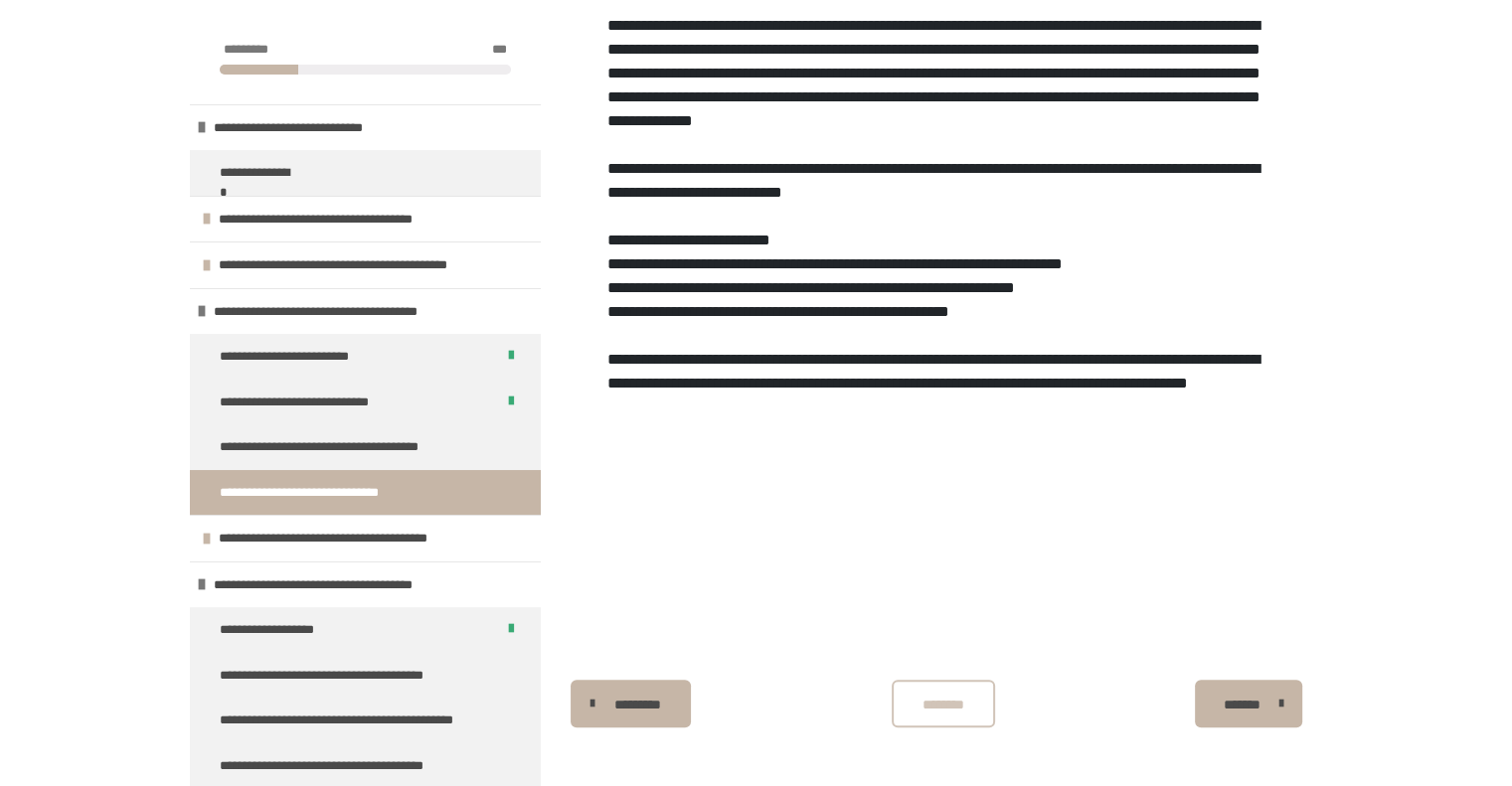 click on "********" at bounding box center [943, 704] 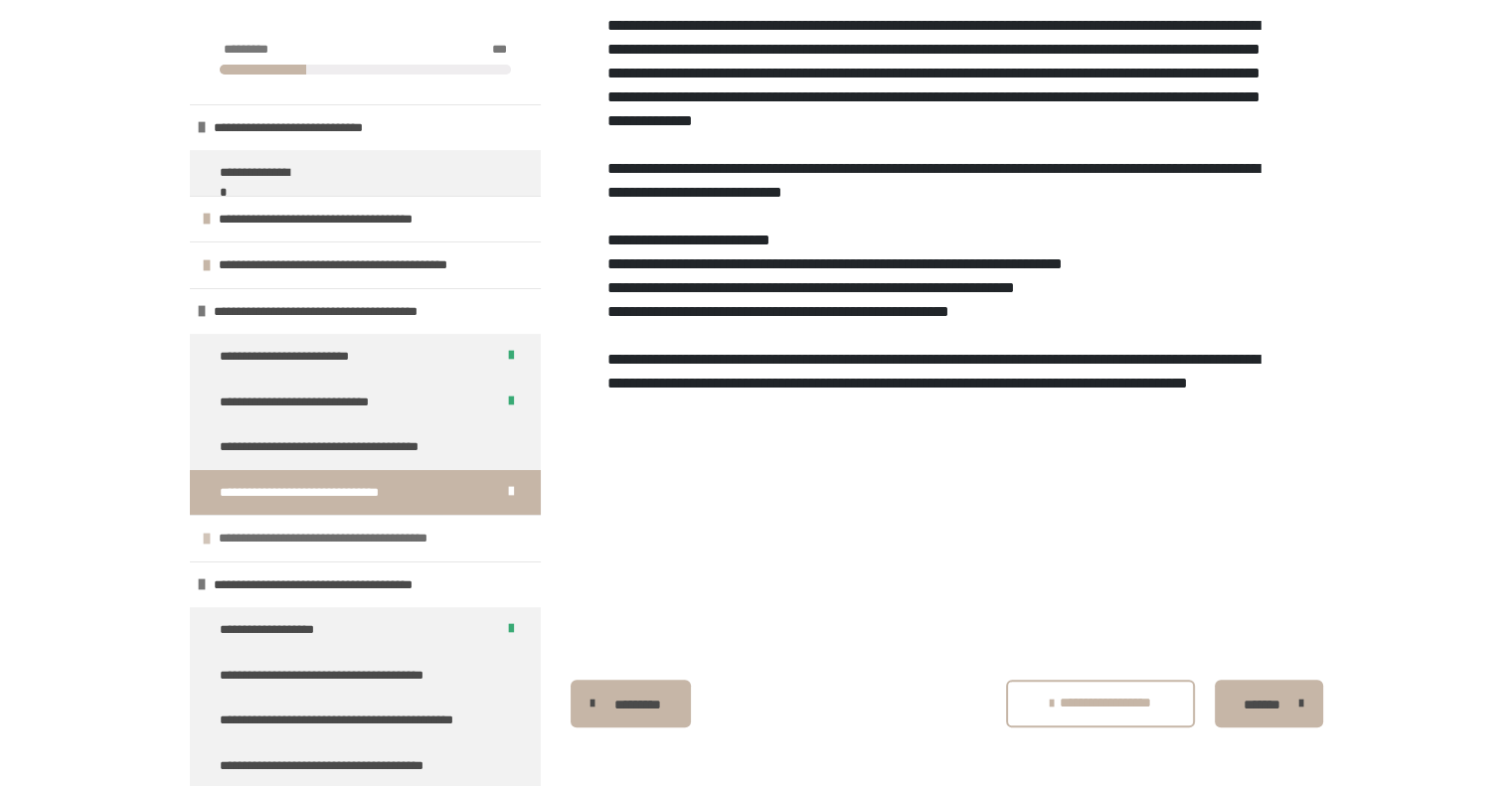 click on "**********" at bounding box center (326, 539) 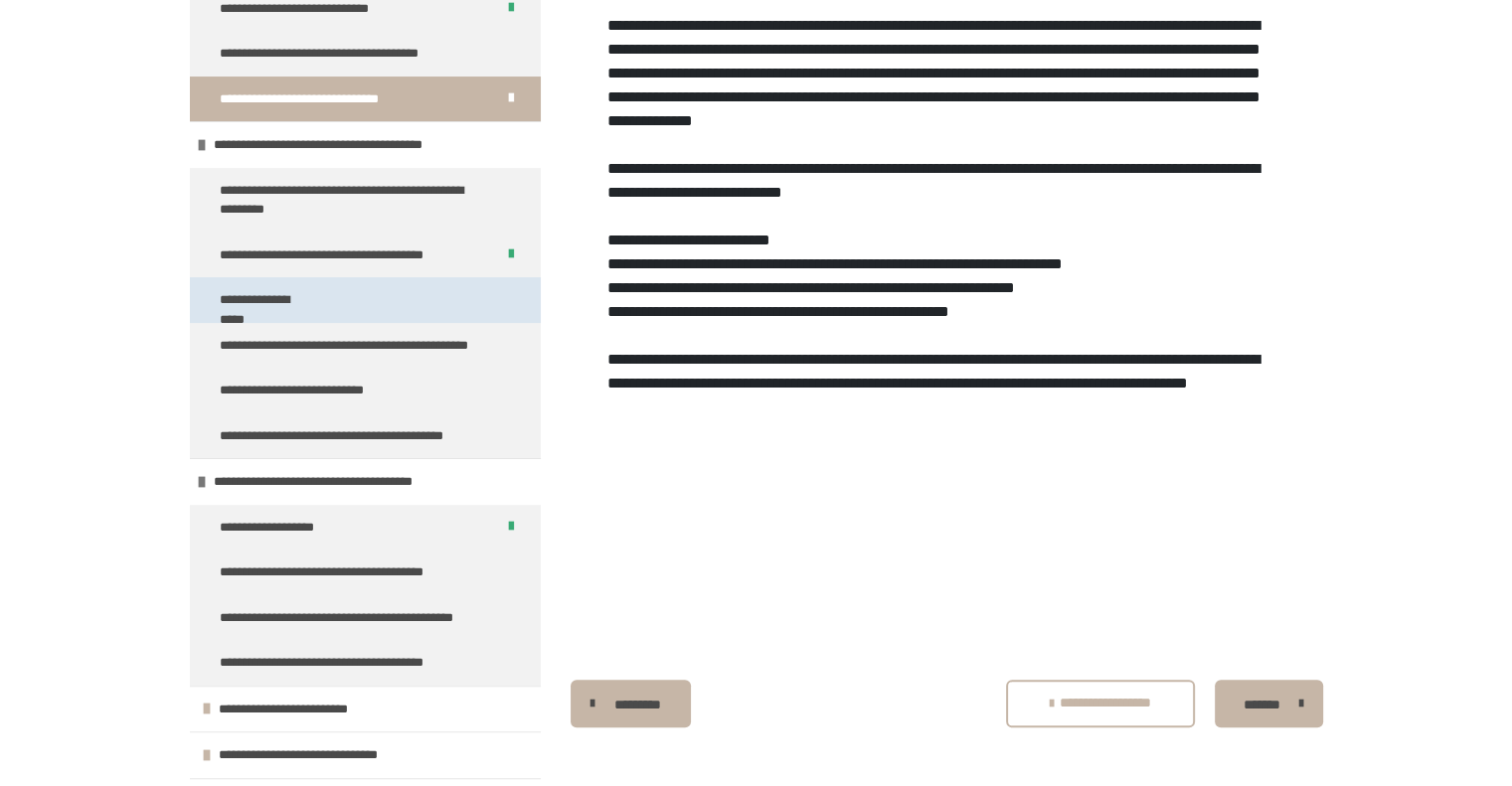 scroll, scrollTop: 429, scrollLeft: 0, axis: vertical 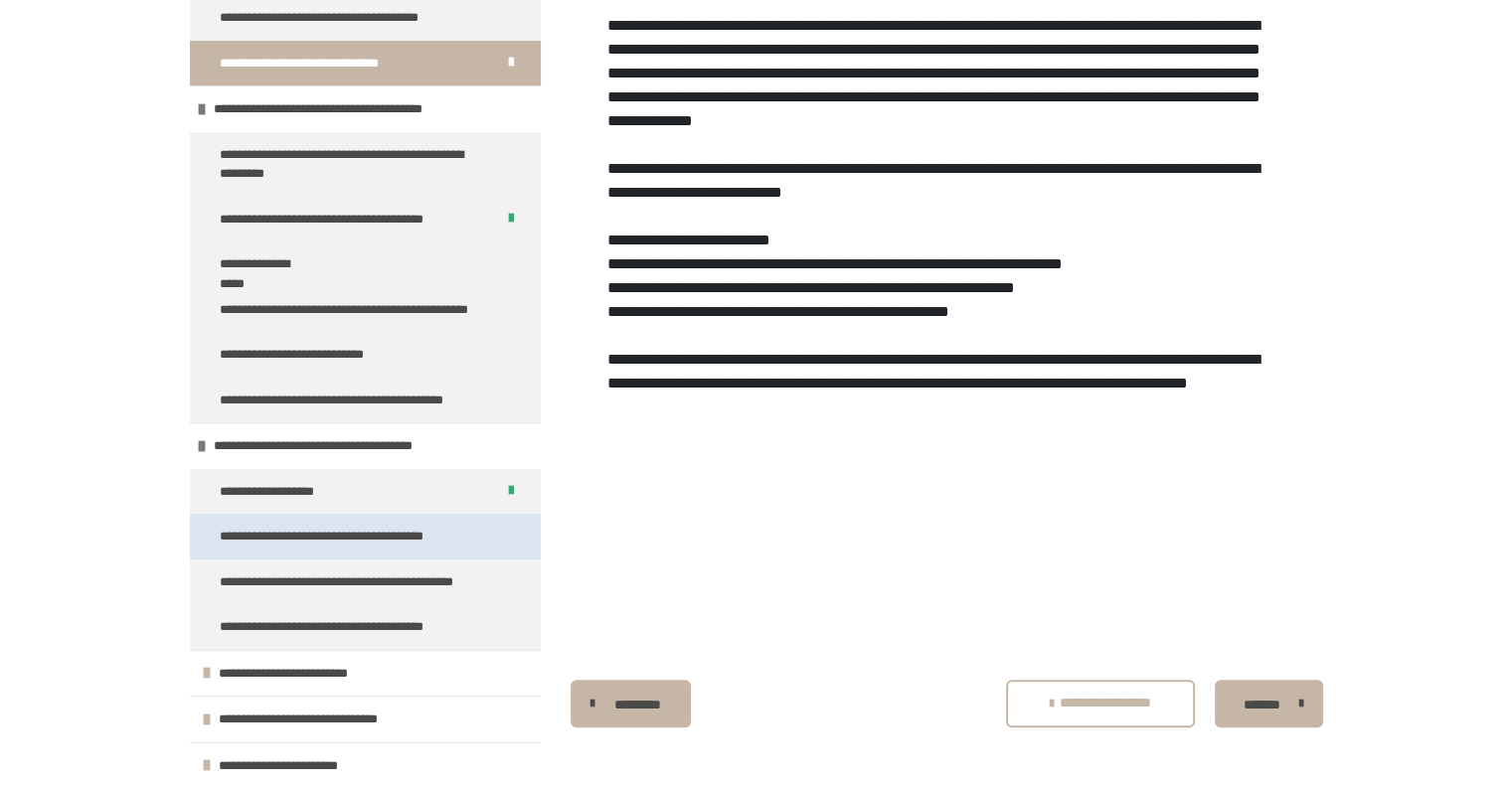click on "**********" at bounding box center [330, 537] 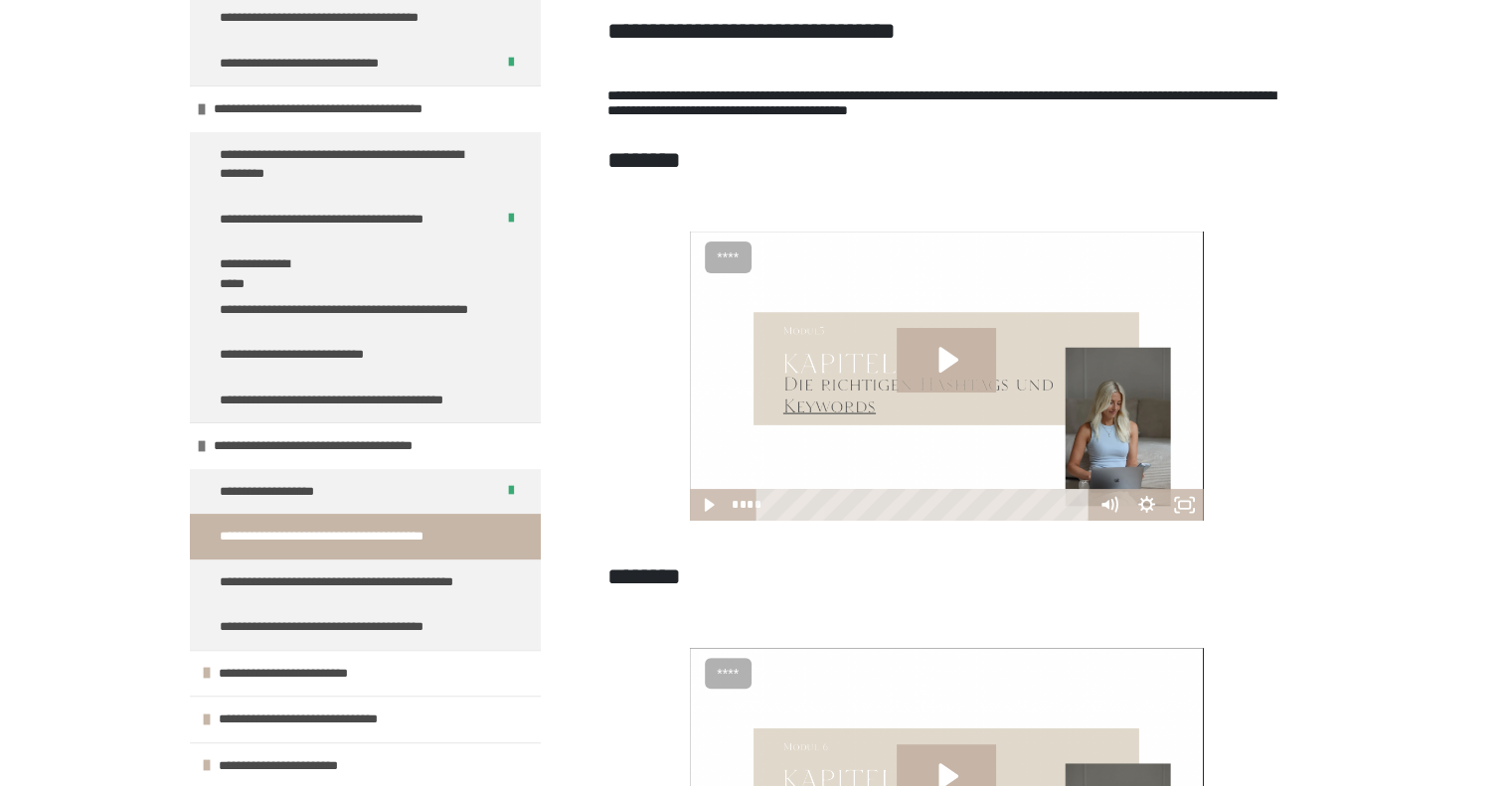 scroll, scrollTop: 204, scrollLeft: 0, axis: vertical 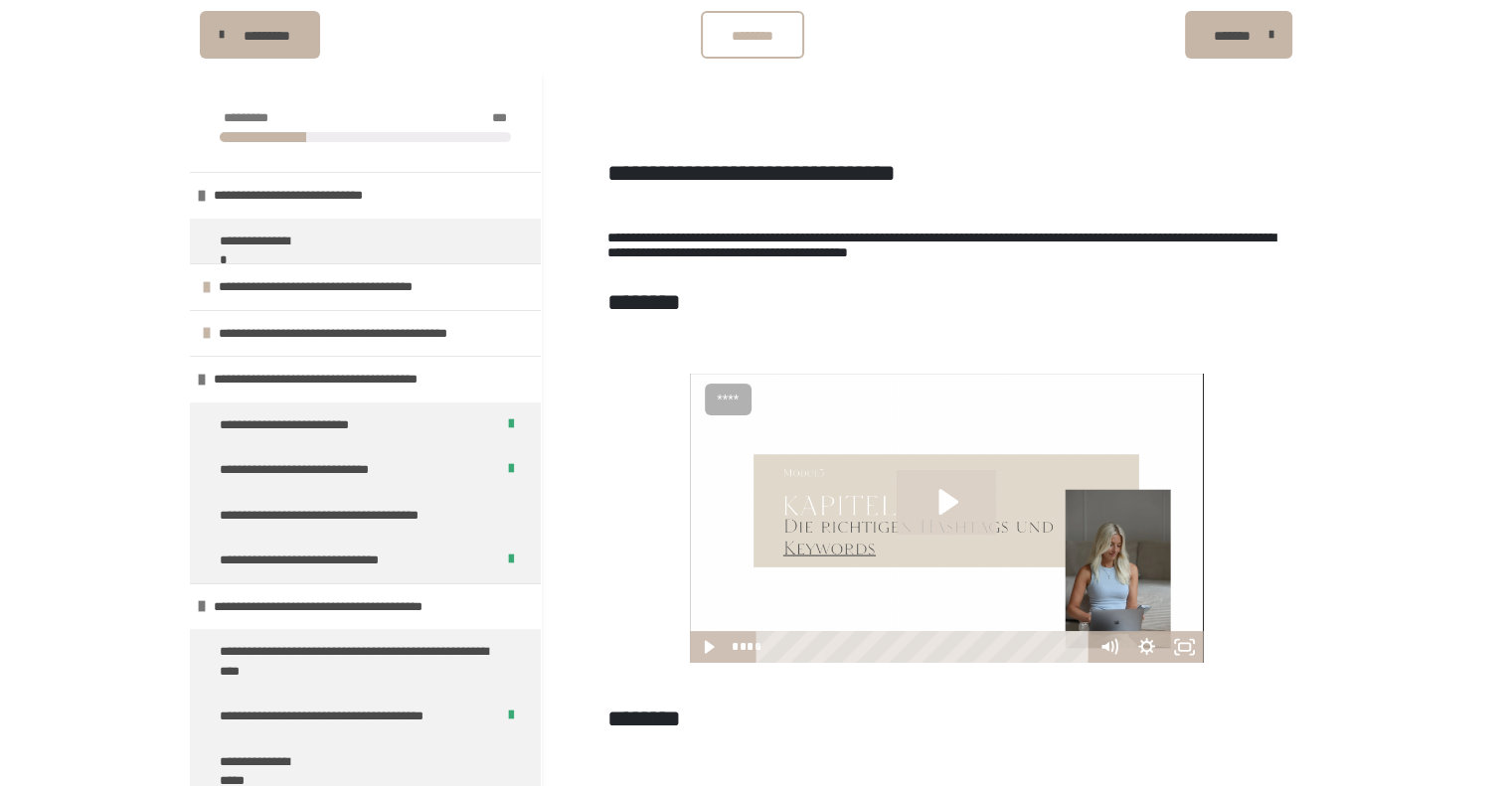 click 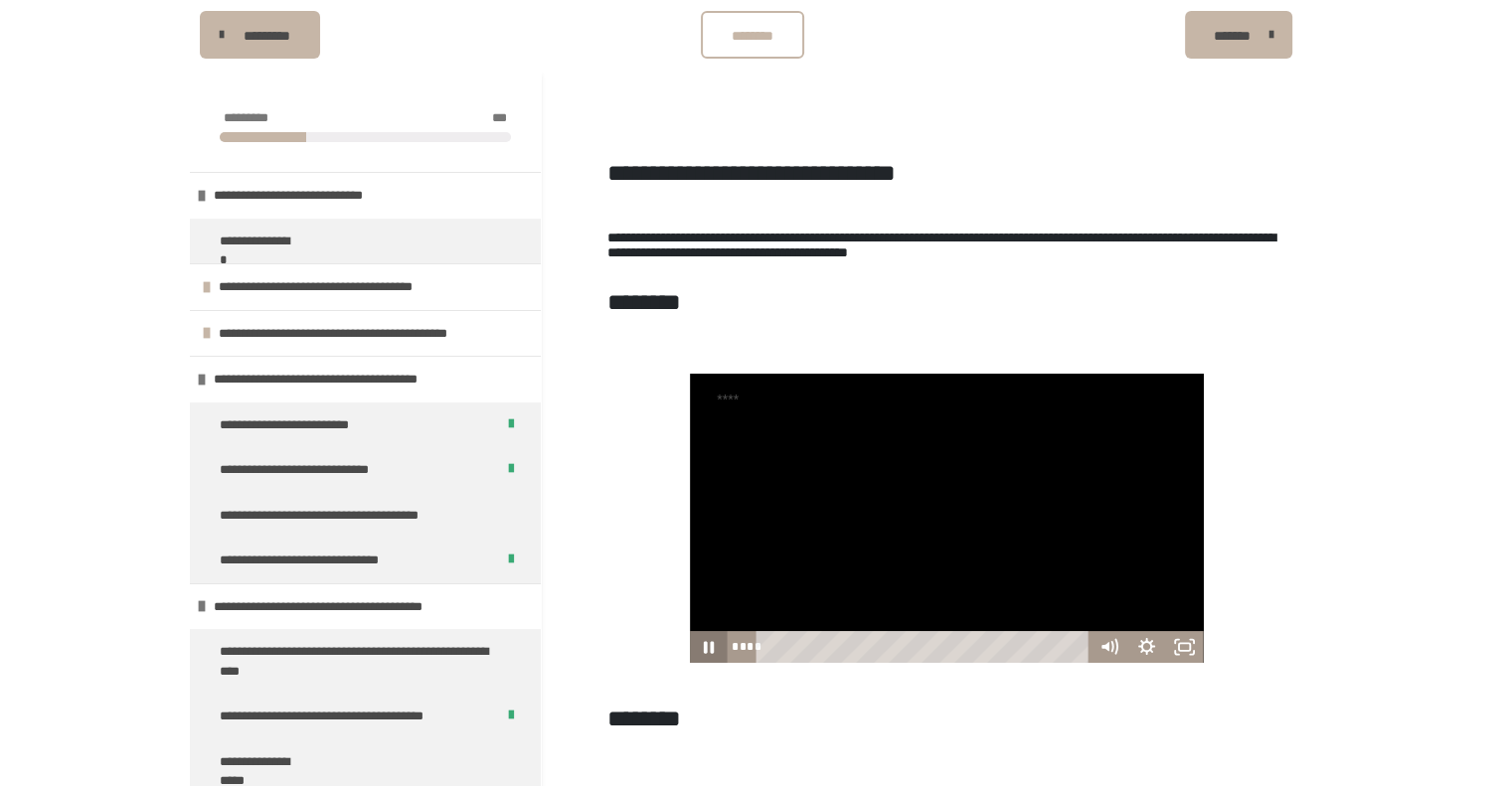click 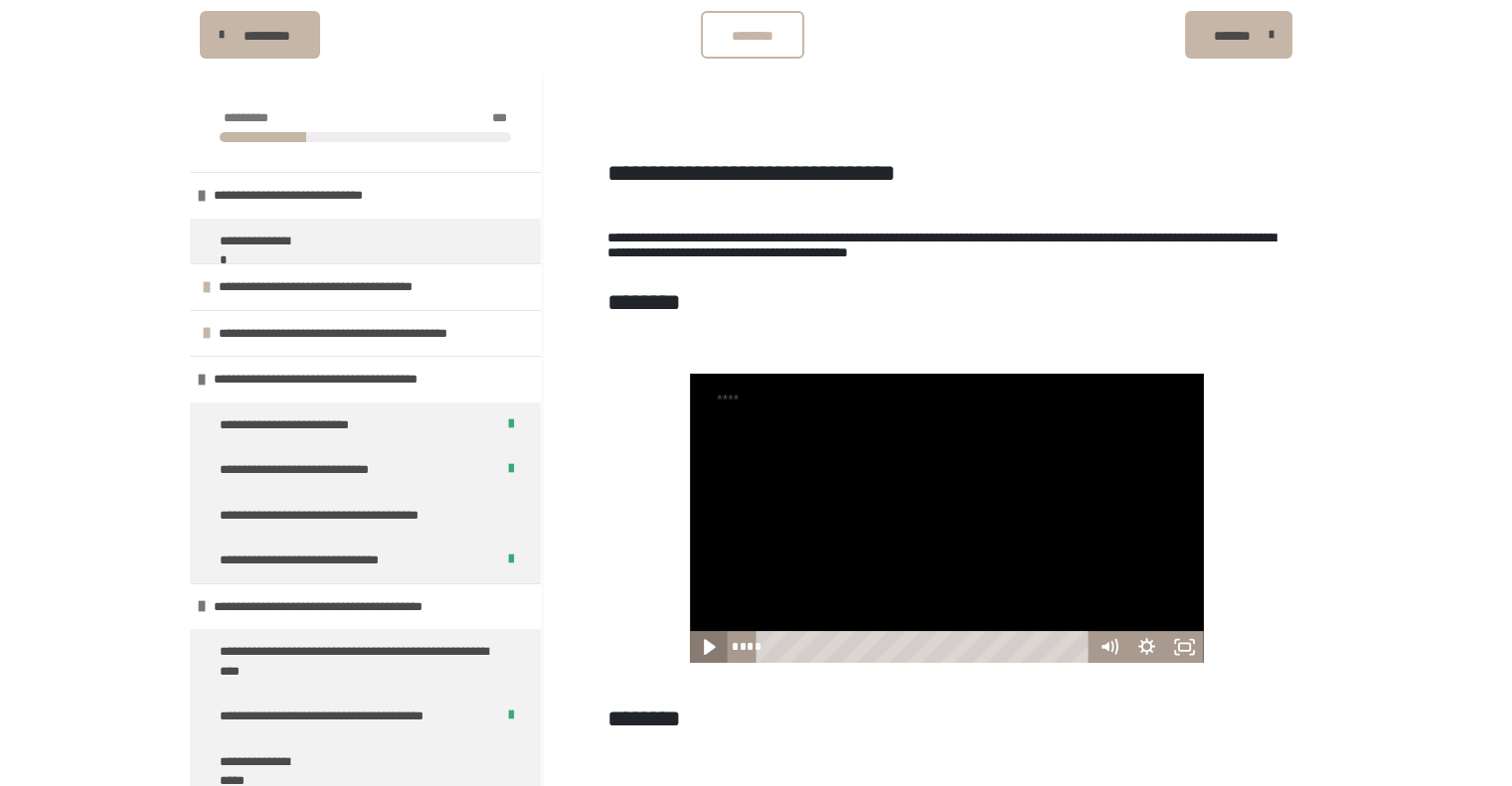 click 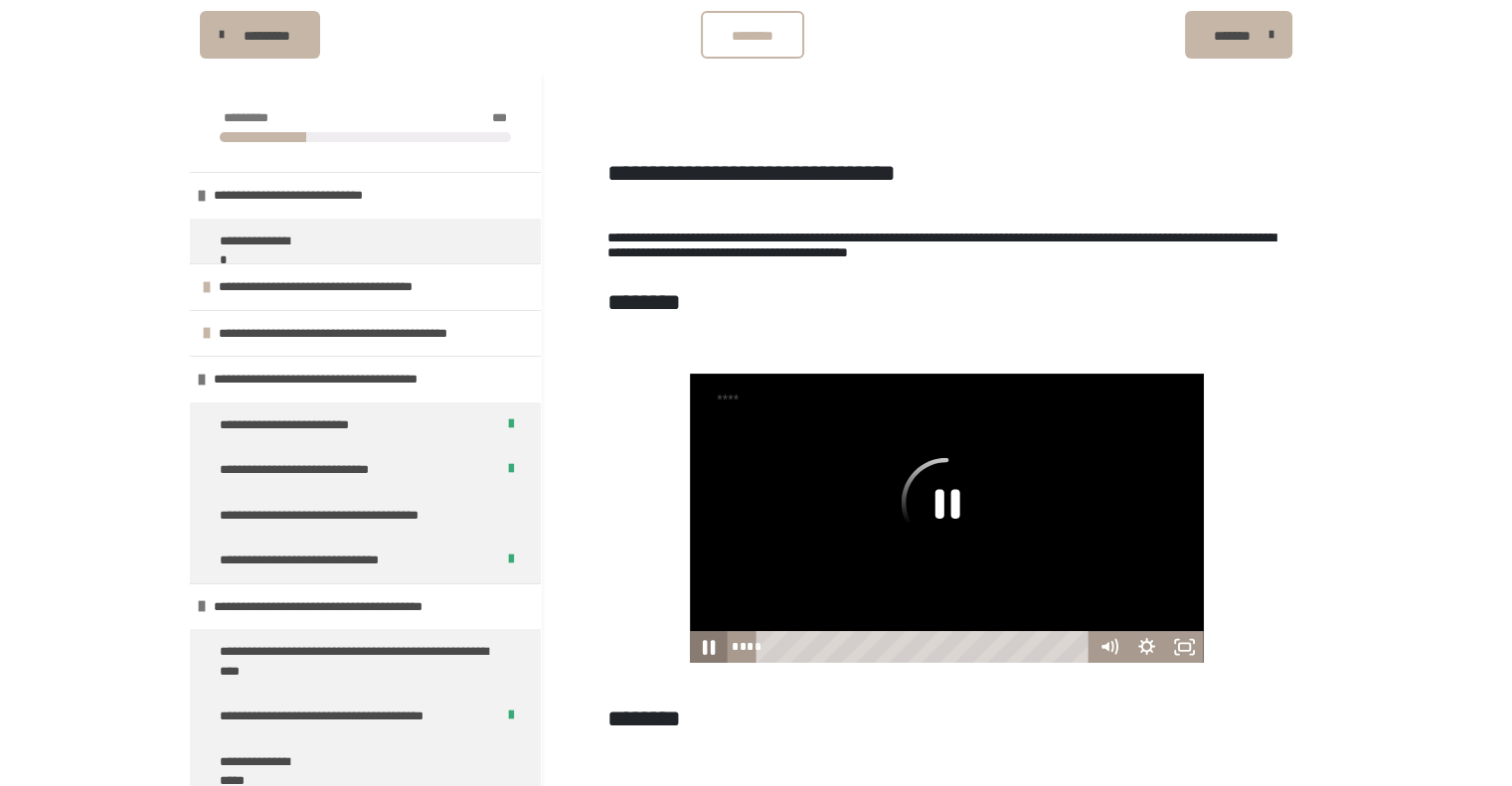 click 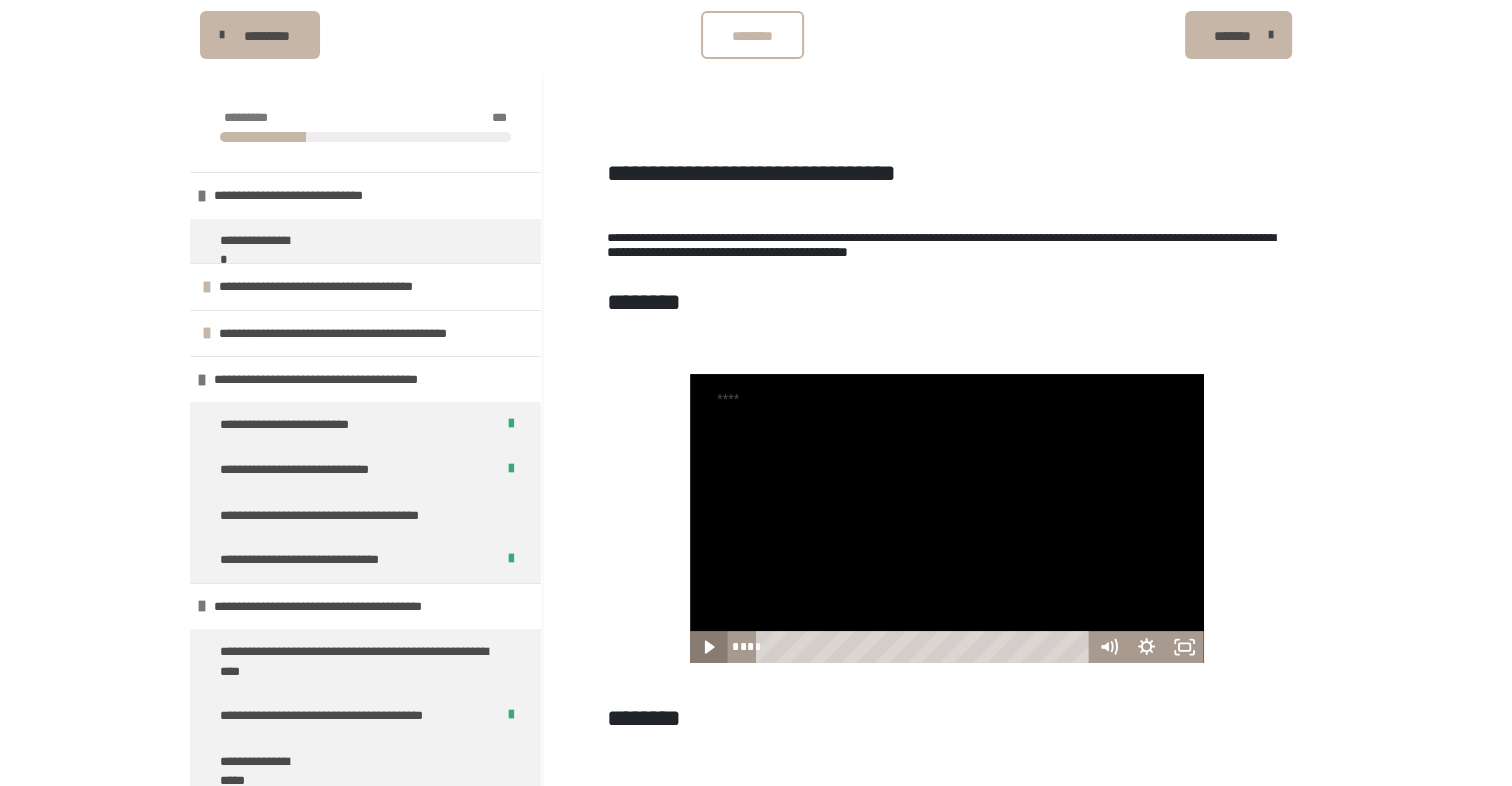 click 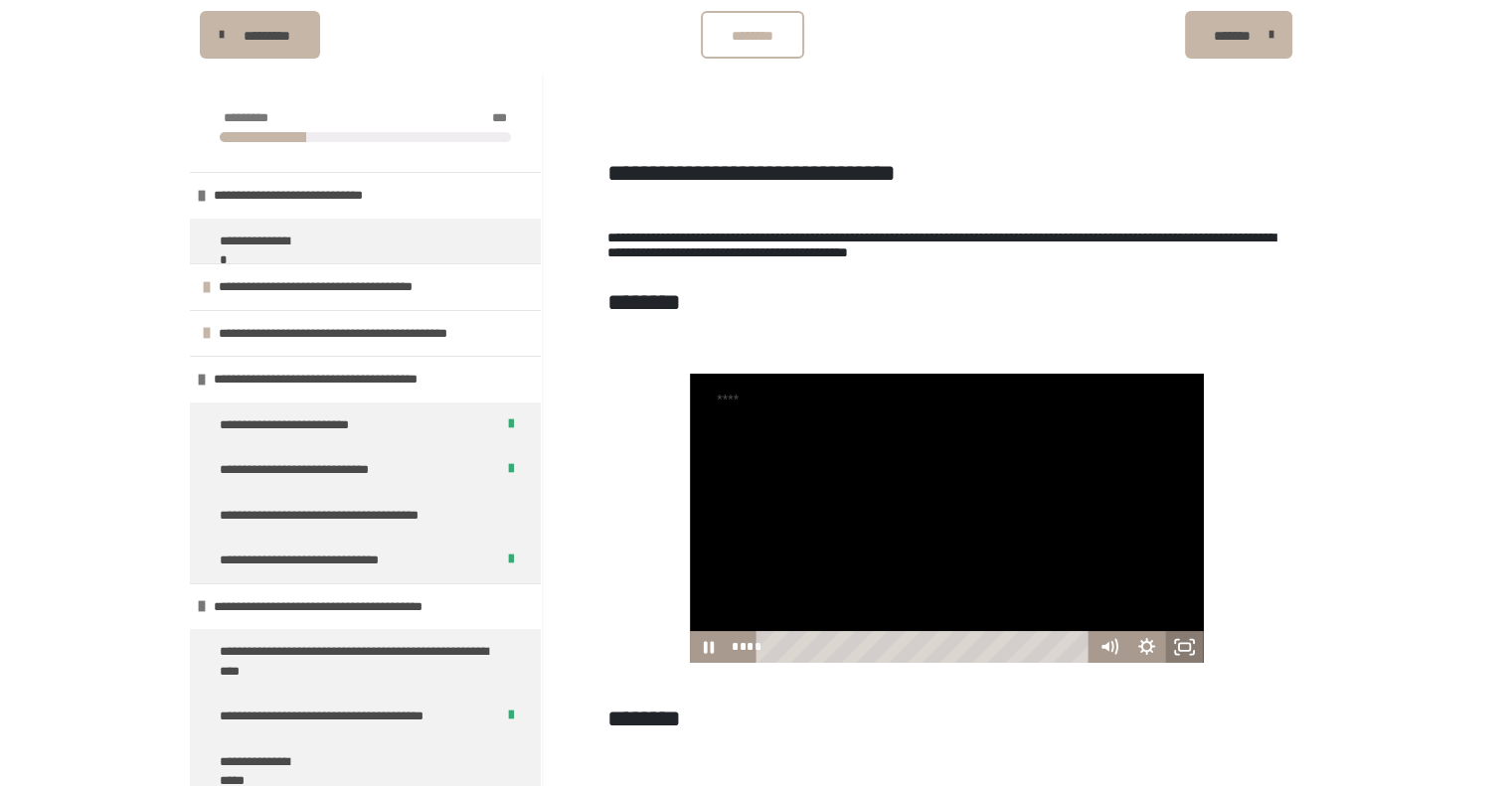 type 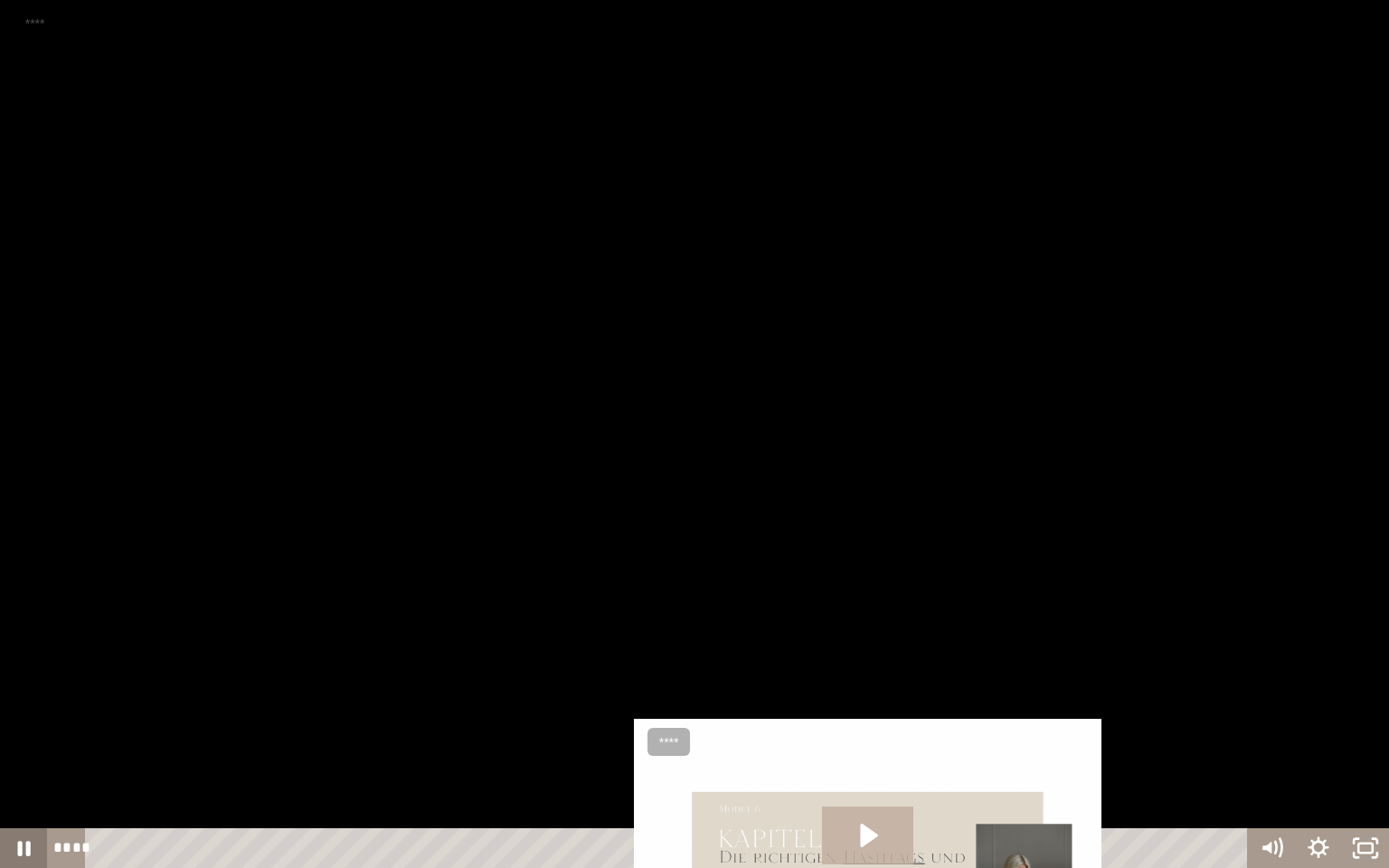 click 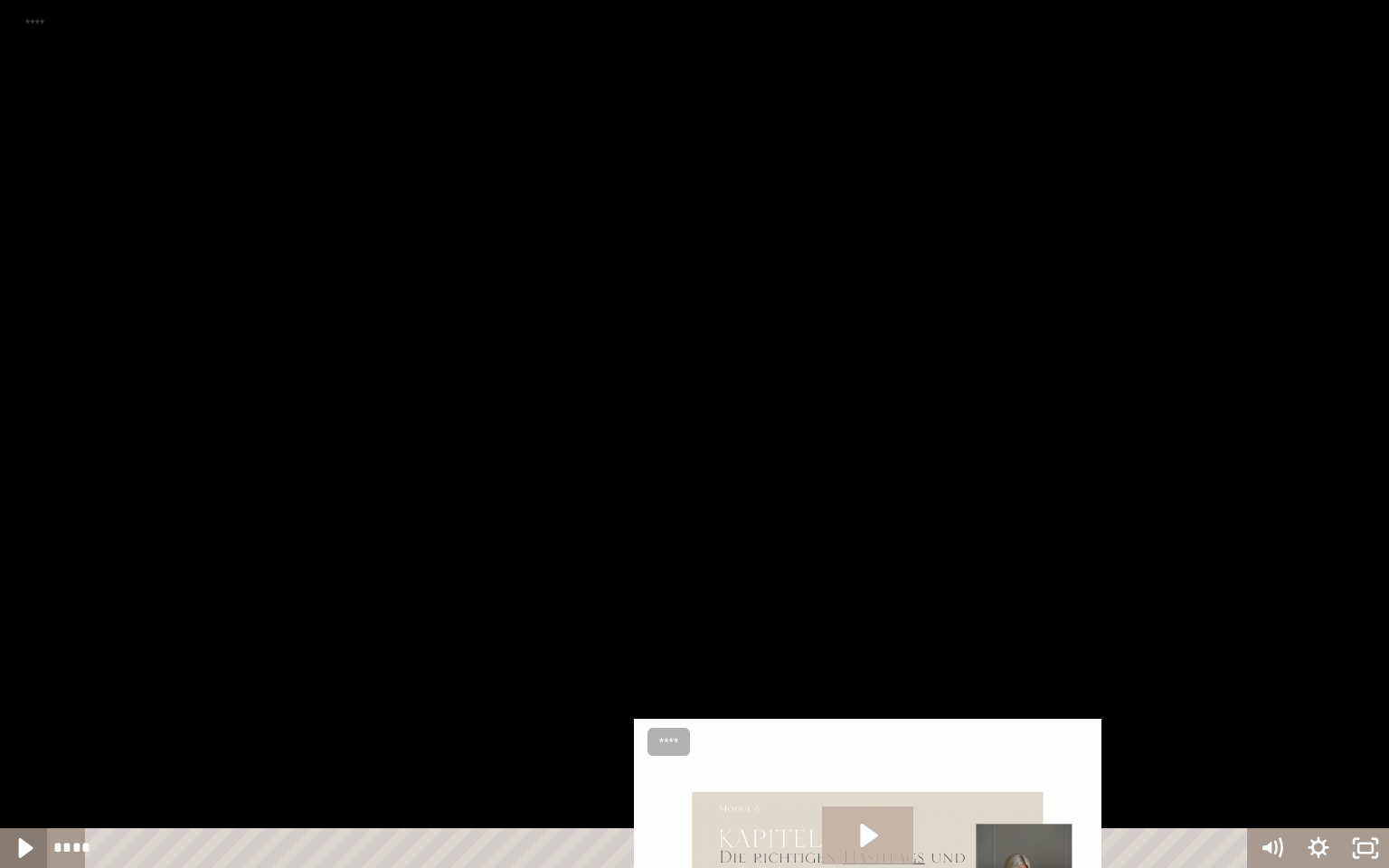 click 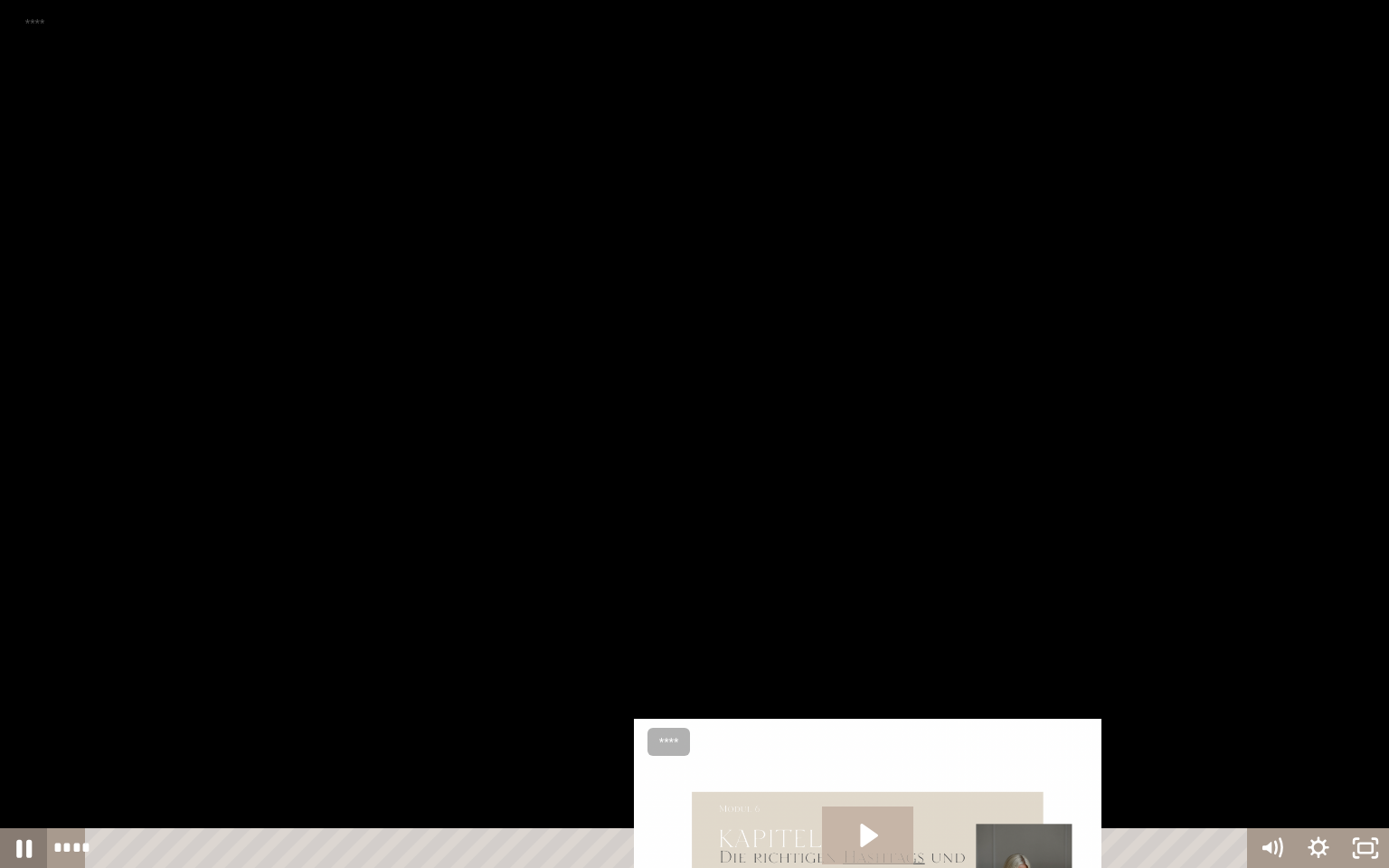 click 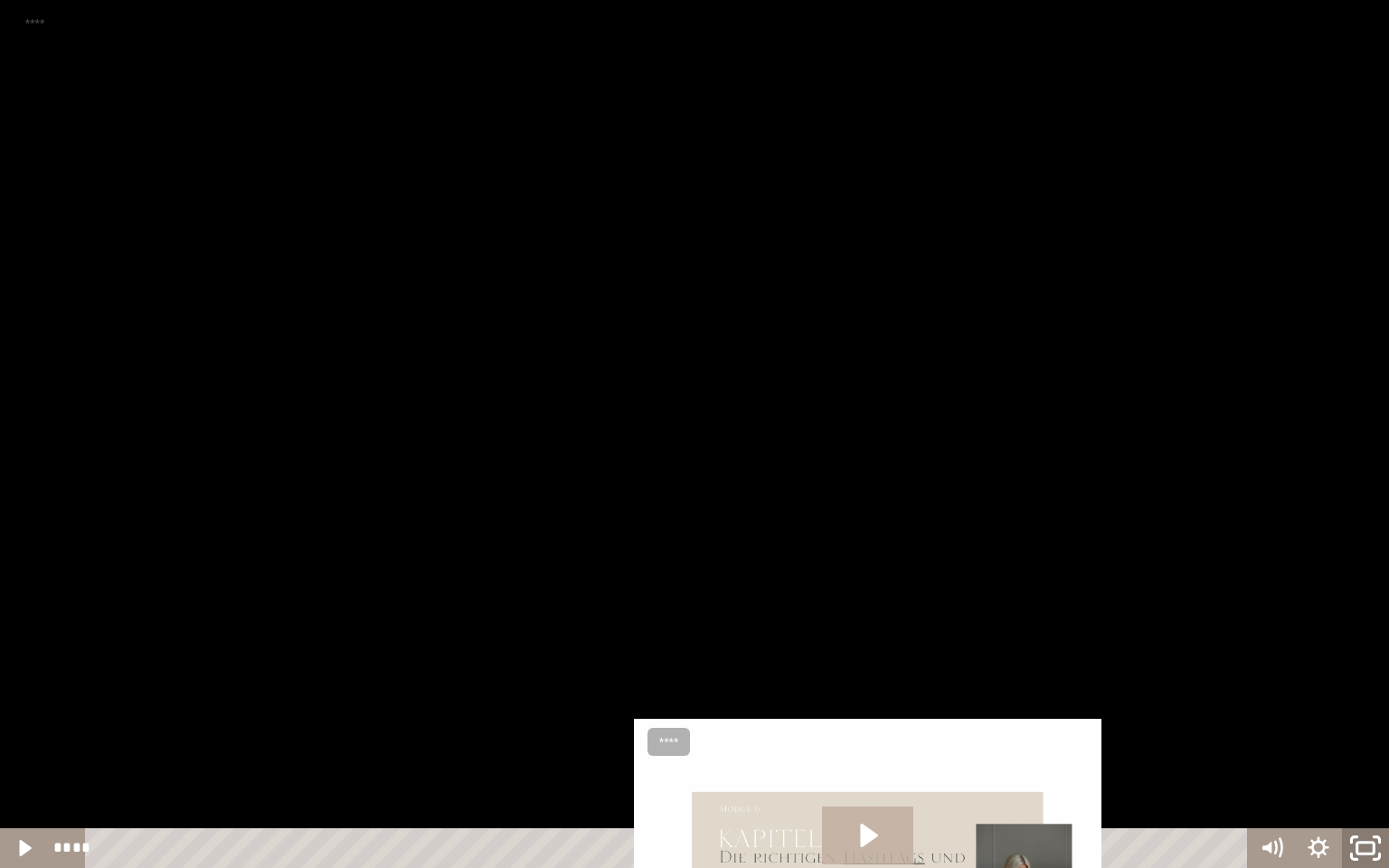 click 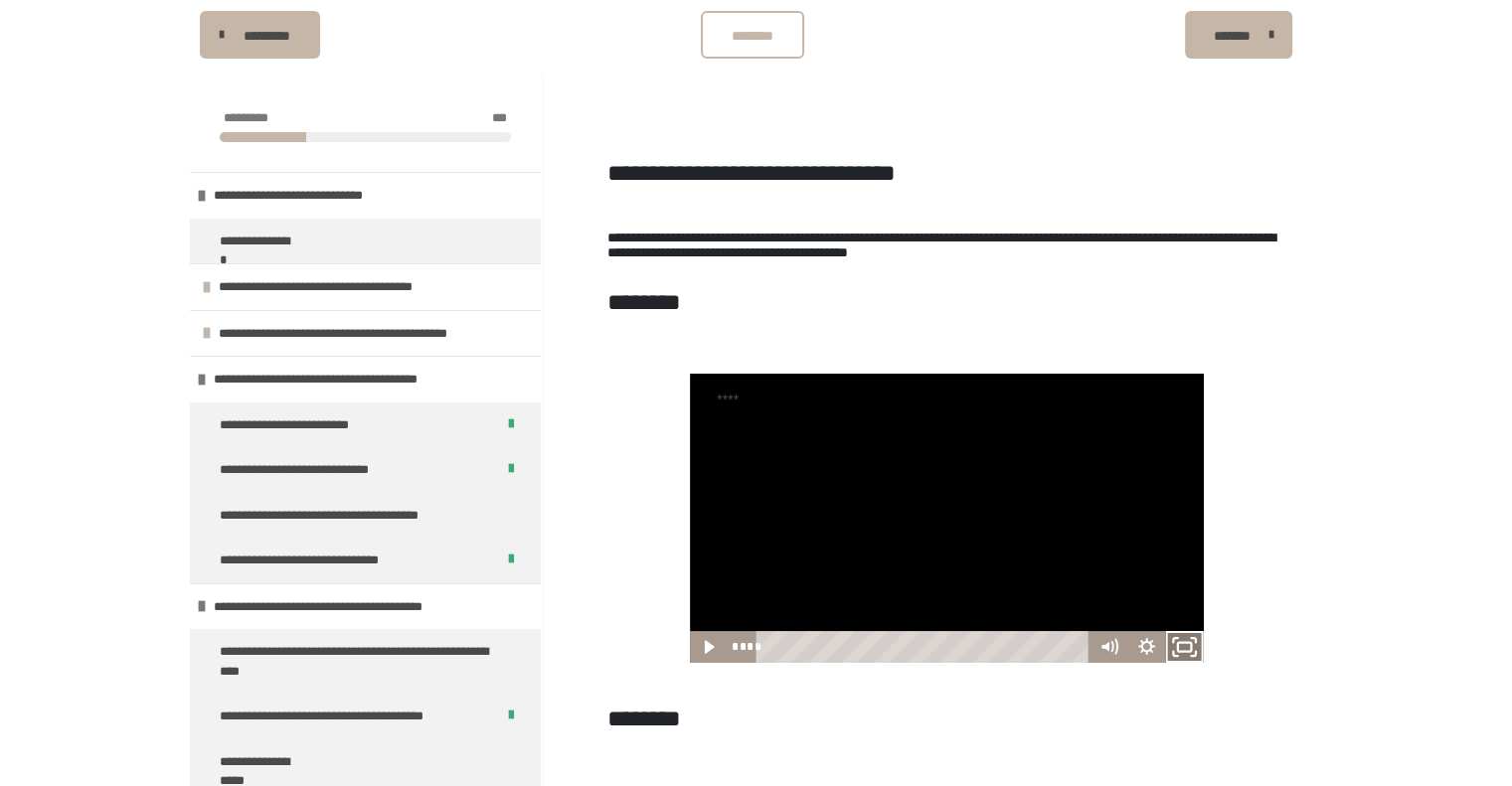 click 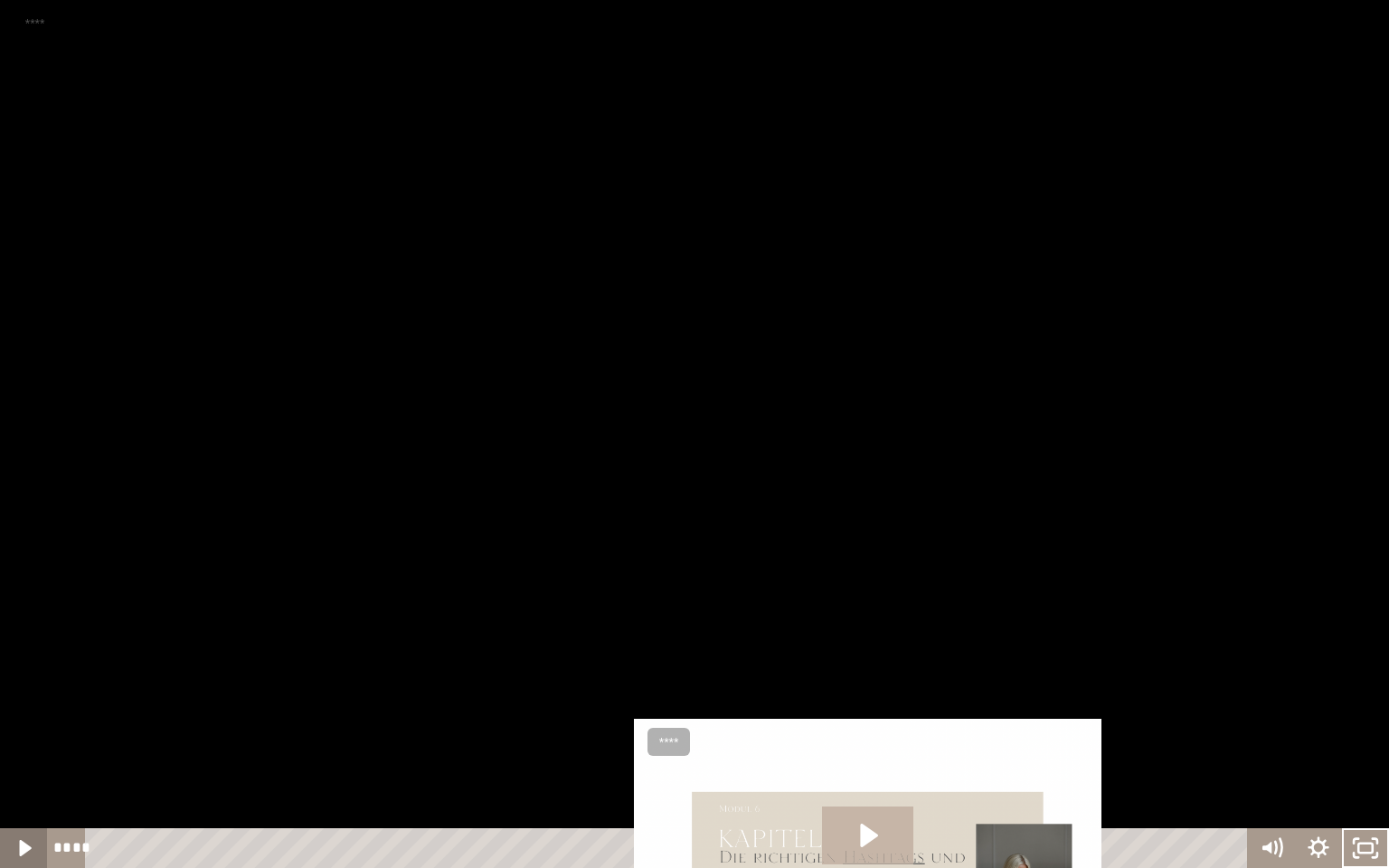 click 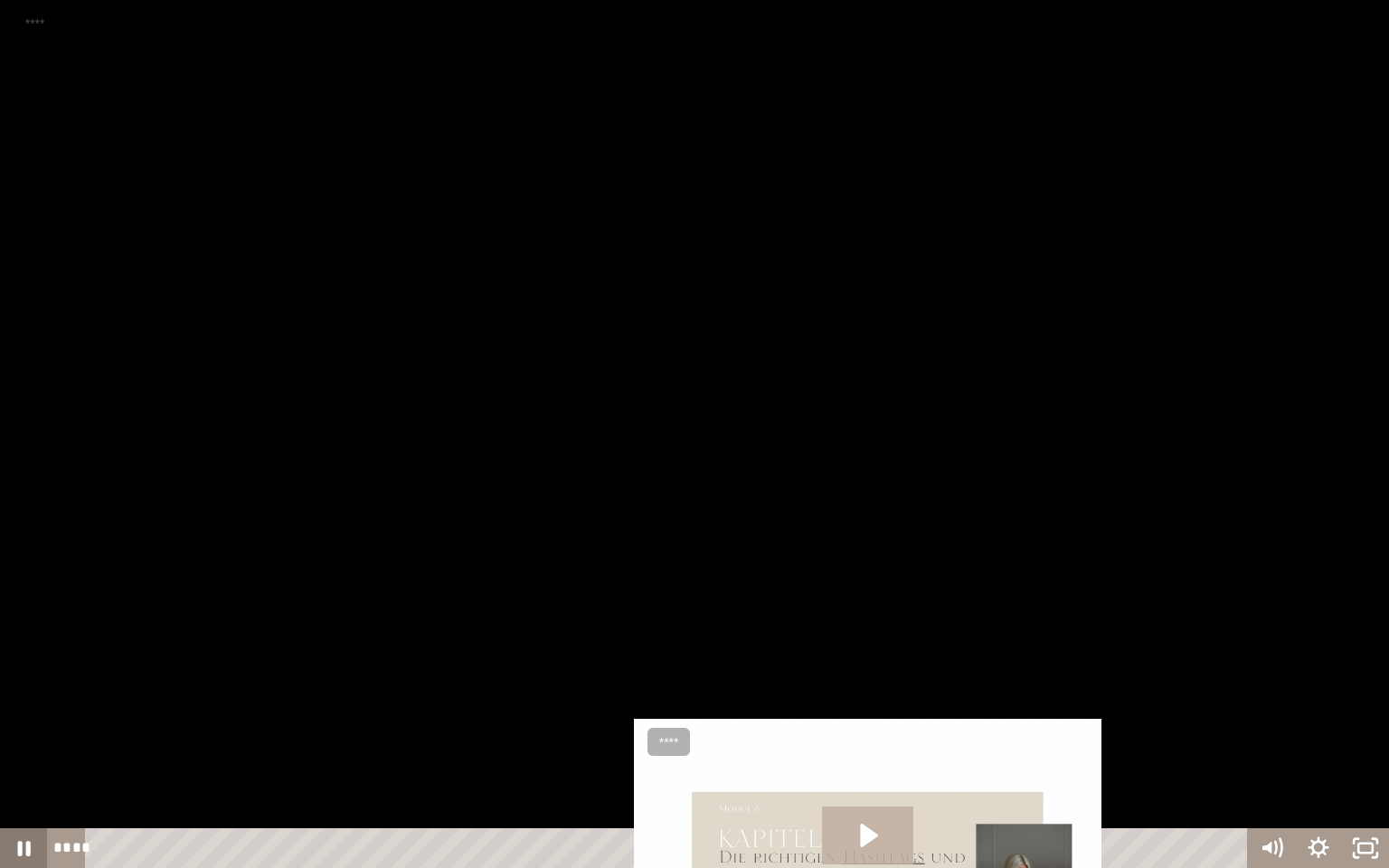 click 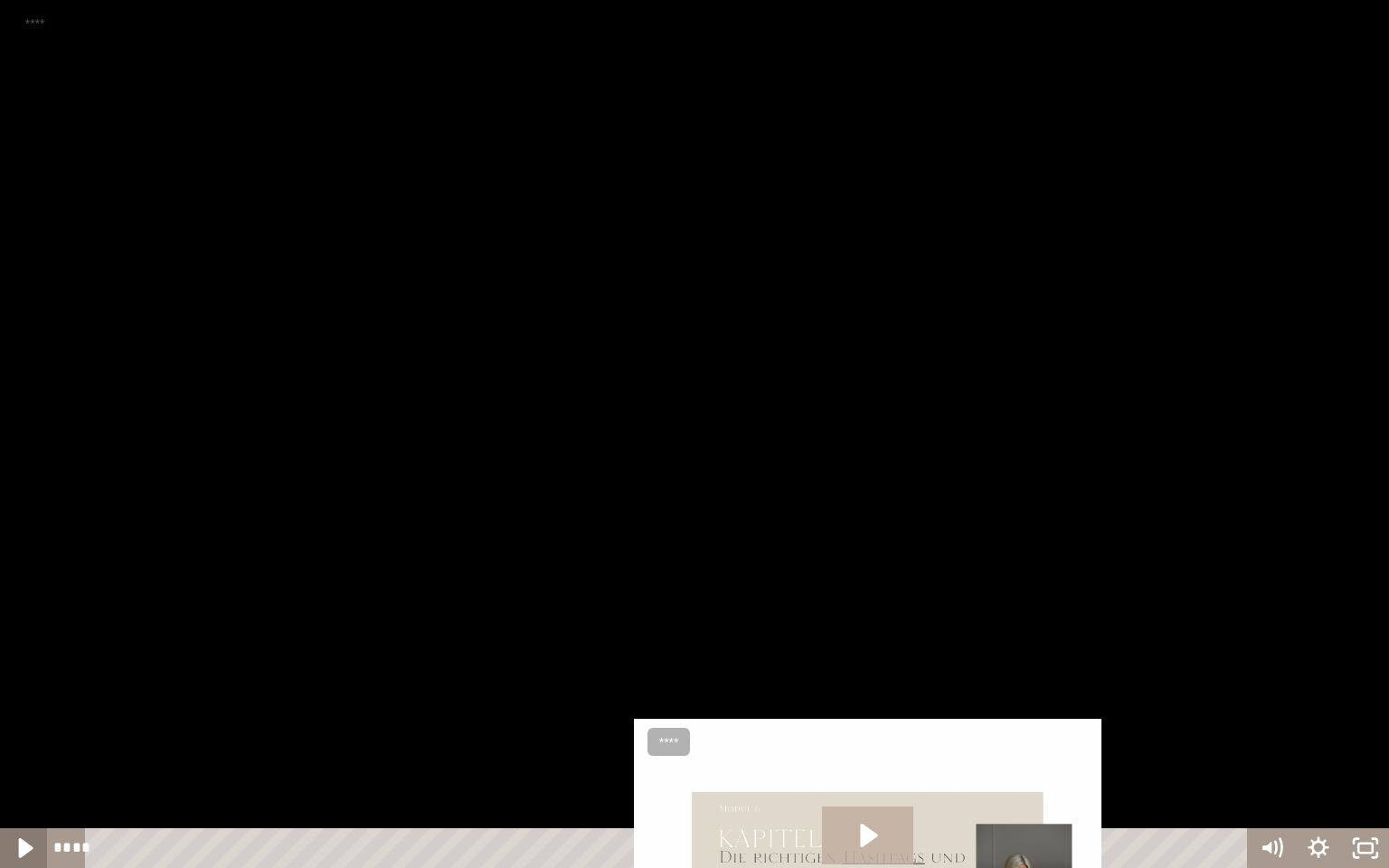 click 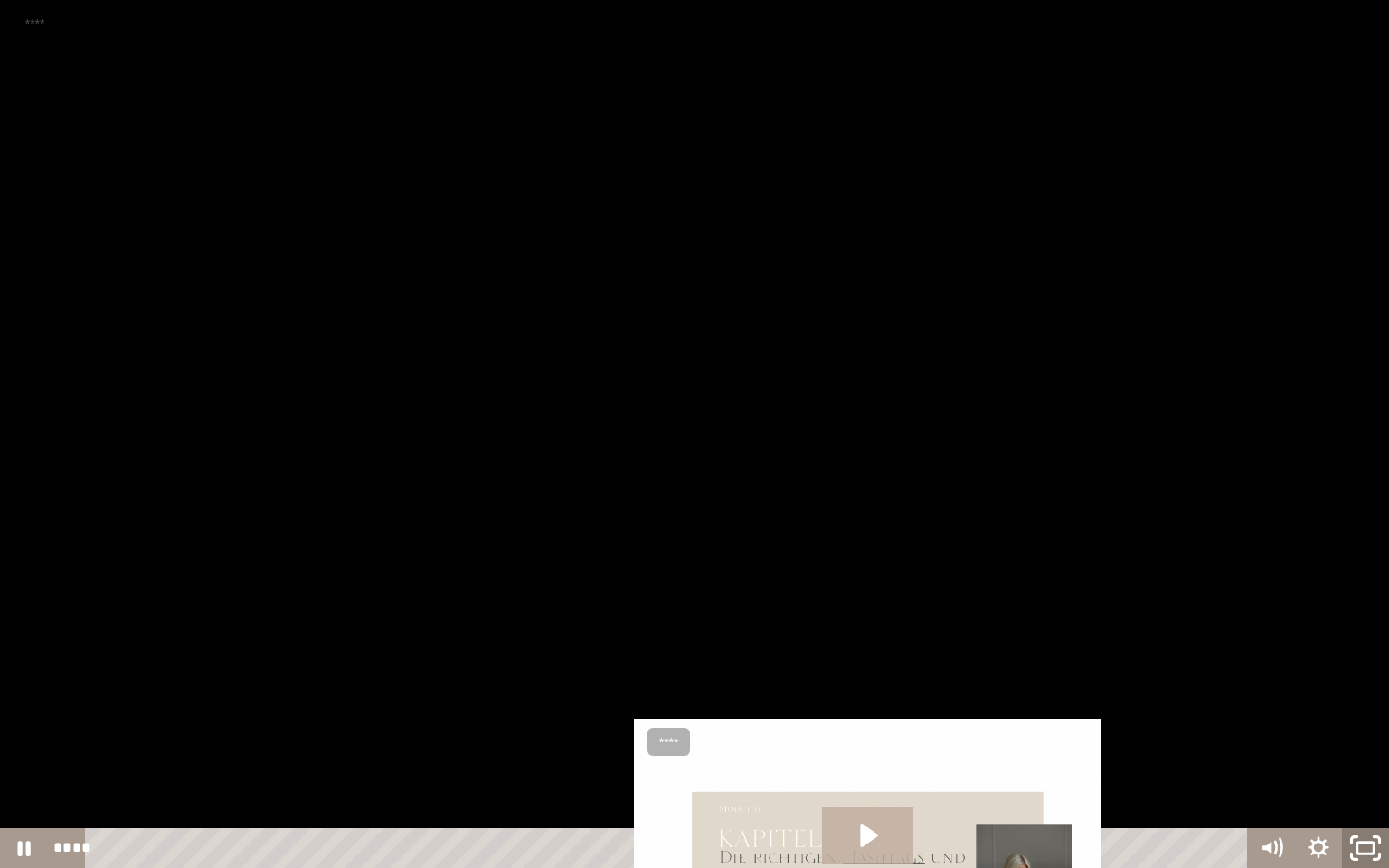 click 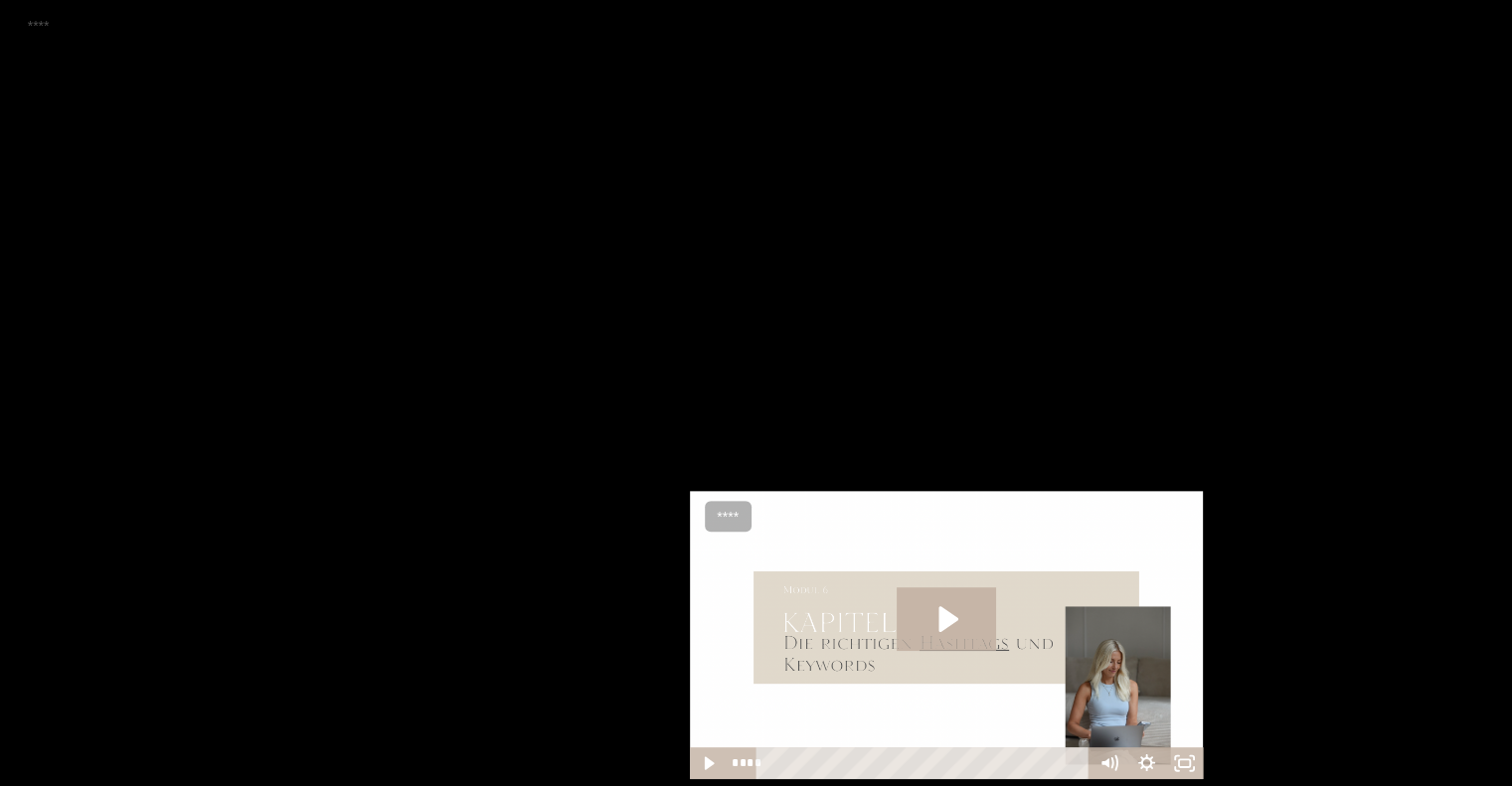 scroll, scrollTop: 504, scrollLeft: 0, axis: vertical 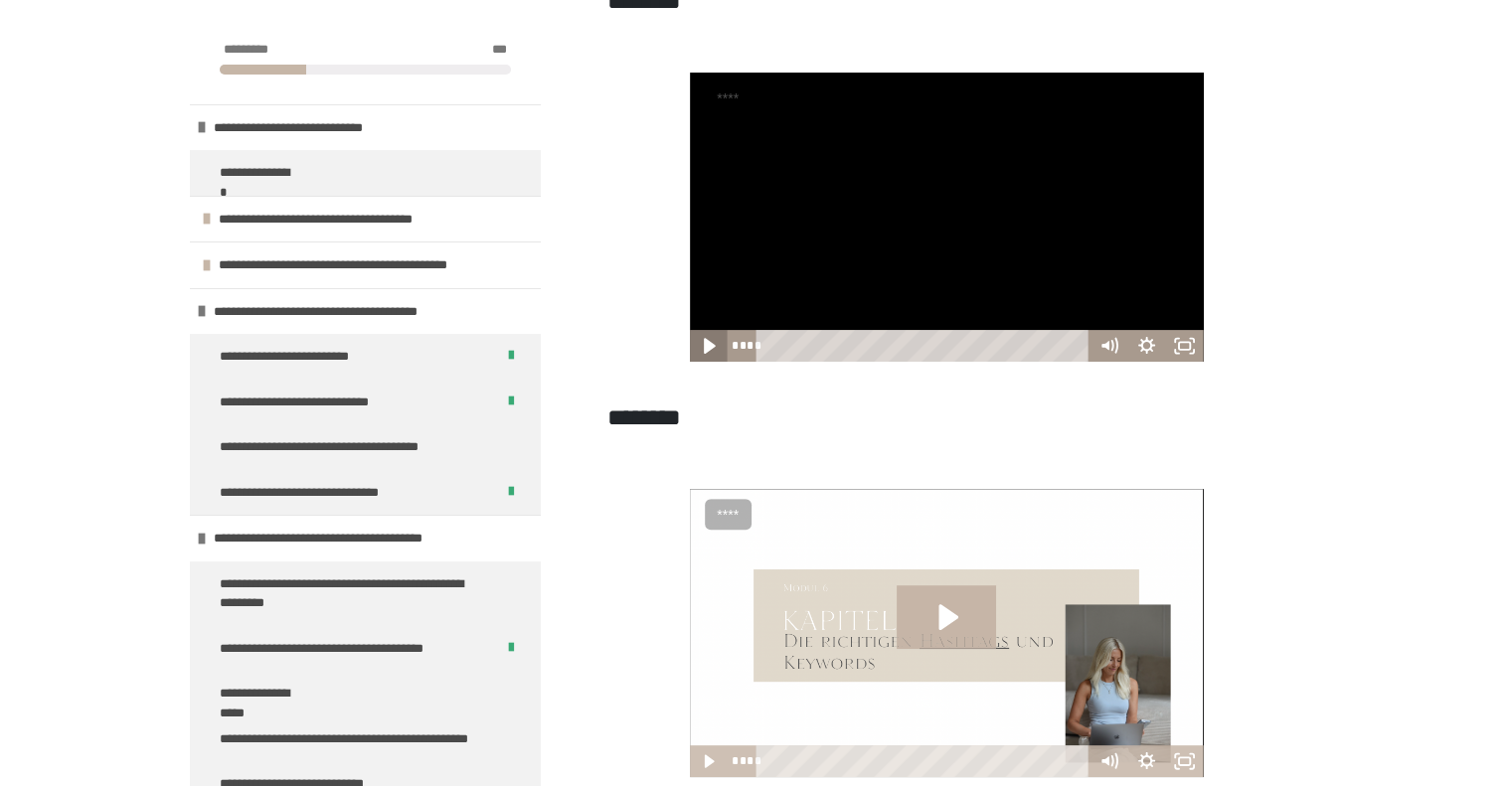 click 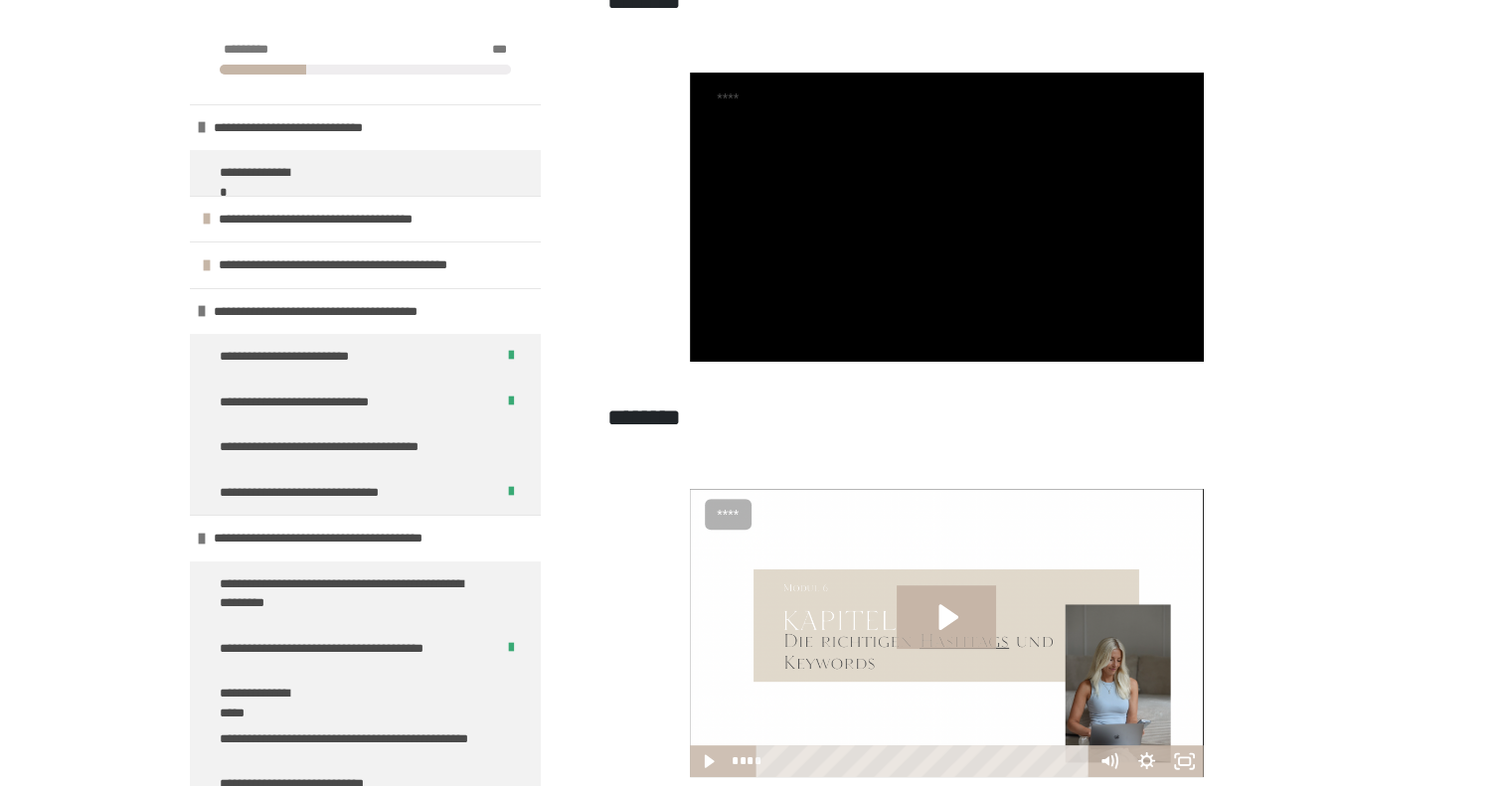 scroll, scrollTop: 640, scrollLeft: 0, axis: vertical 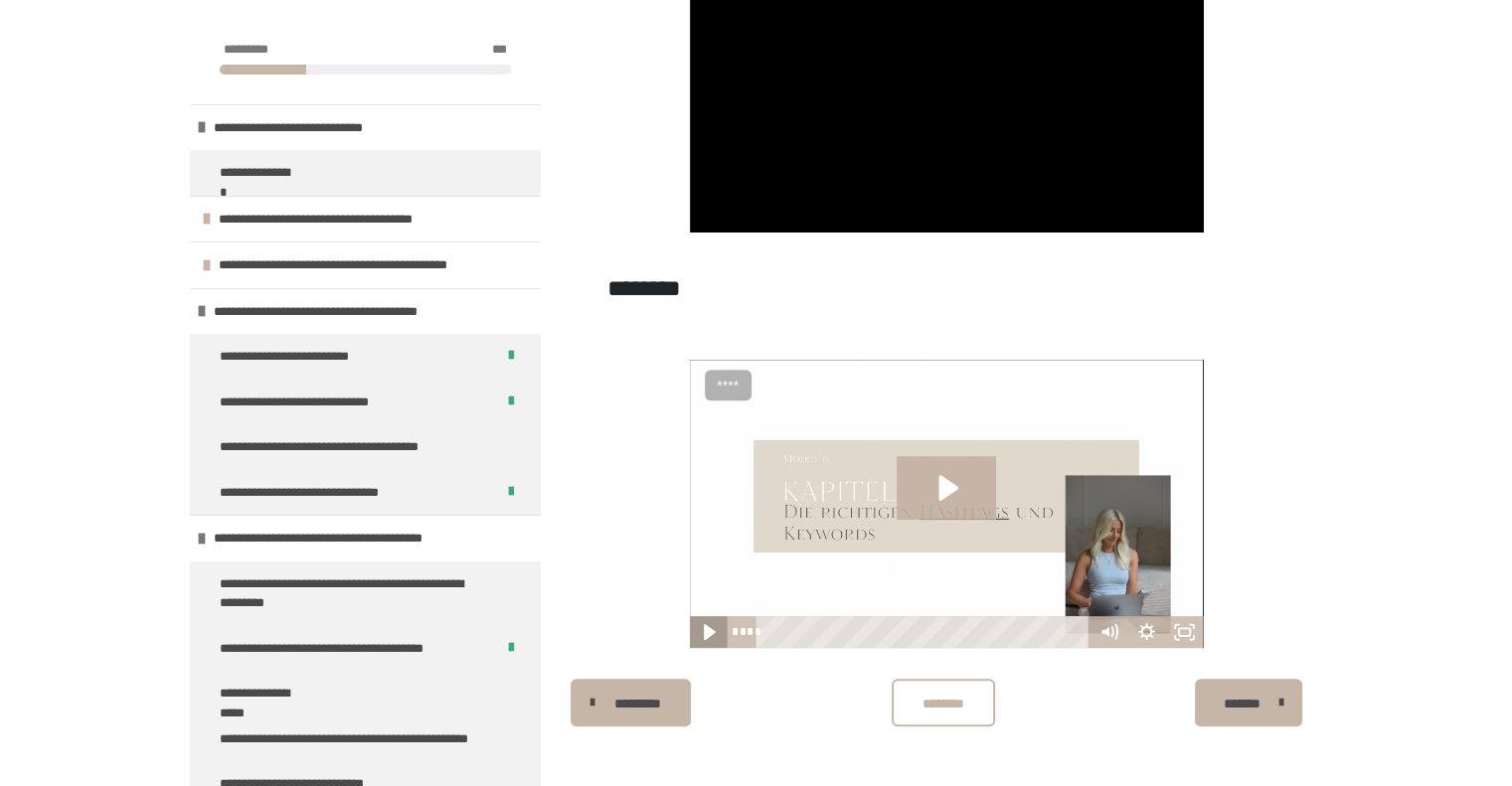 click 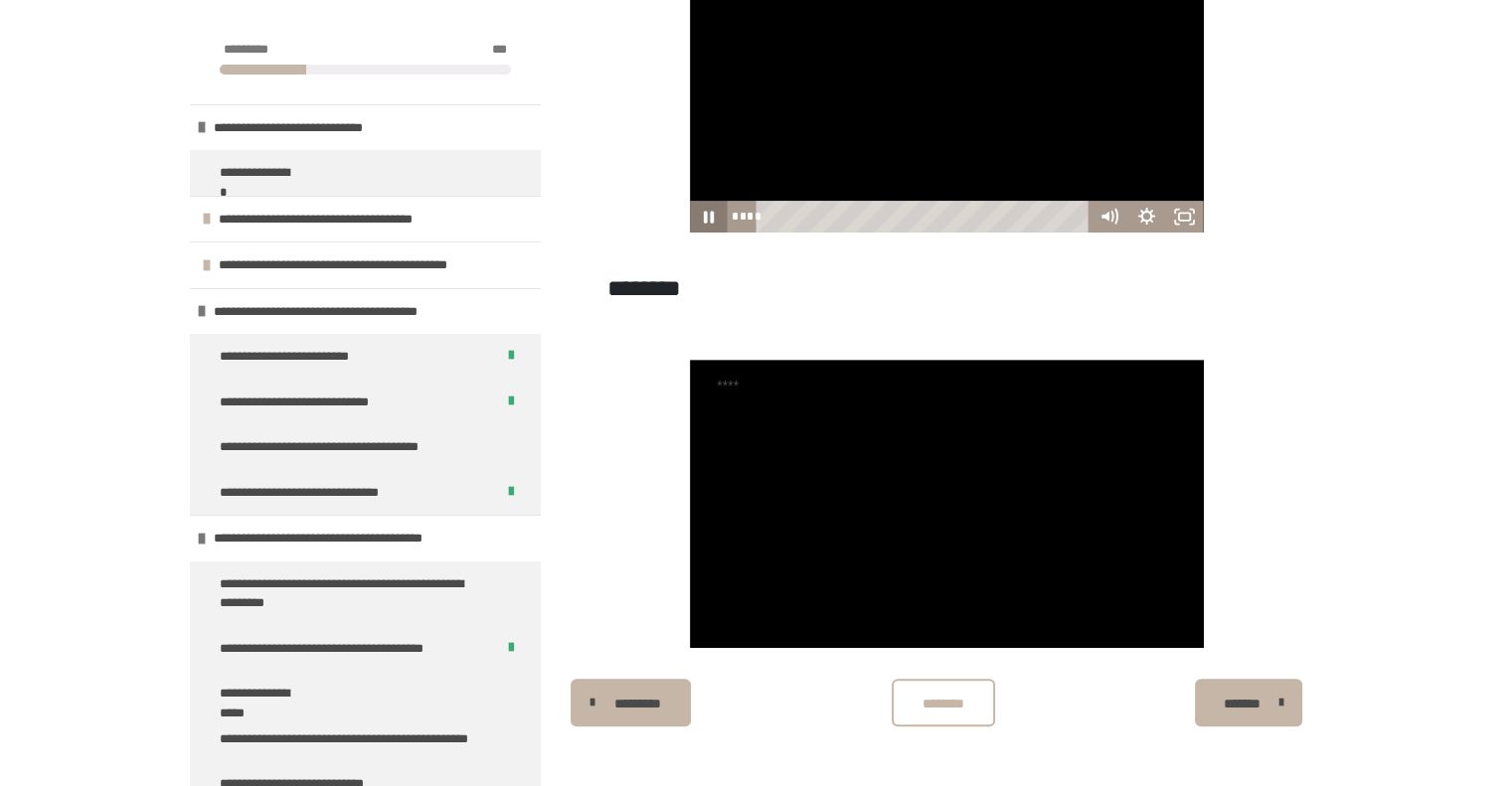 click 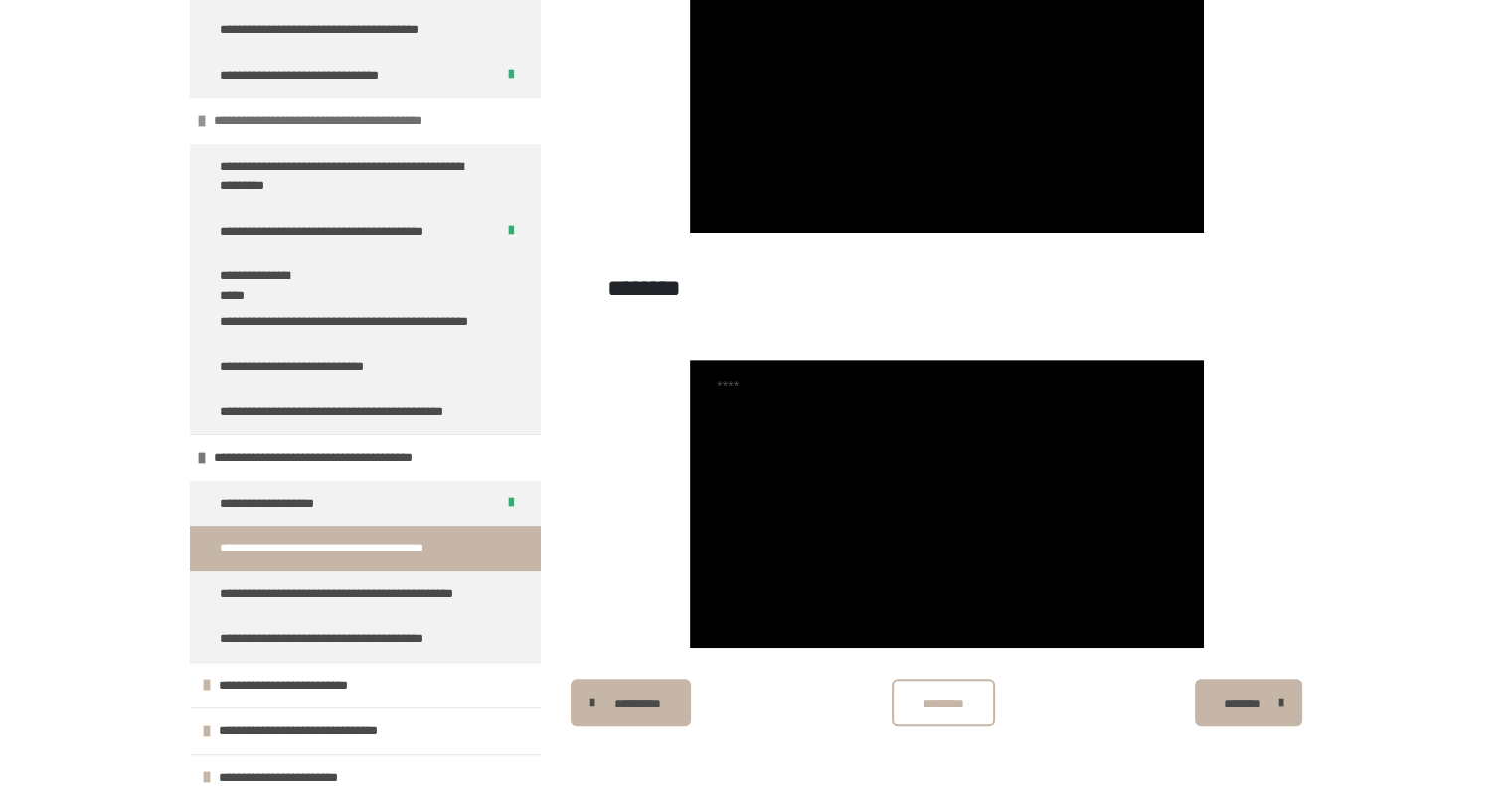 scroll, scrollTop: 419, scrollLeft: 0, axis: vertical 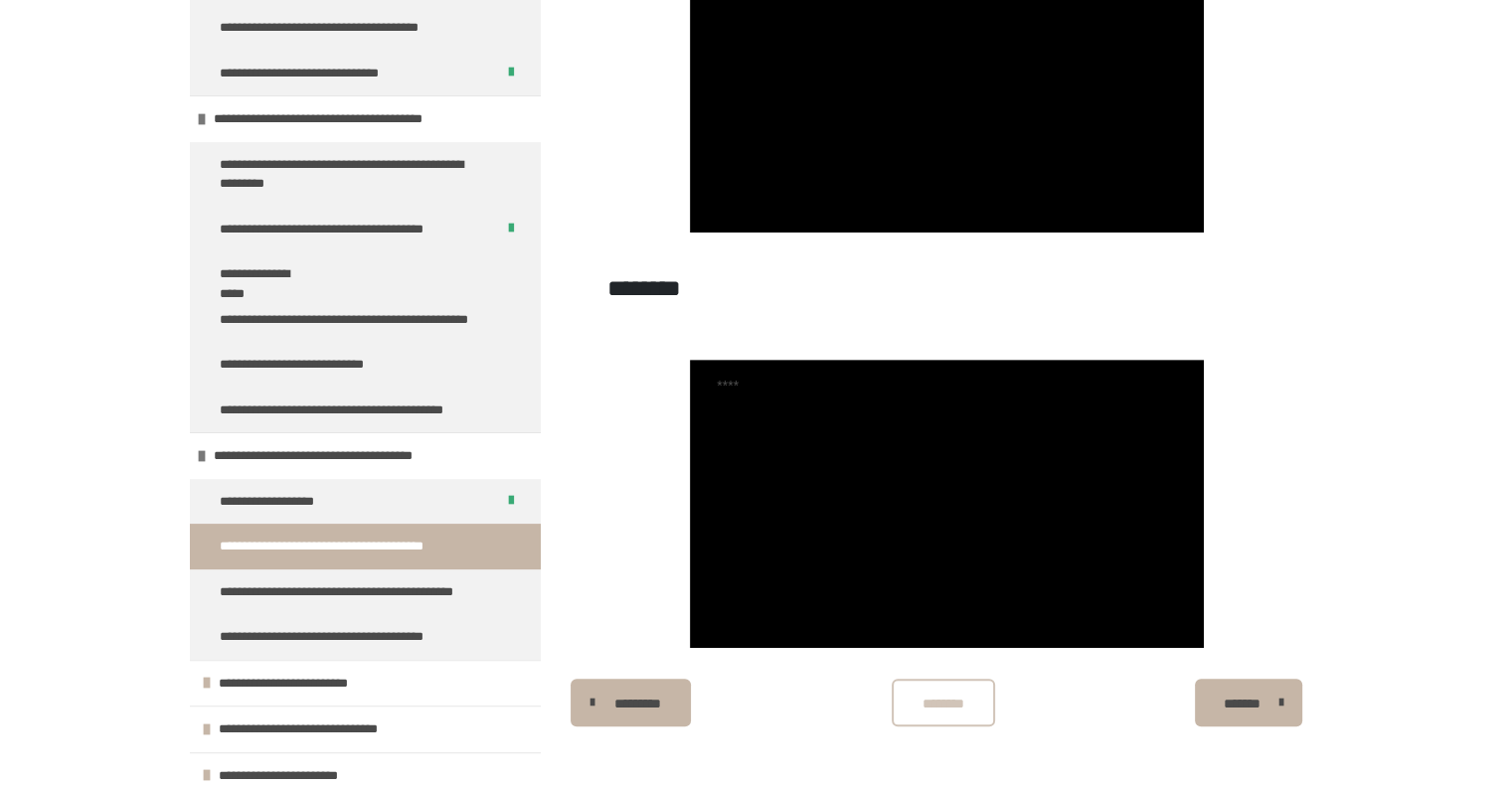 click on "********" at bounding box center [942, 704] 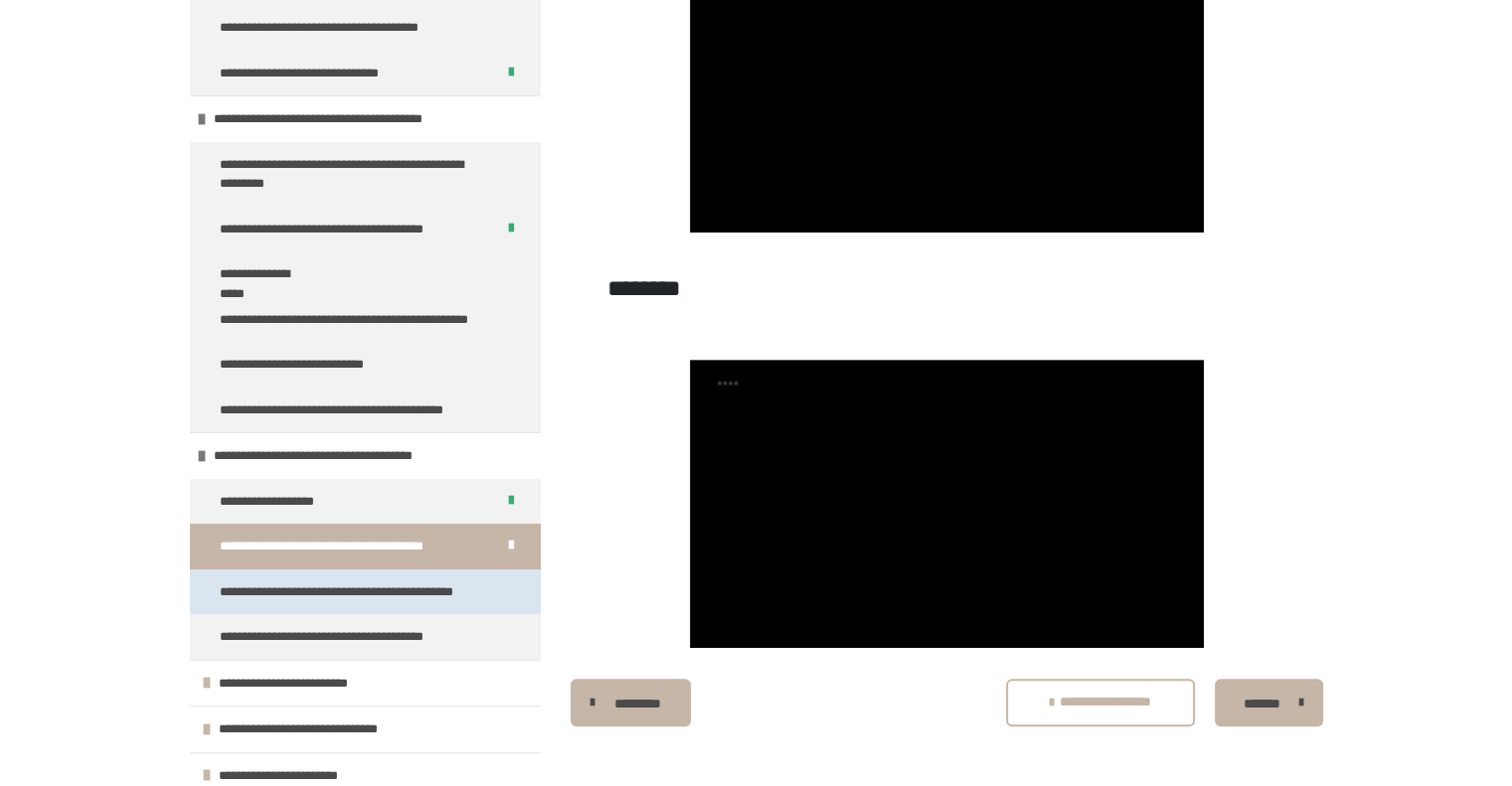click on "**********" at bounding box center (345, 592) 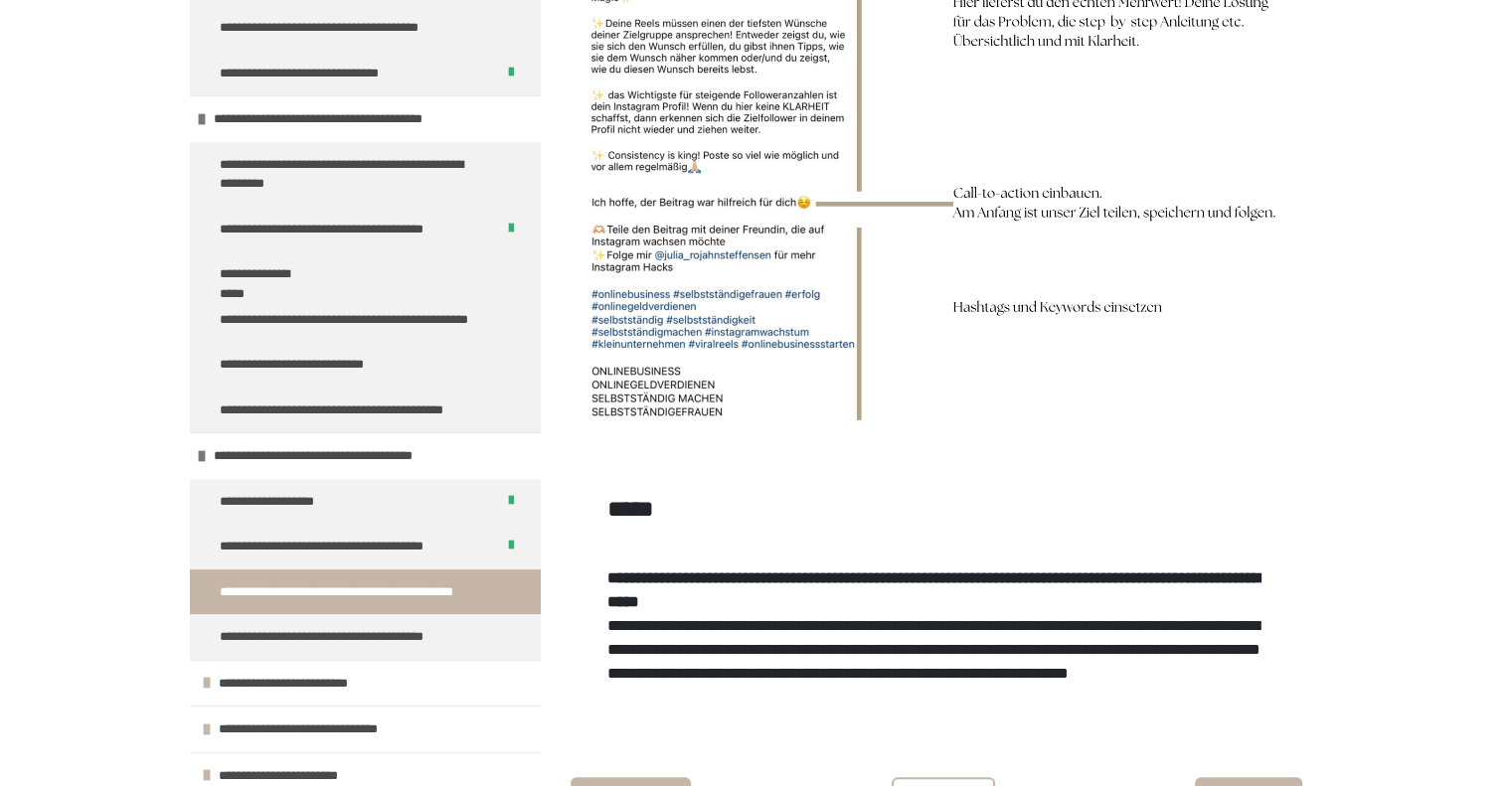 scroll, scrollTop: 1531, scrollLeft: 0, axis: vertical 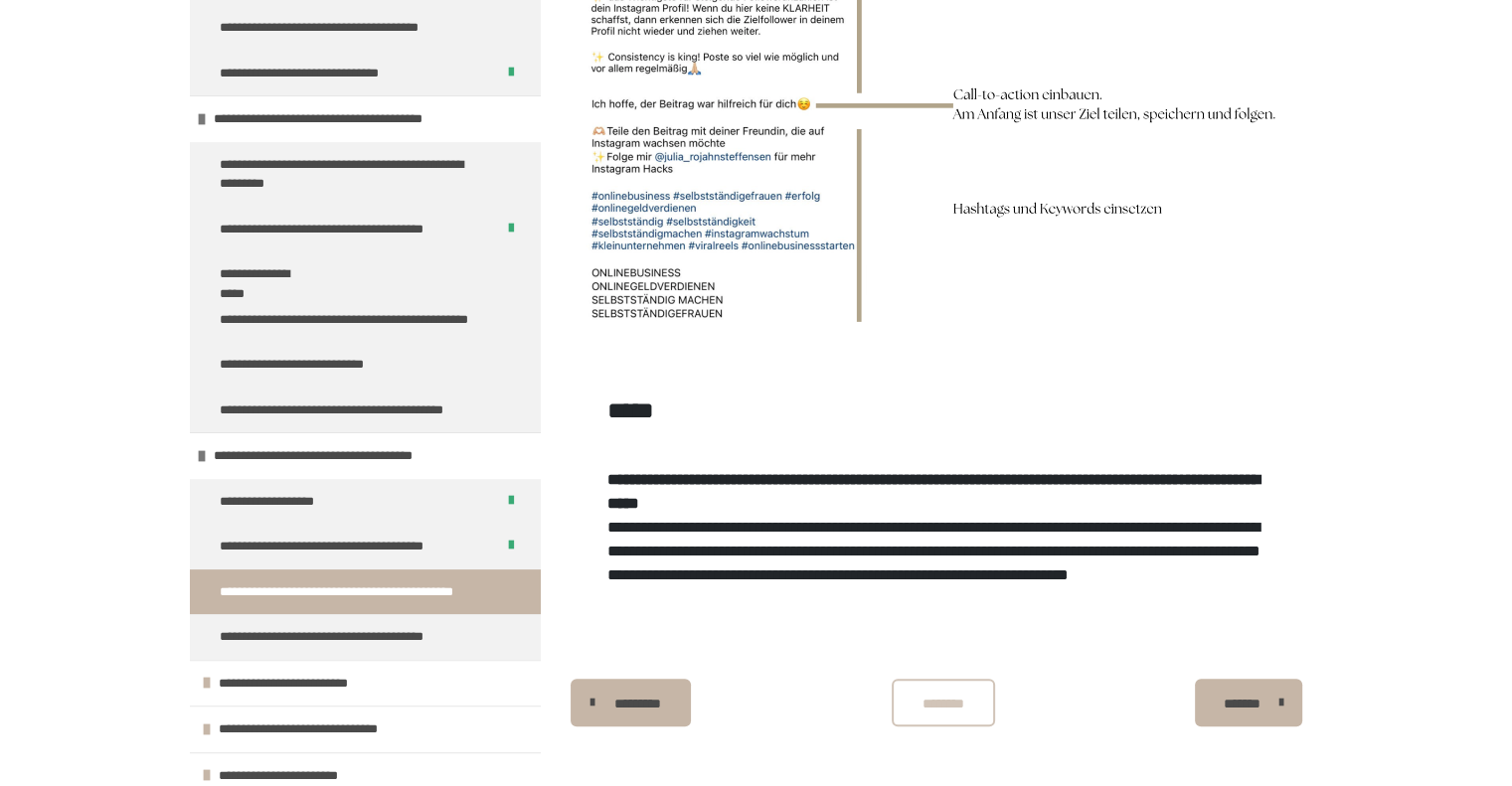 click on "********" at bounding box center [943, 703] 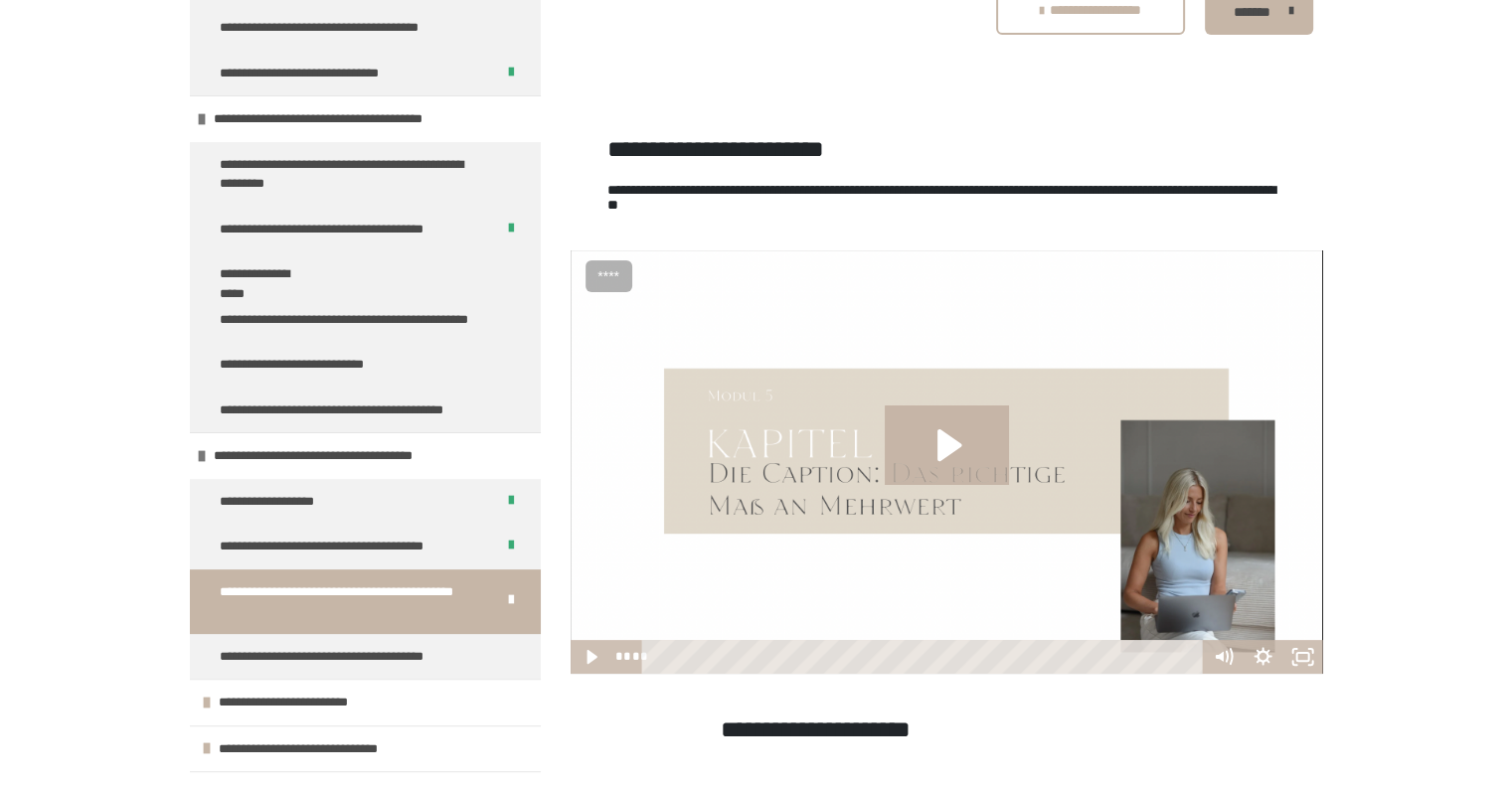 scroll, scrollTop: 256, scrollLeft: 0, axis: vertical 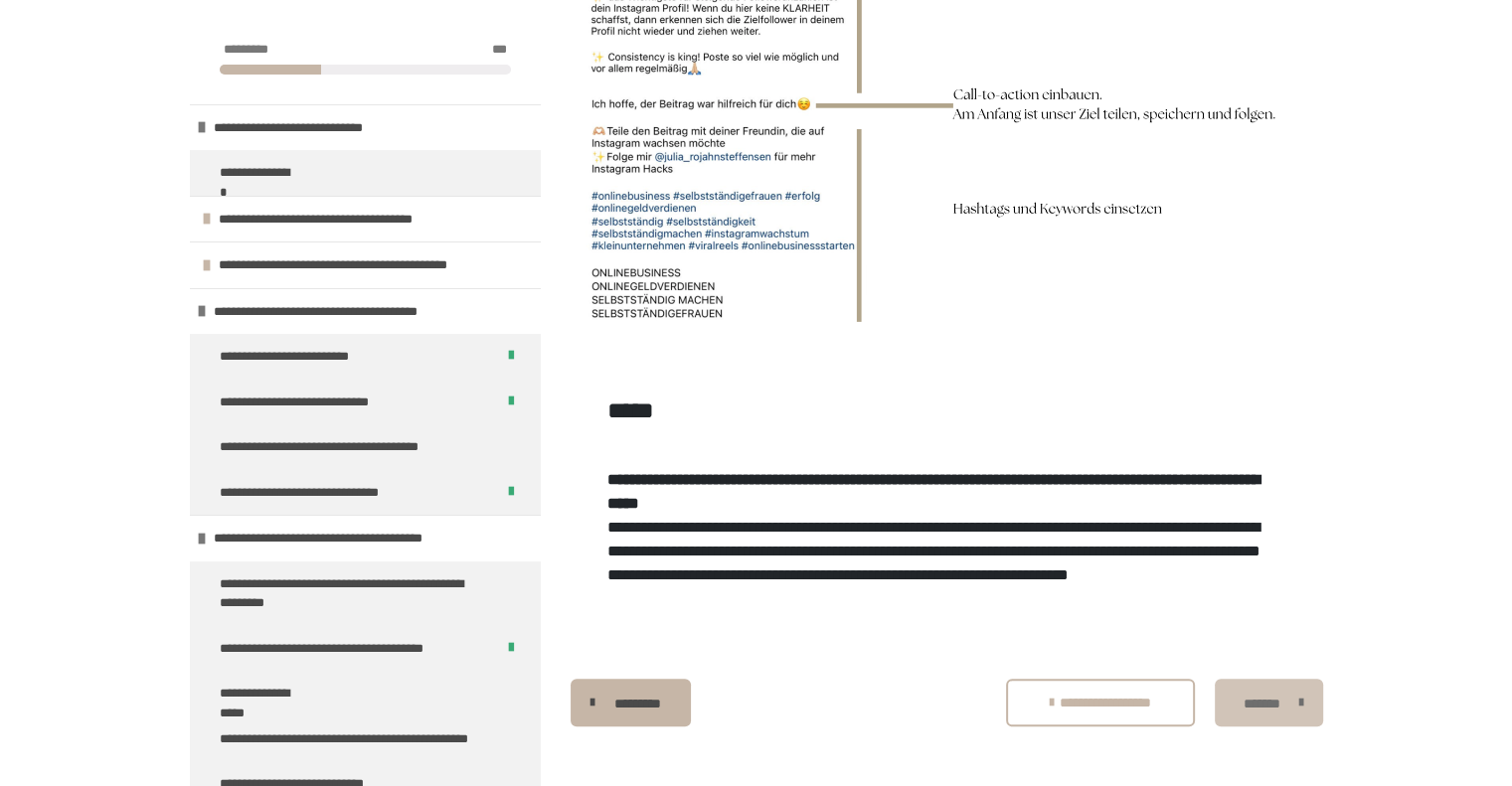 click on "*******" at bounding box center [1268, 703] 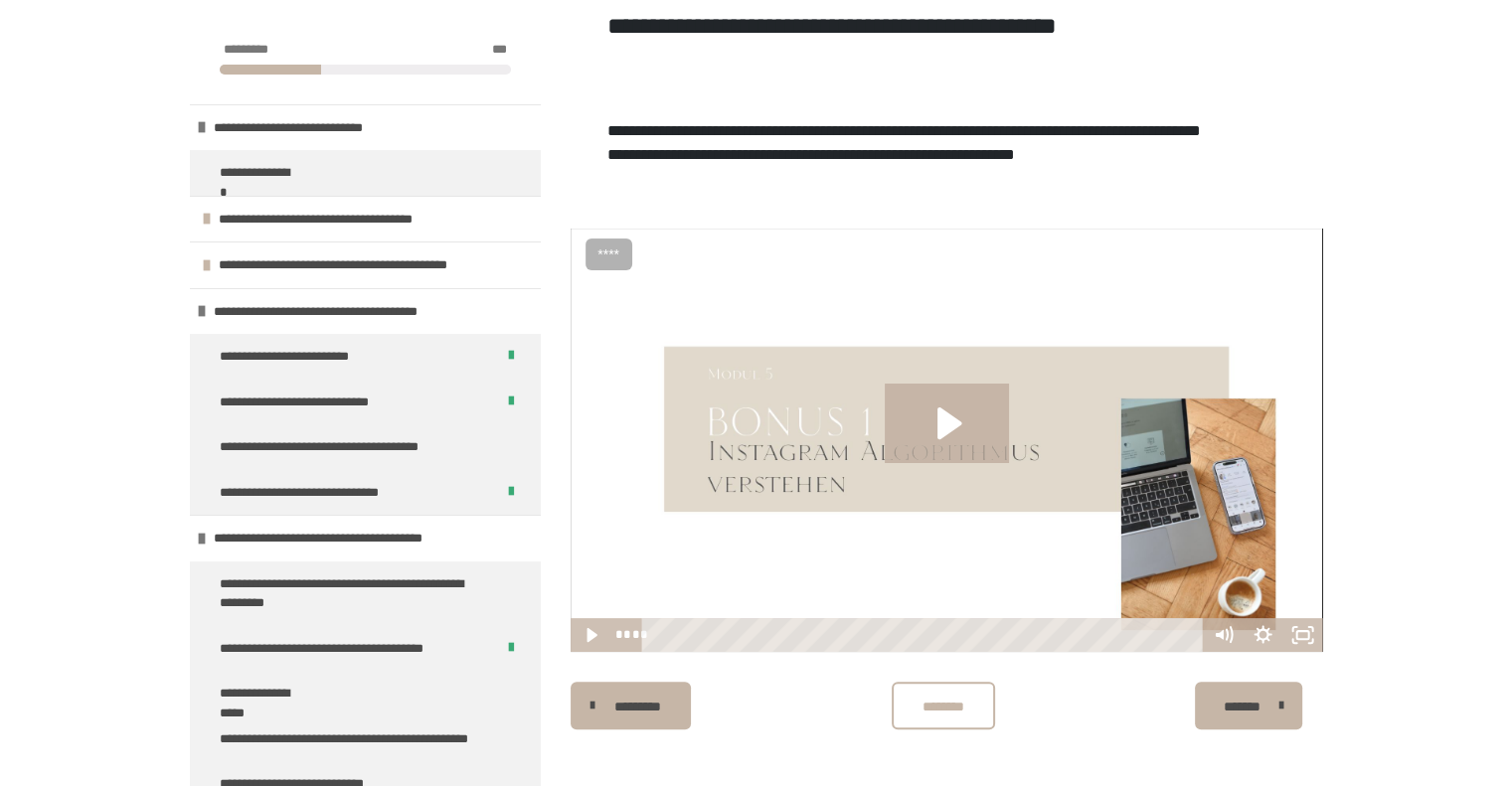 scroll, scrollTop: 353, scrollLeft: 0, axis: vertical 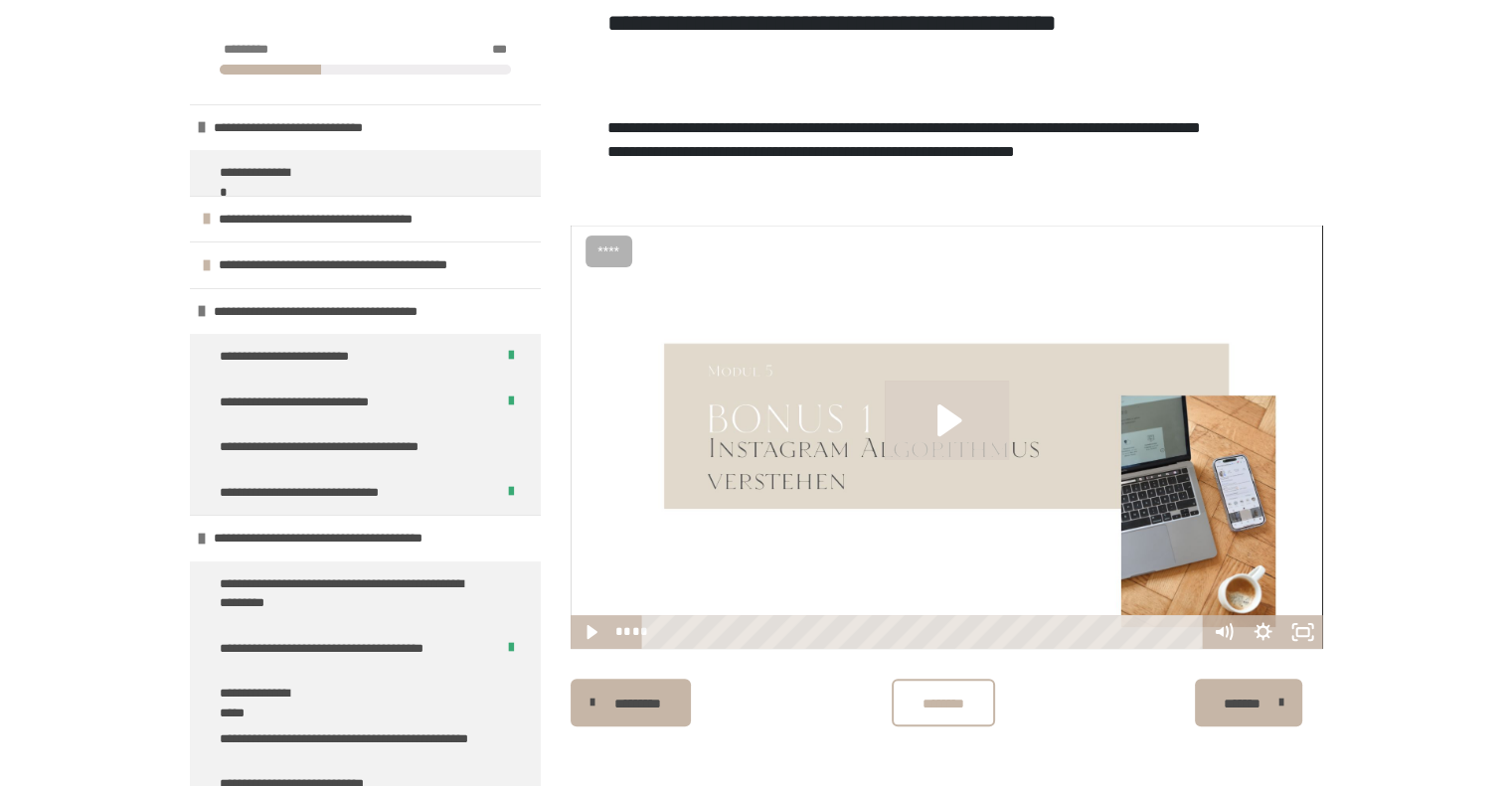 click 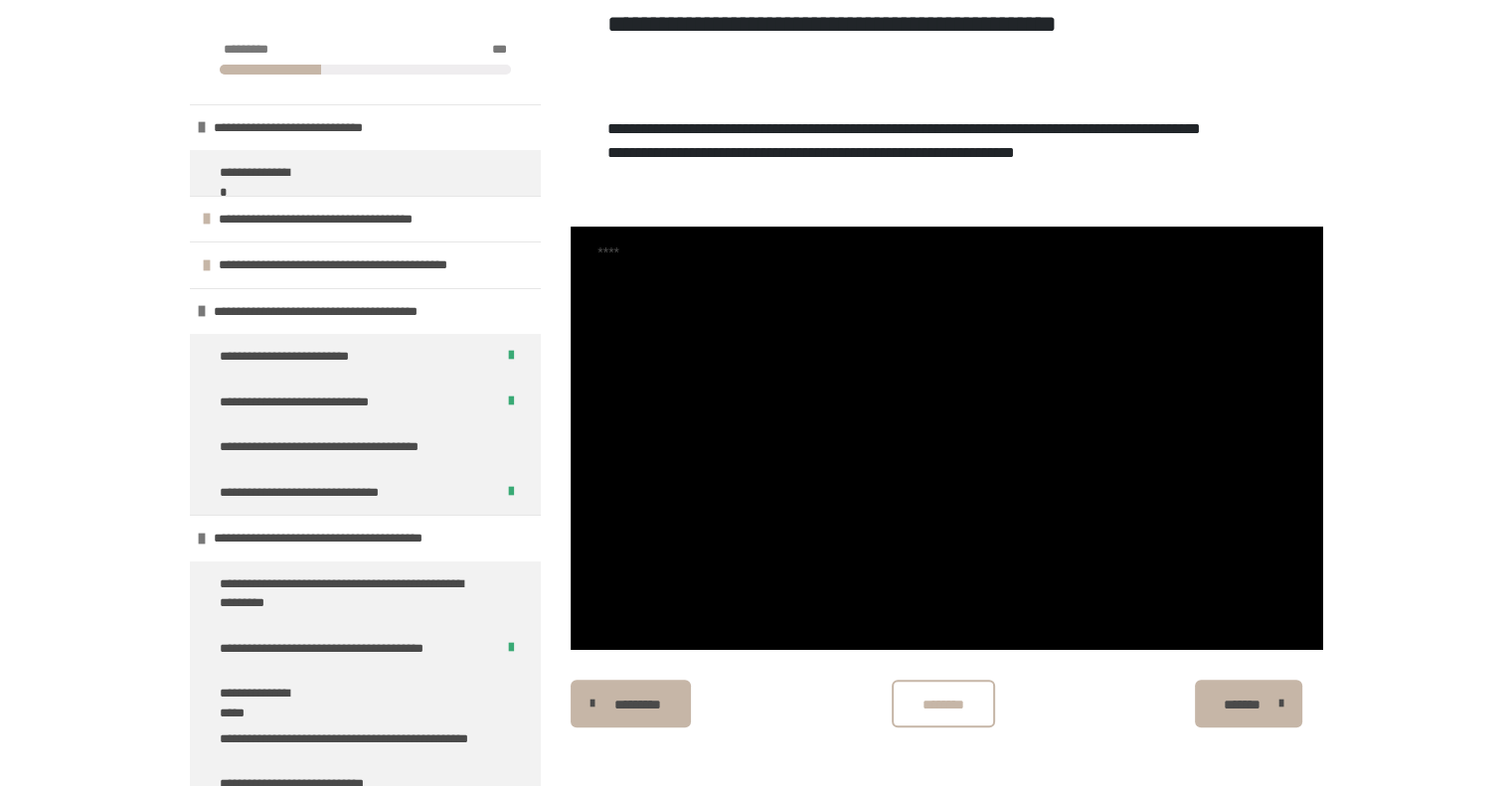 scroll, scrollTop: 353, scrollLeft: 0, axis: vertical 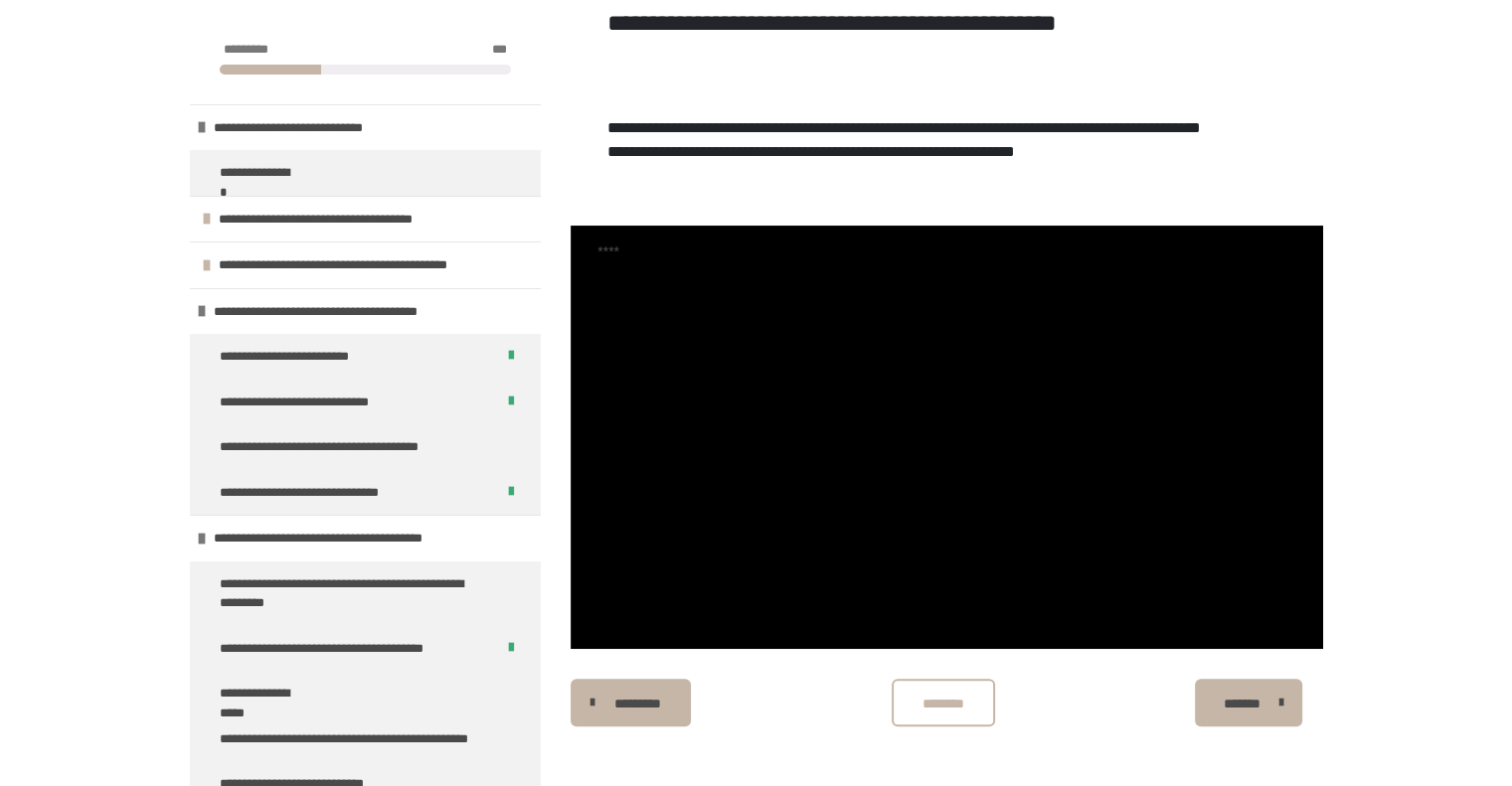 click on "*" at bounding box center (0, 0) 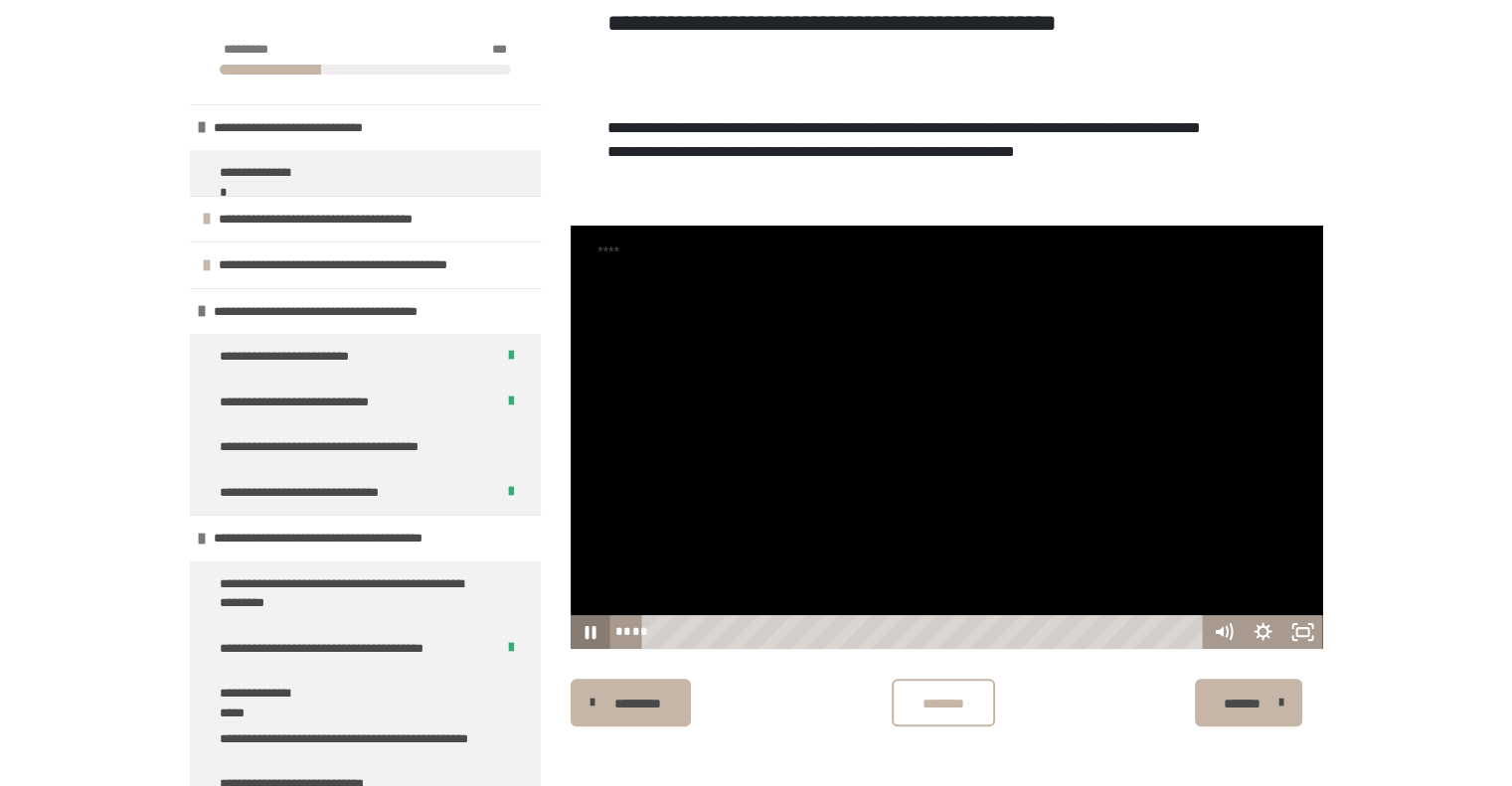 click 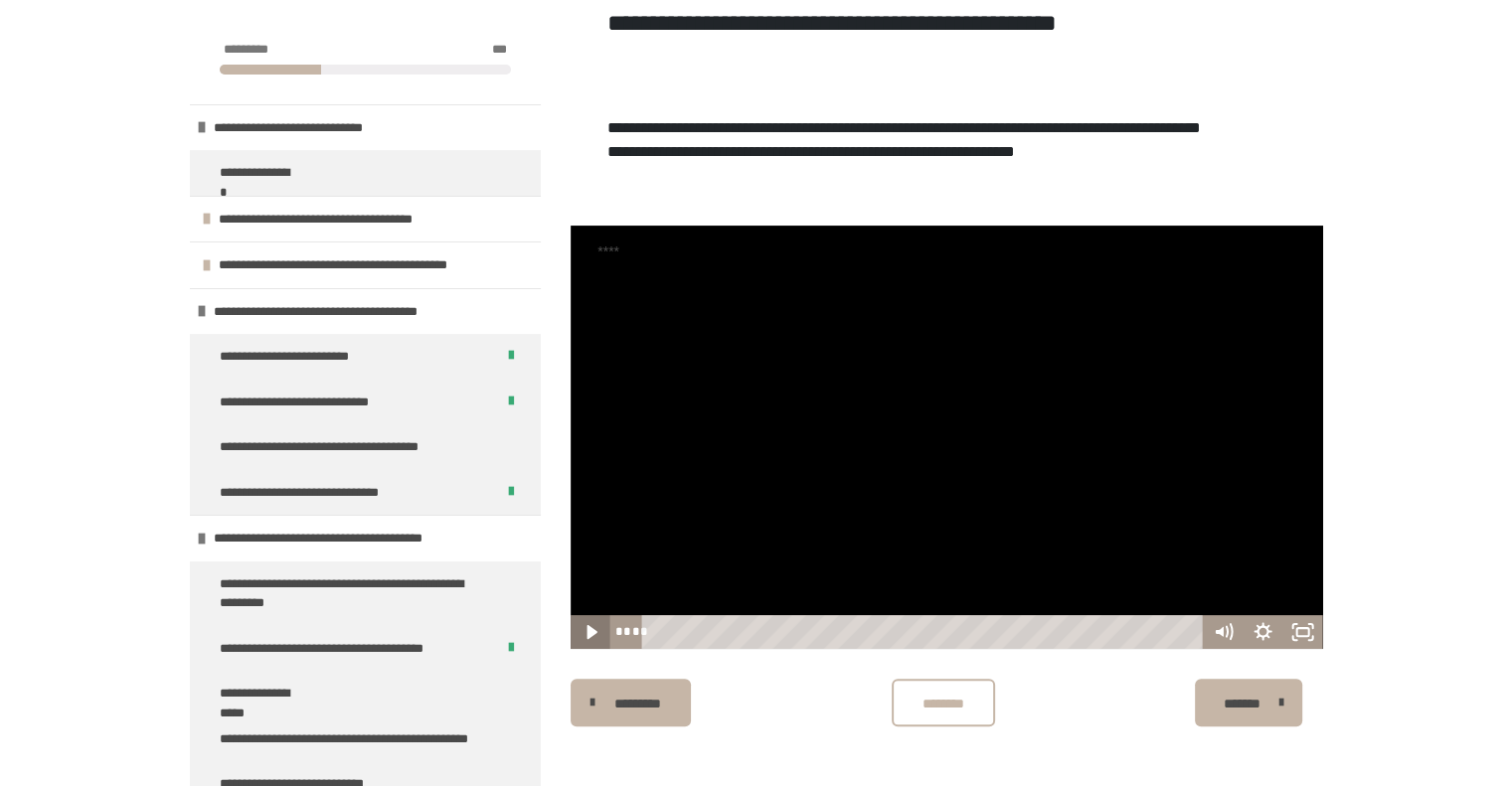 click 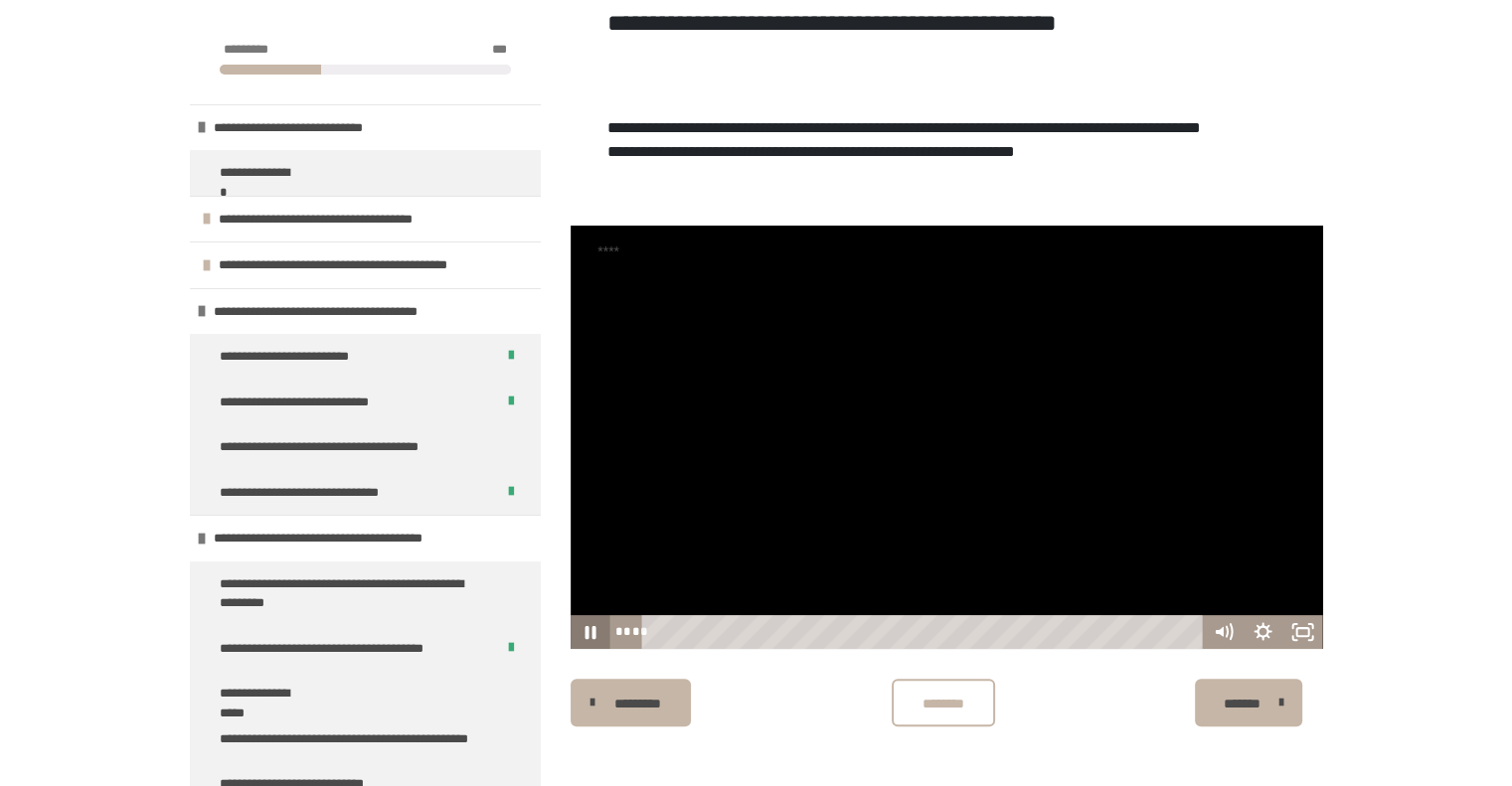 click 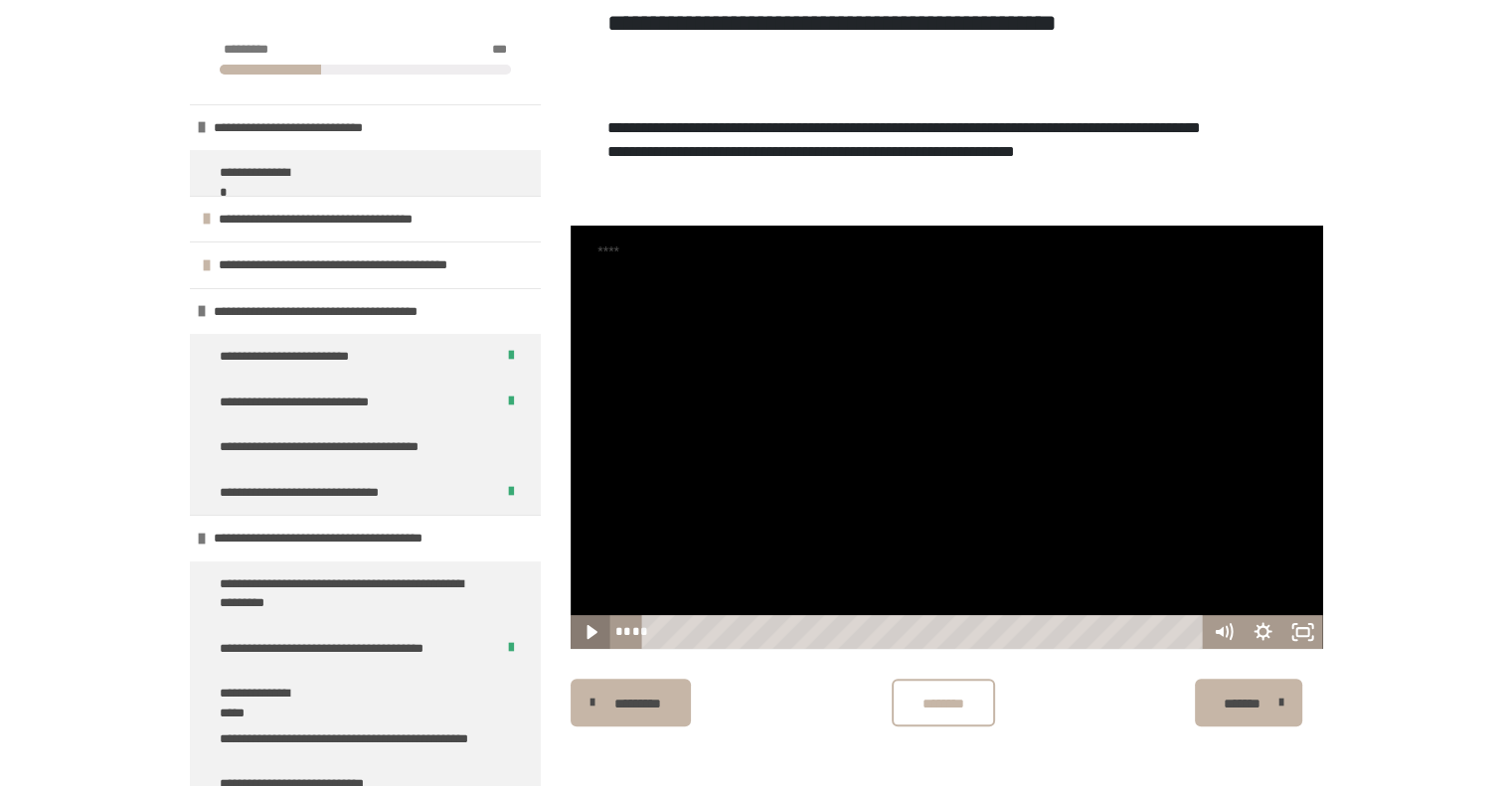 click 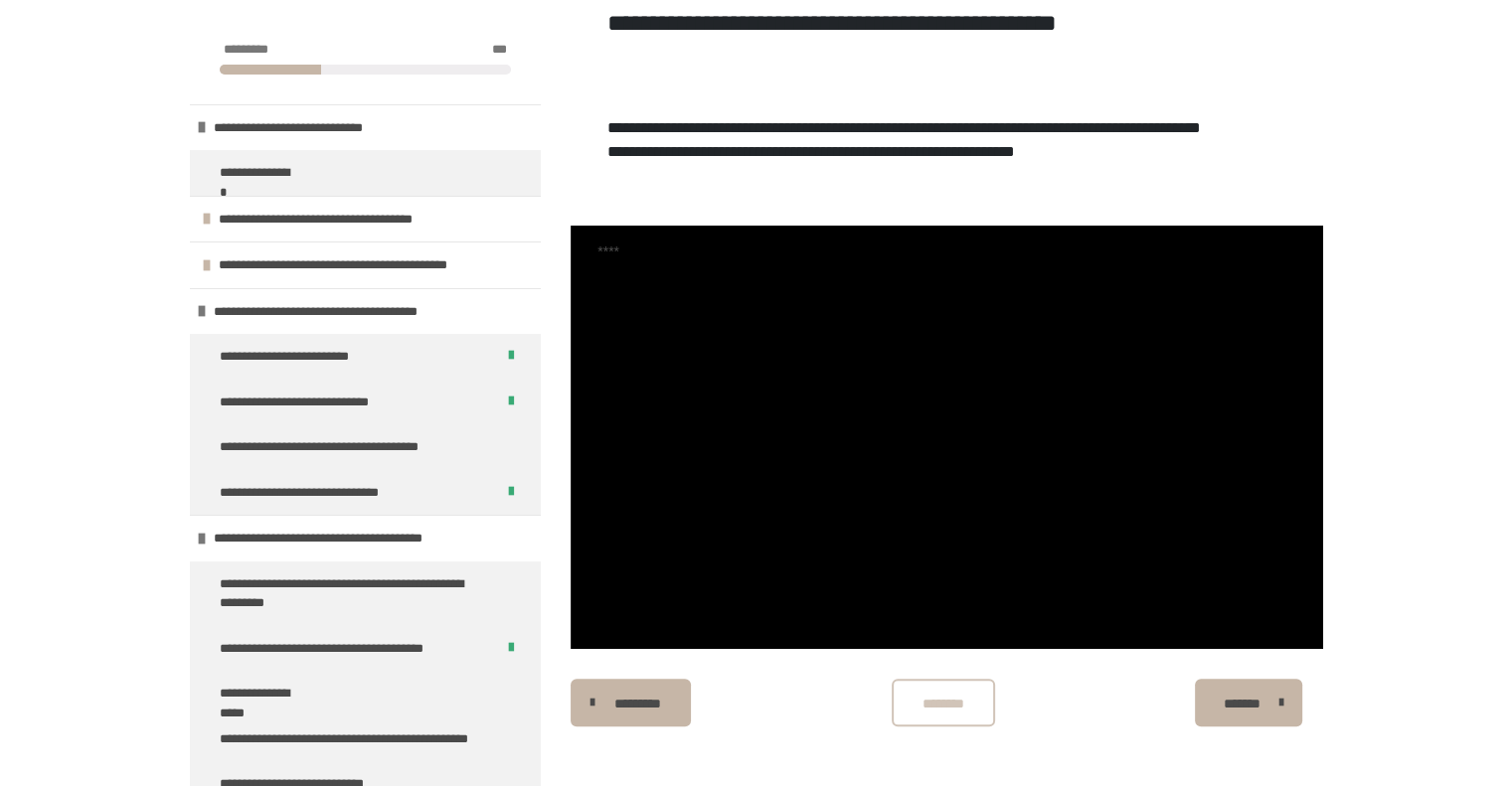 click on "********" at bounding box center [943, 703] 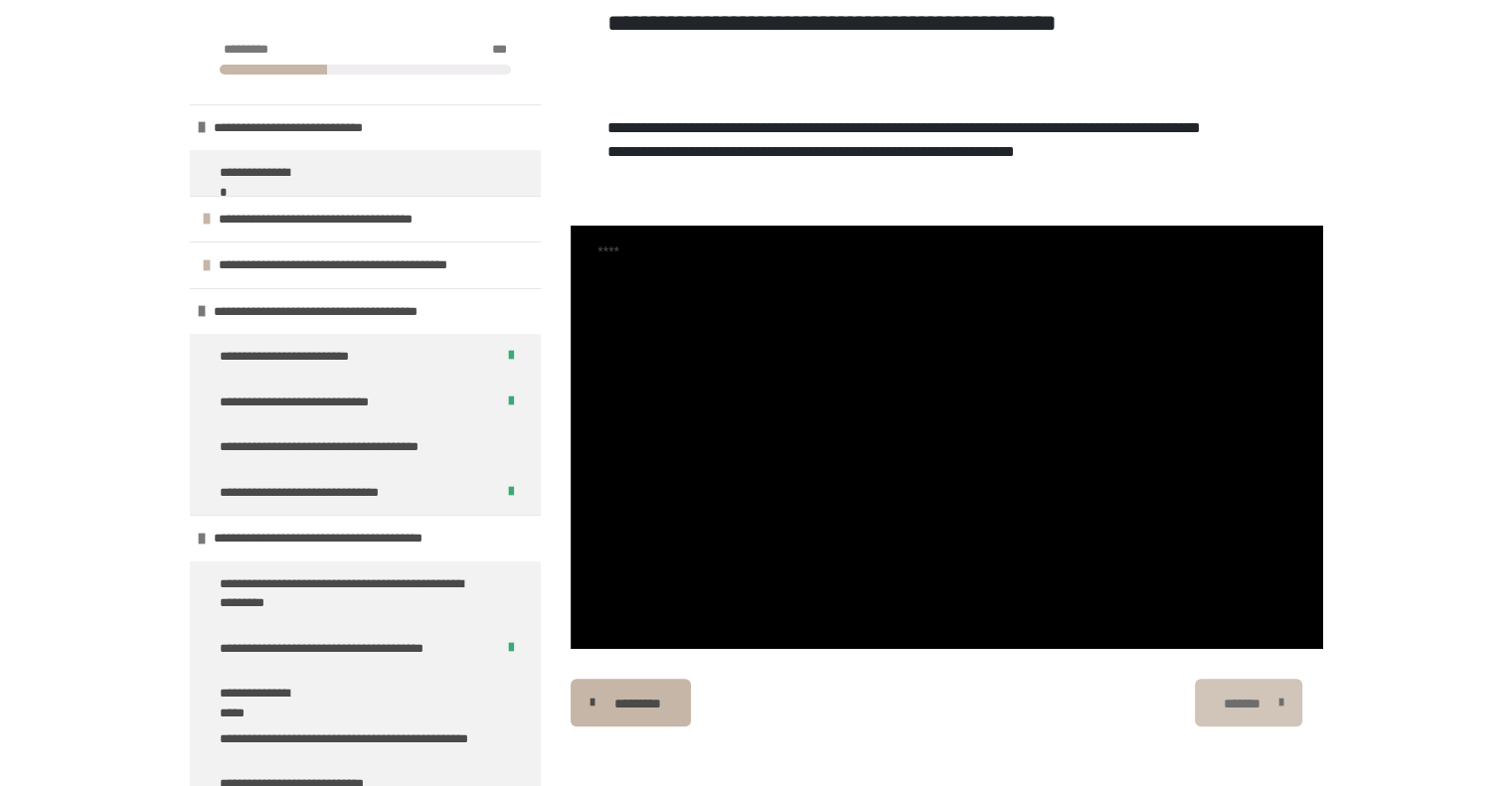 click on "*******" at bounding box center [1242, 704] 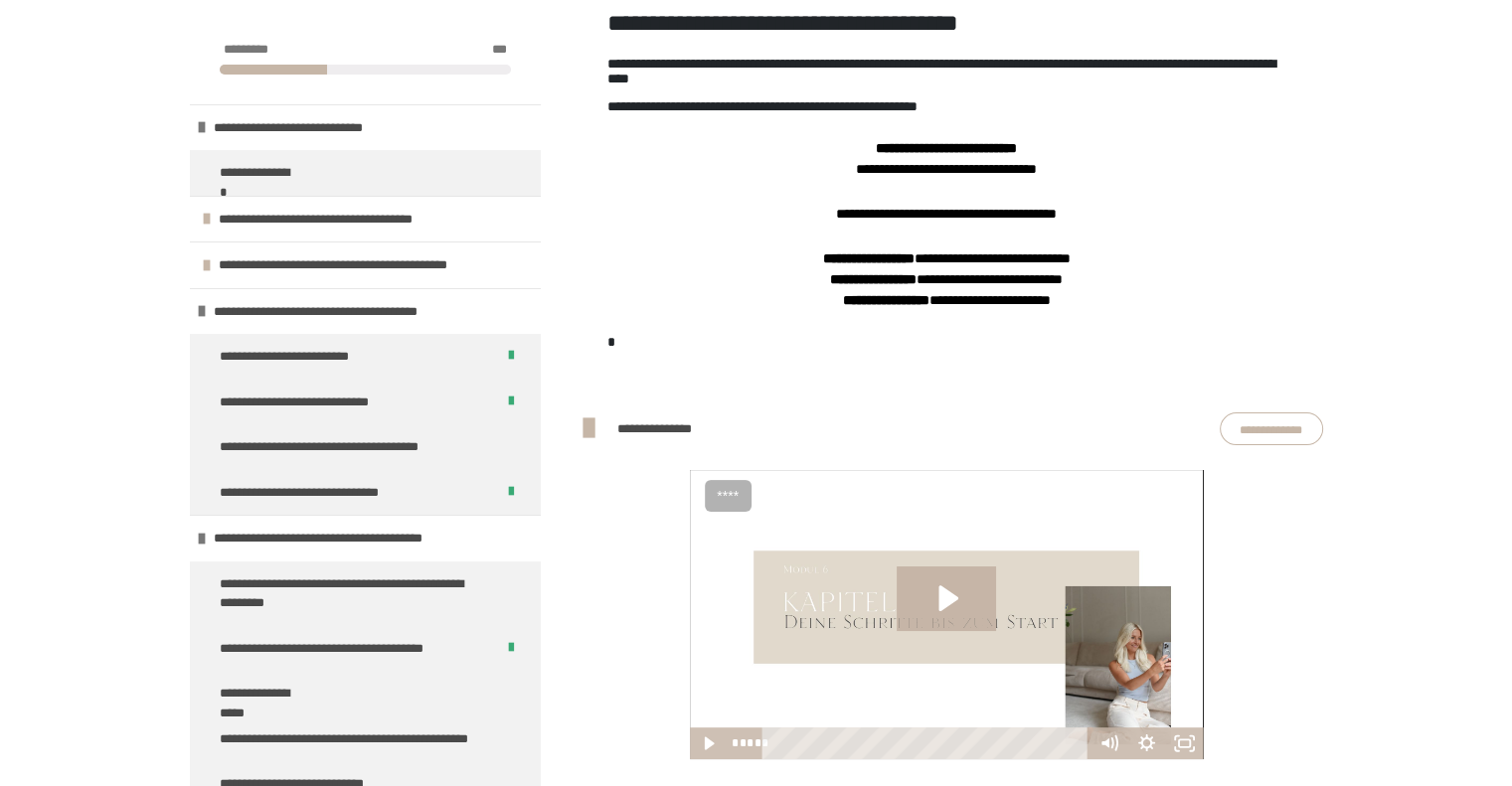 click on "**********" at bounding box center (1271, 429) 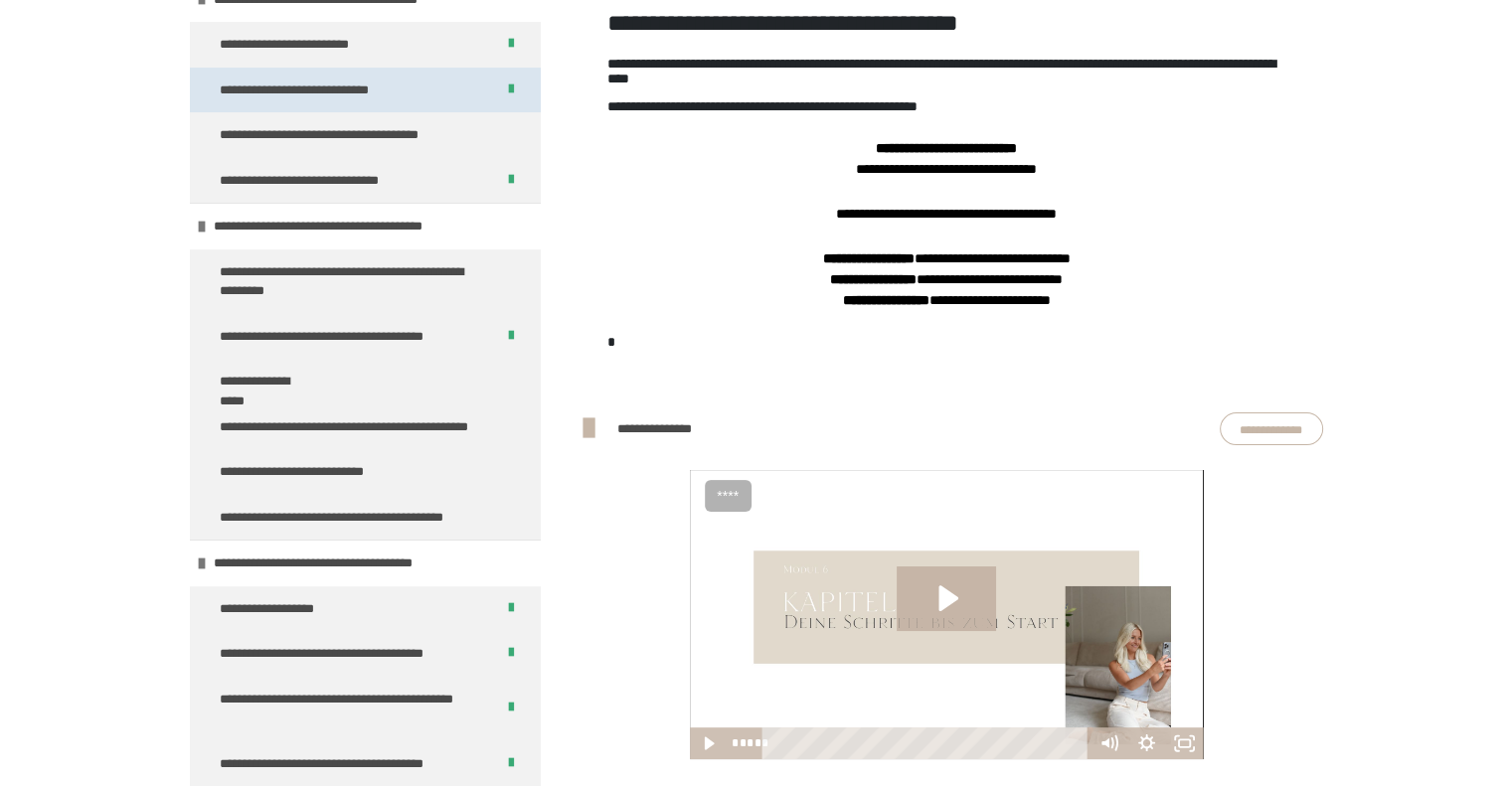 scroll, scrollTop: 325, scrollLeft: 0, axis: vertical 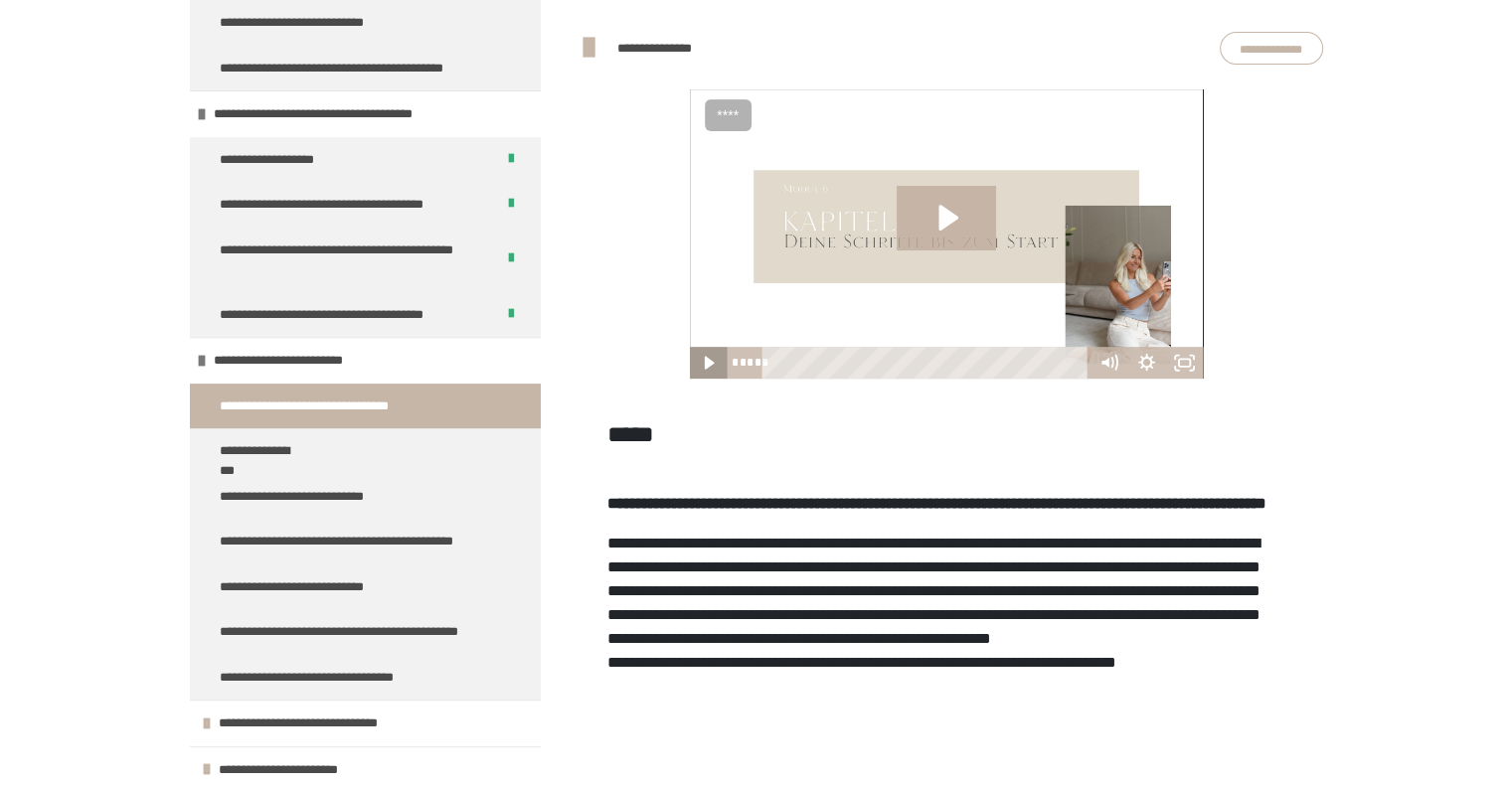 click 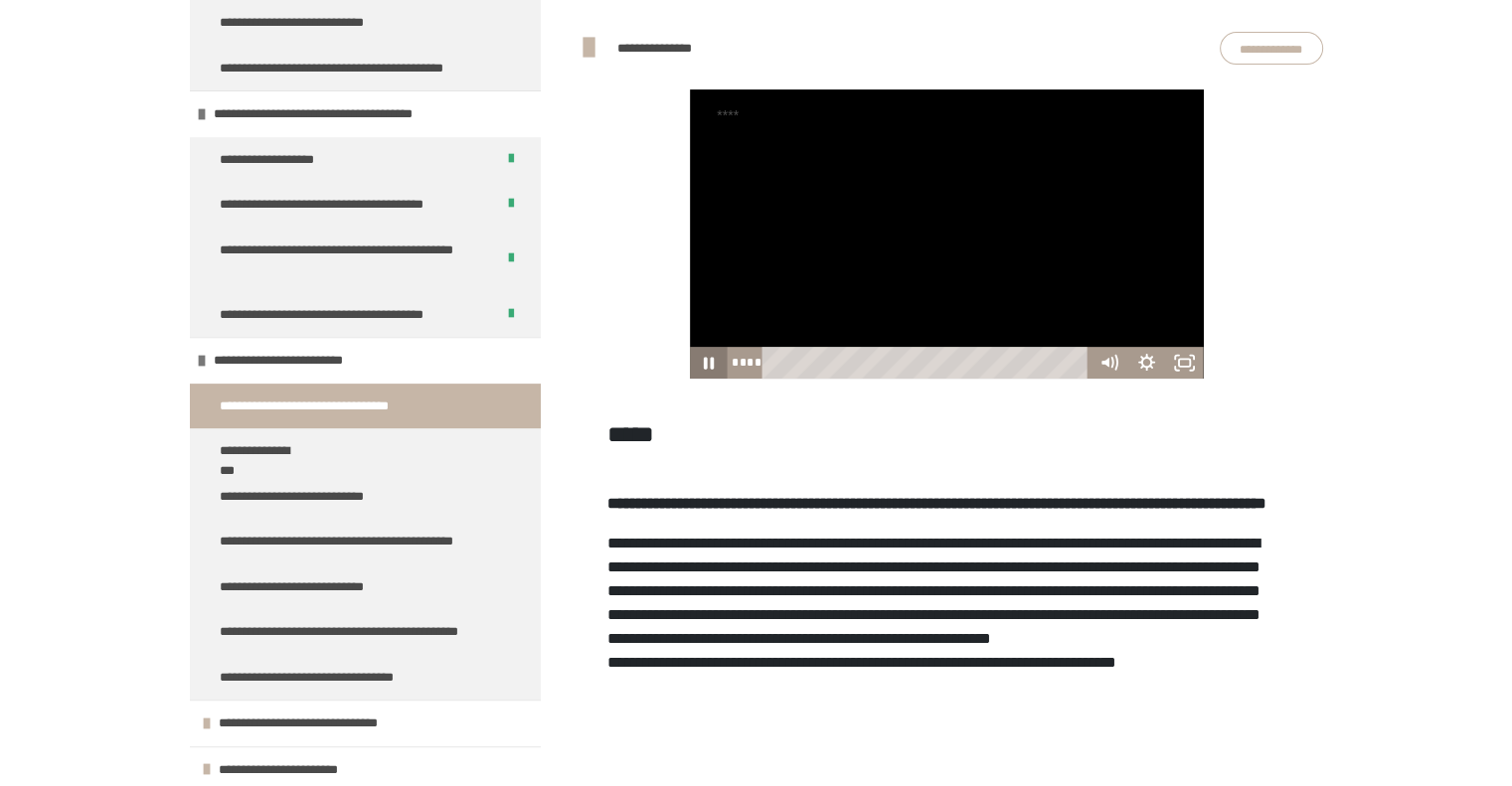 type 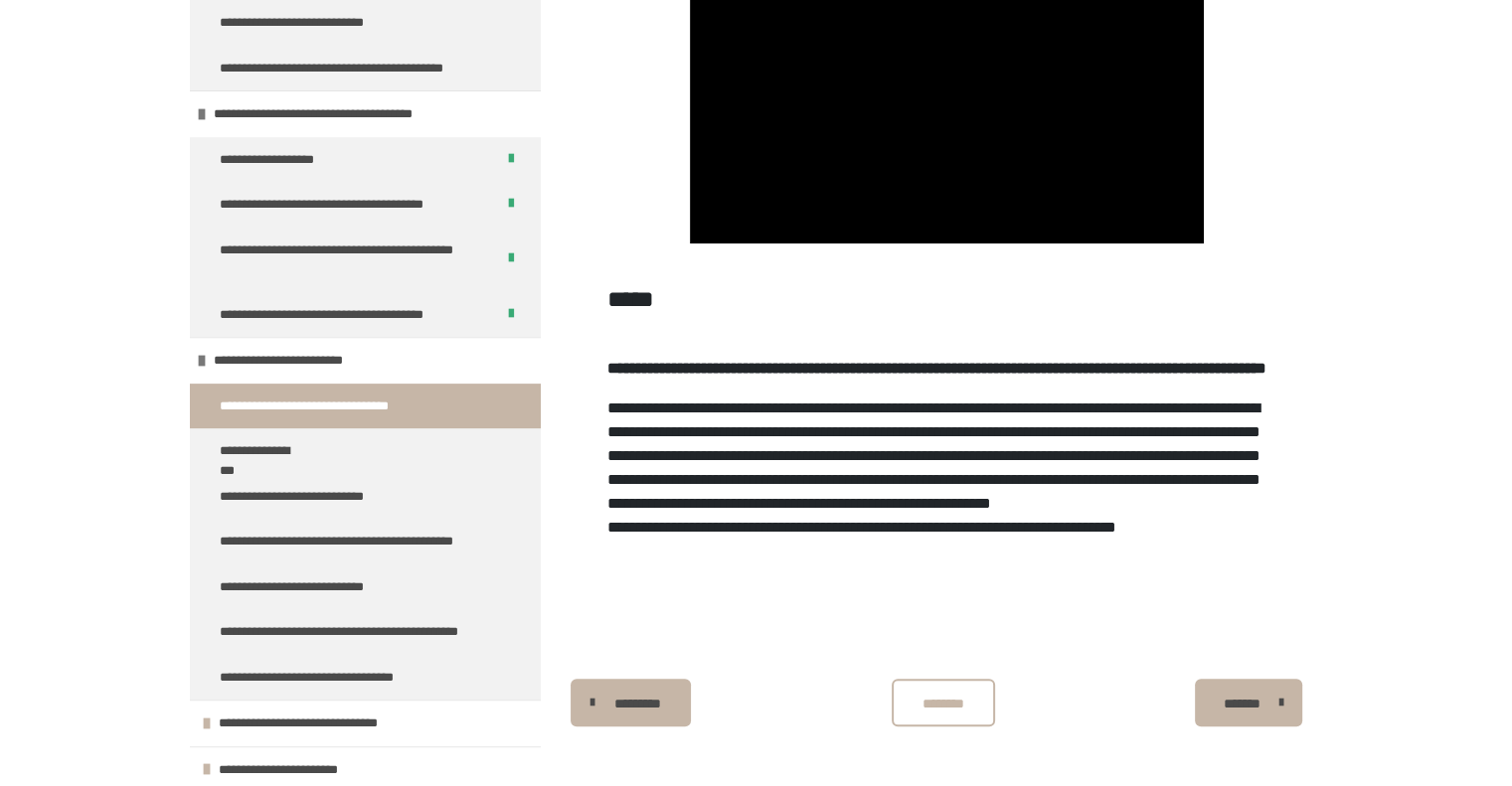 scroll, scrollTop: 771, scrollLeft: 0, axis: vertical 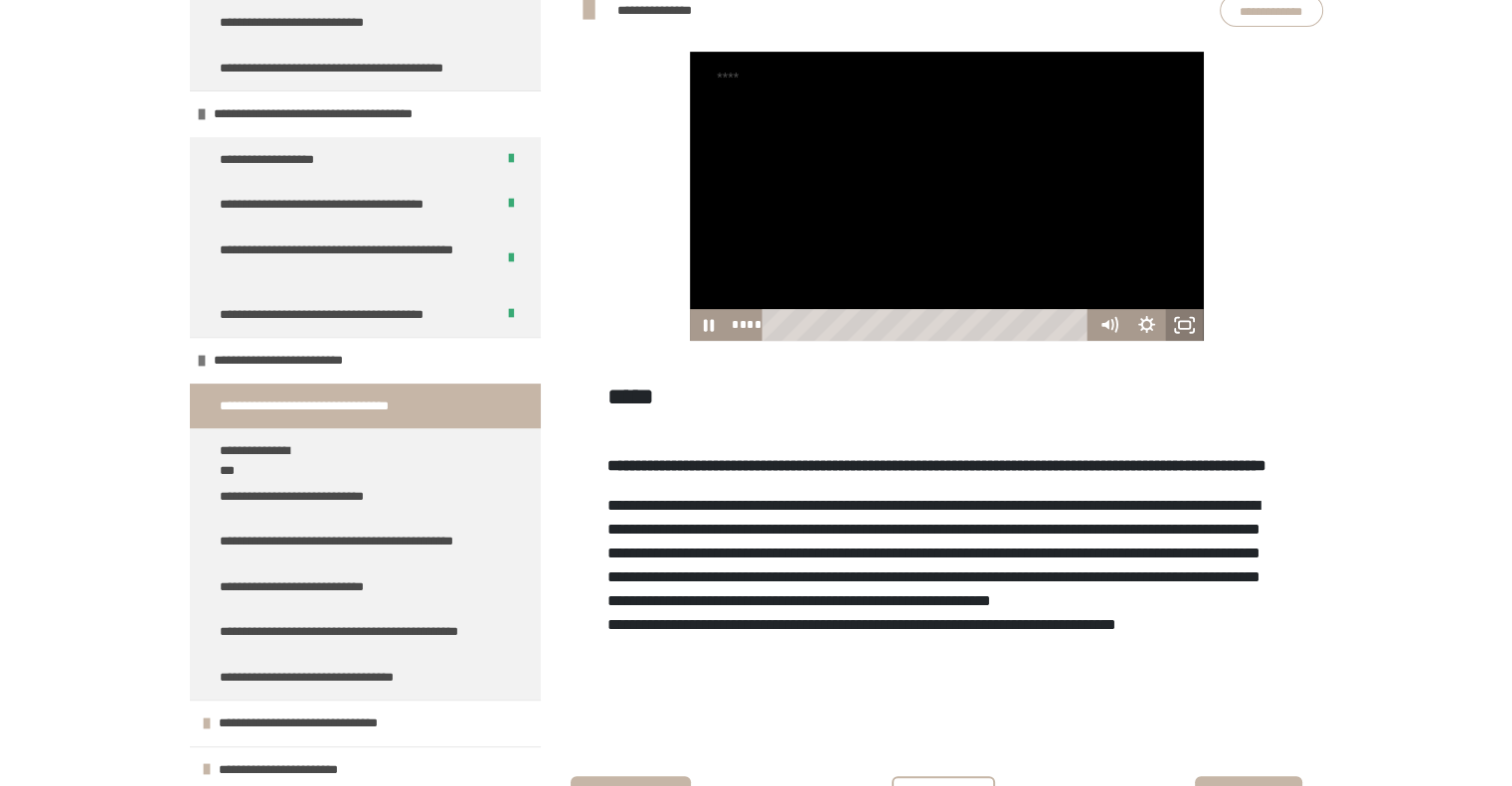 click 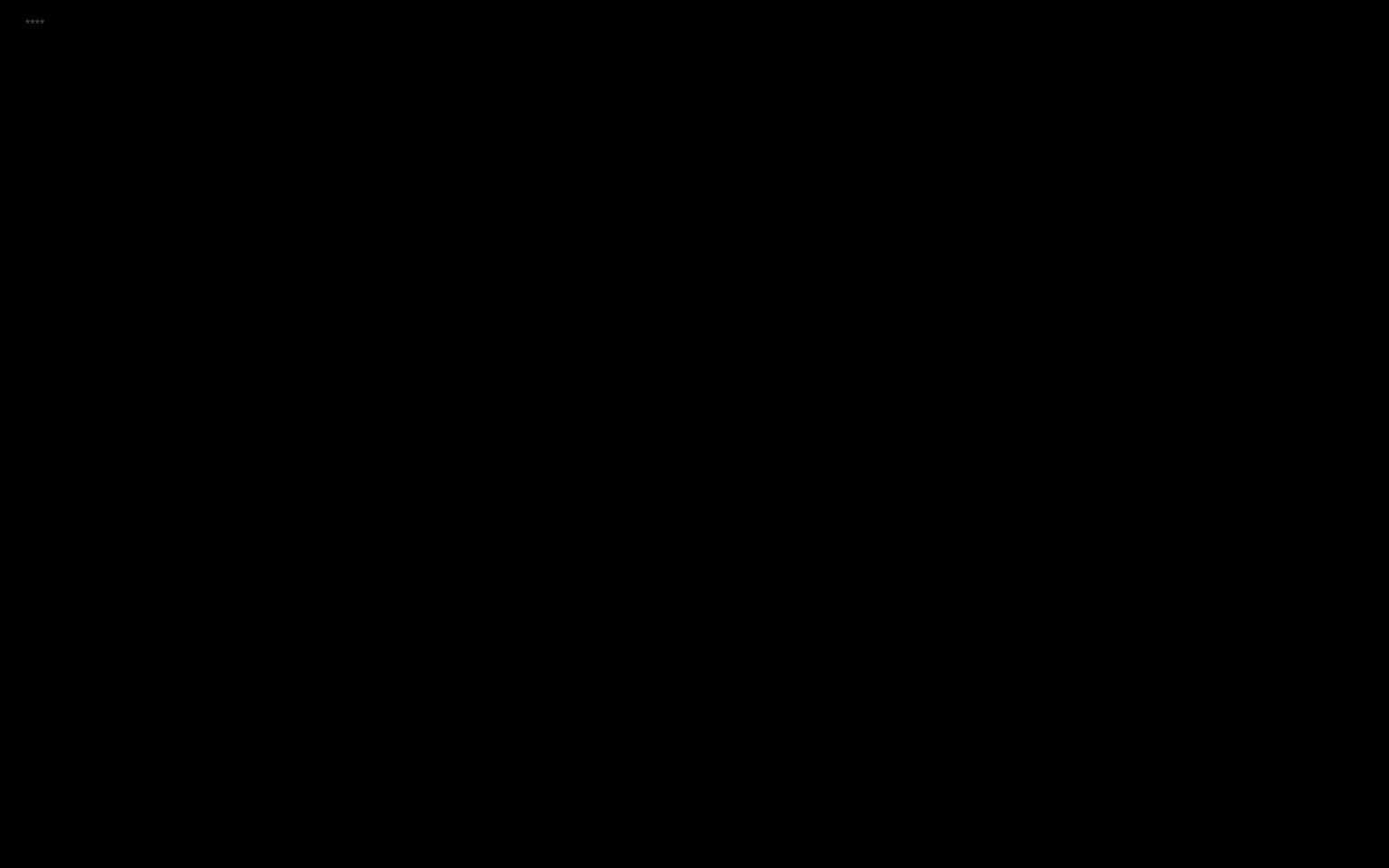 type 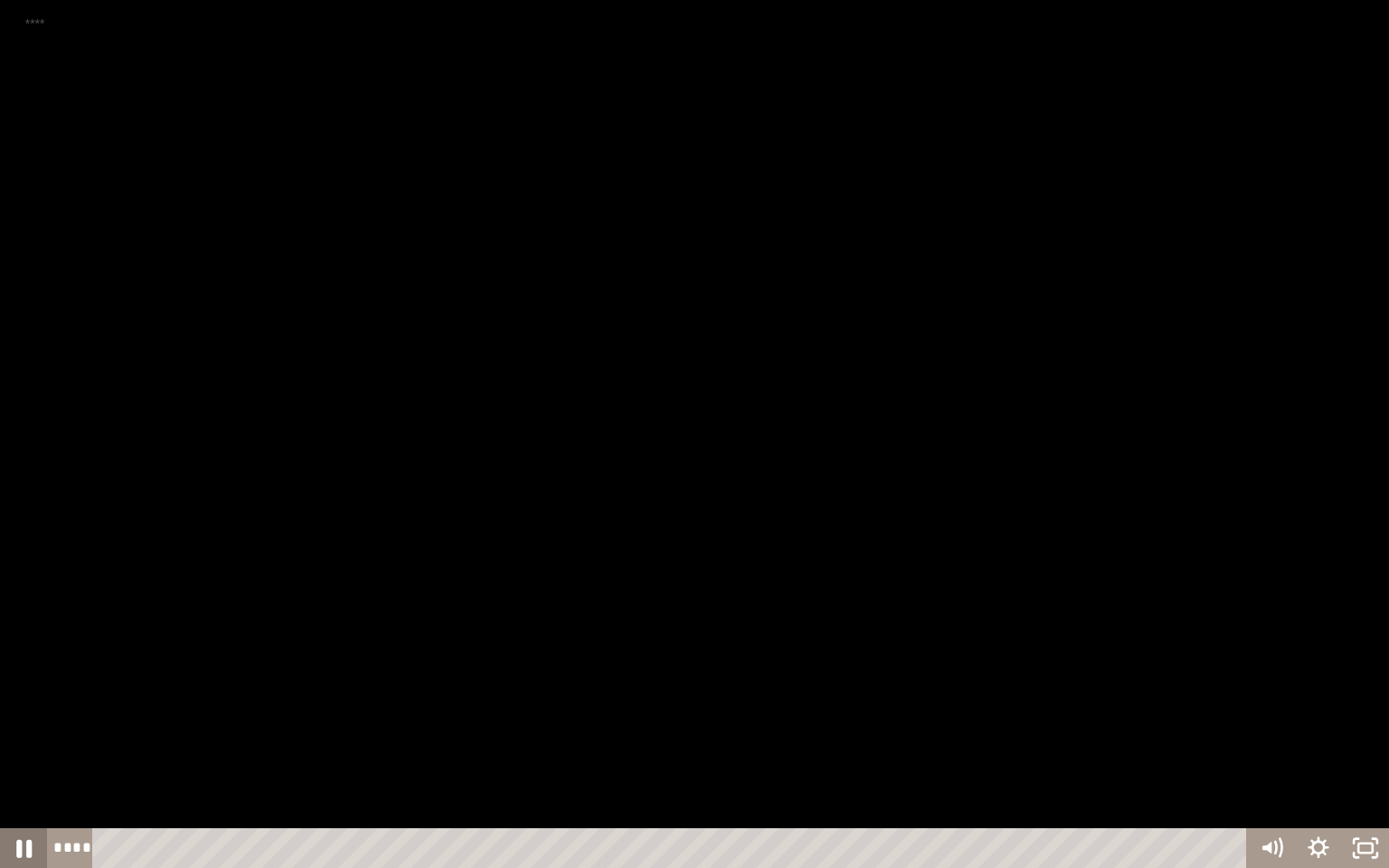 click 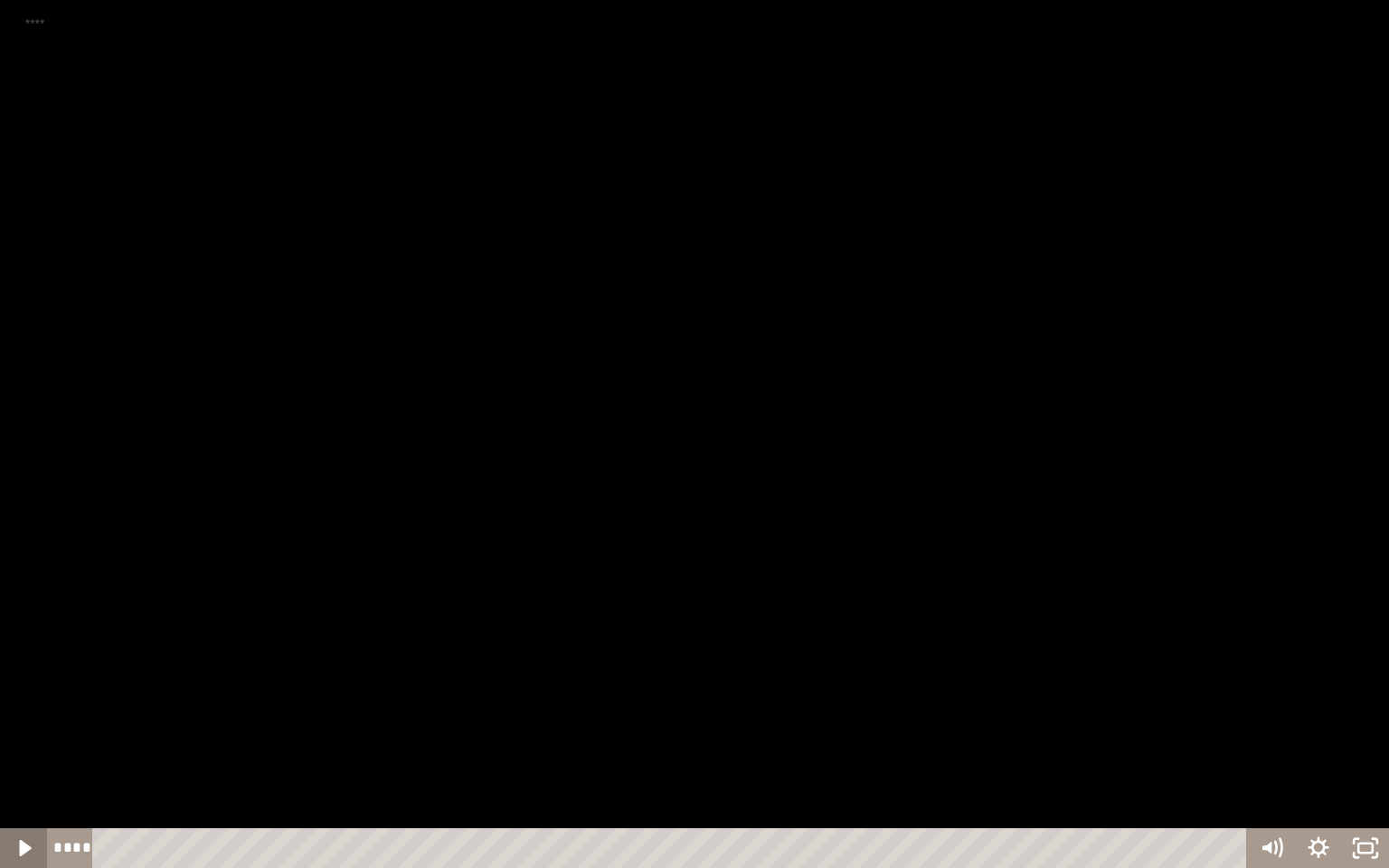 click 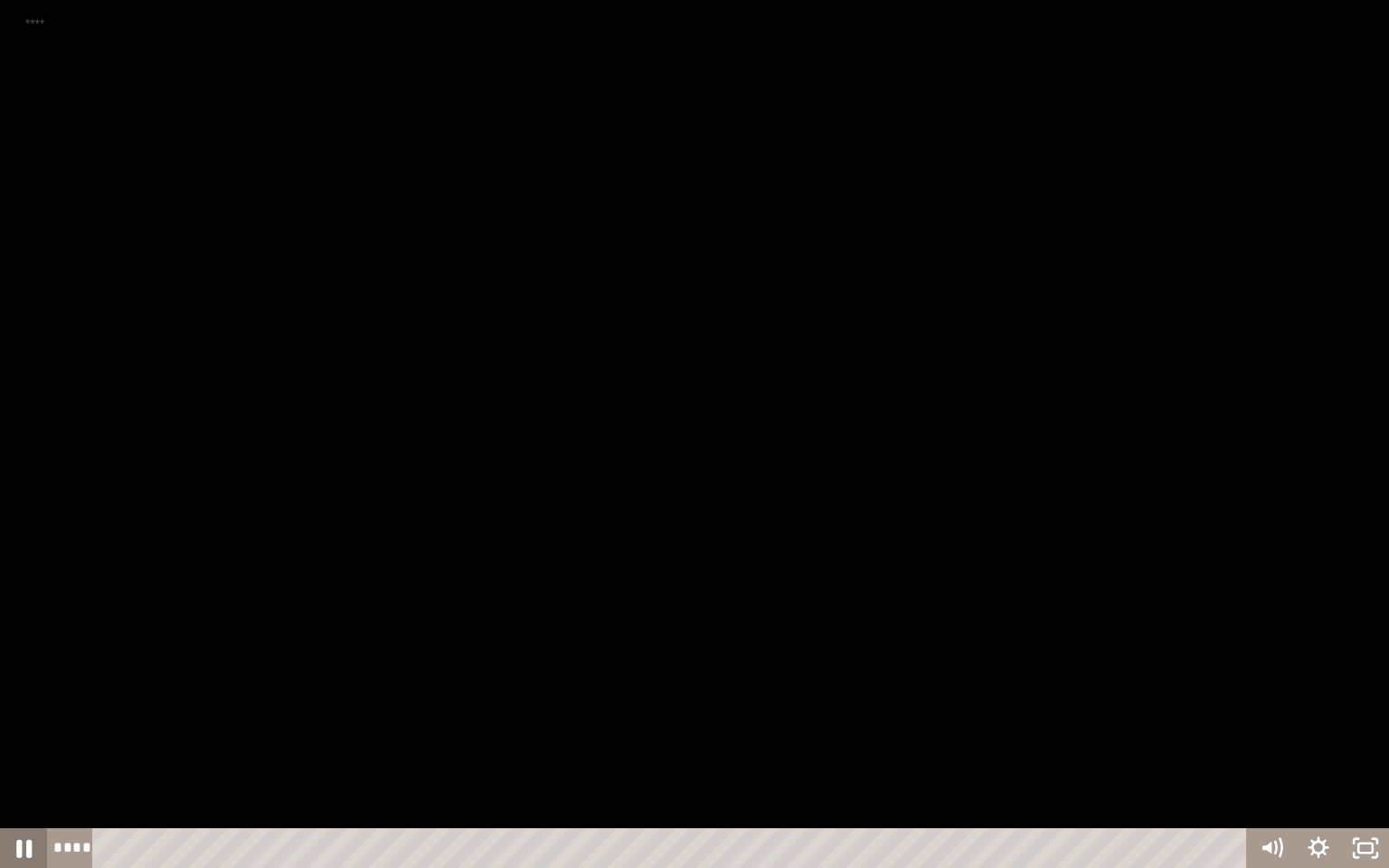 click 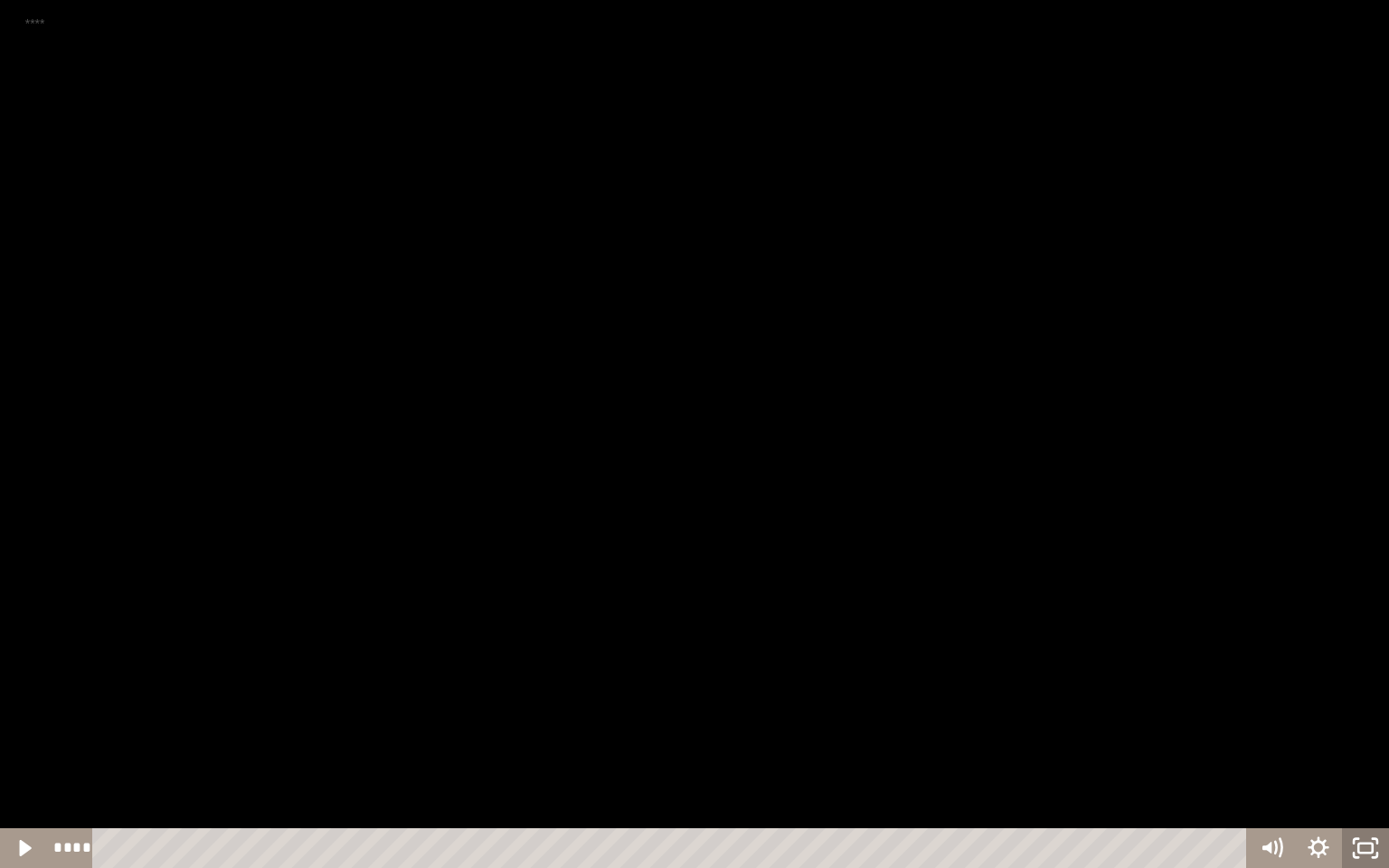 click 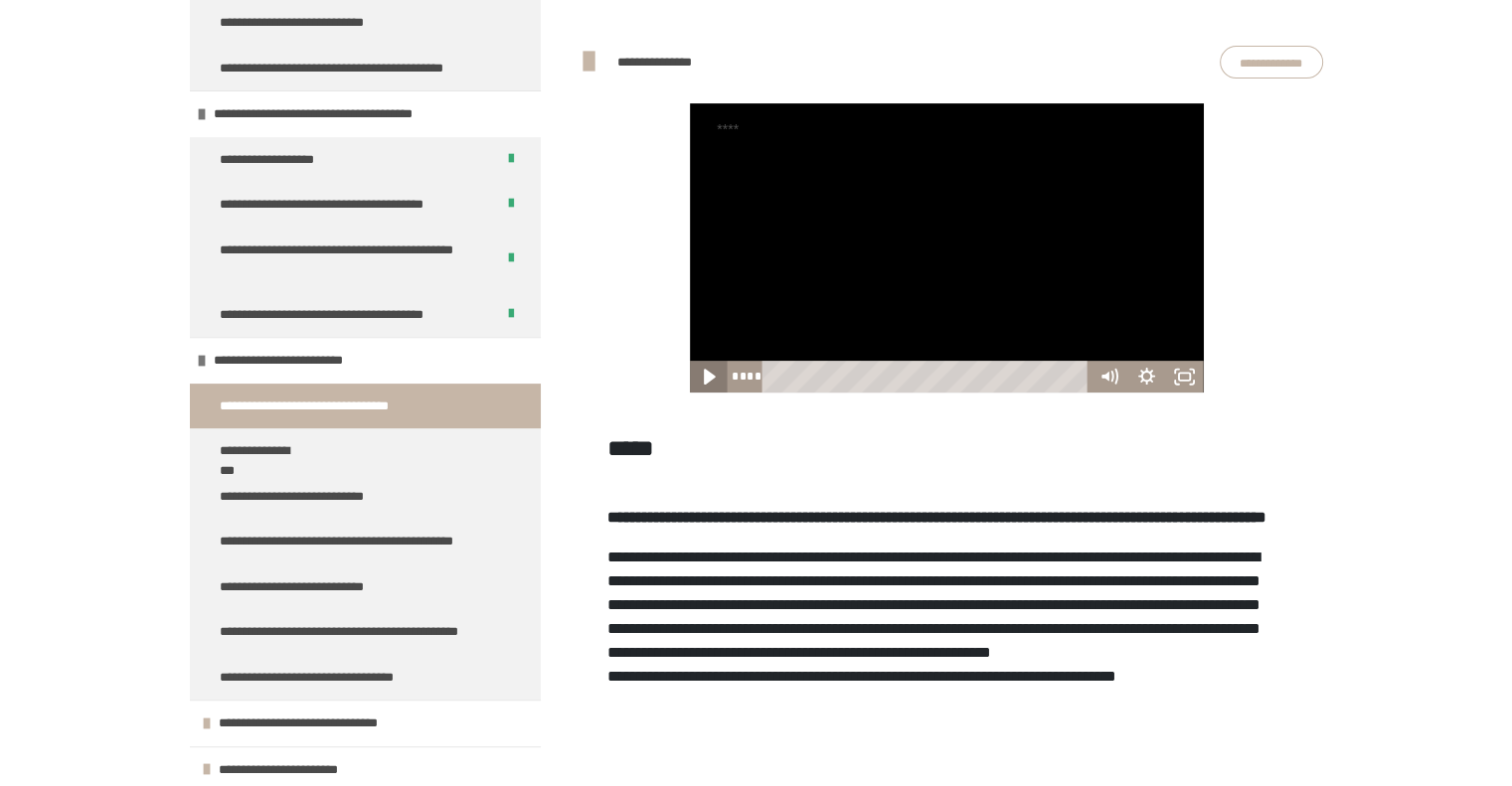 click 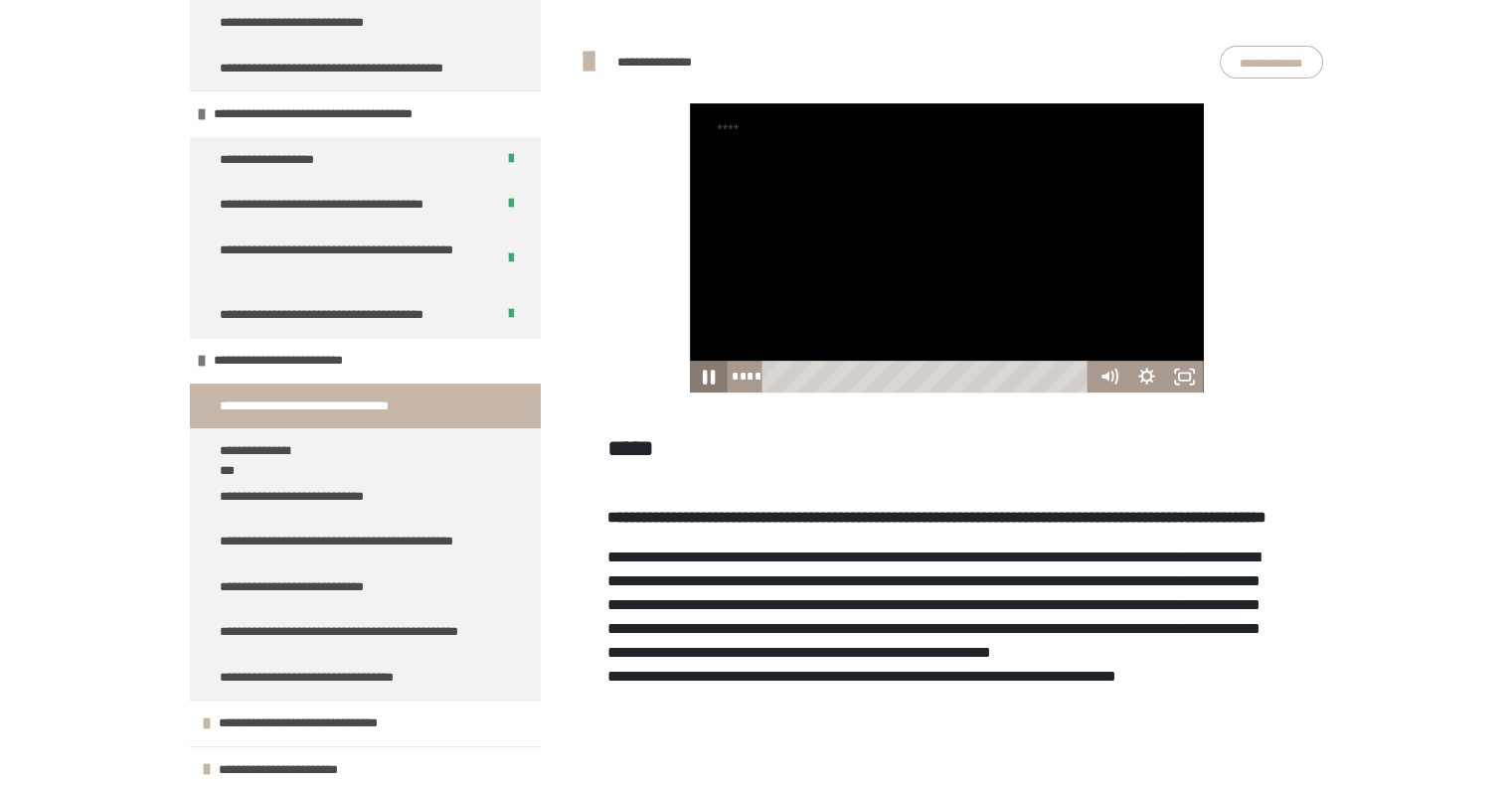 click 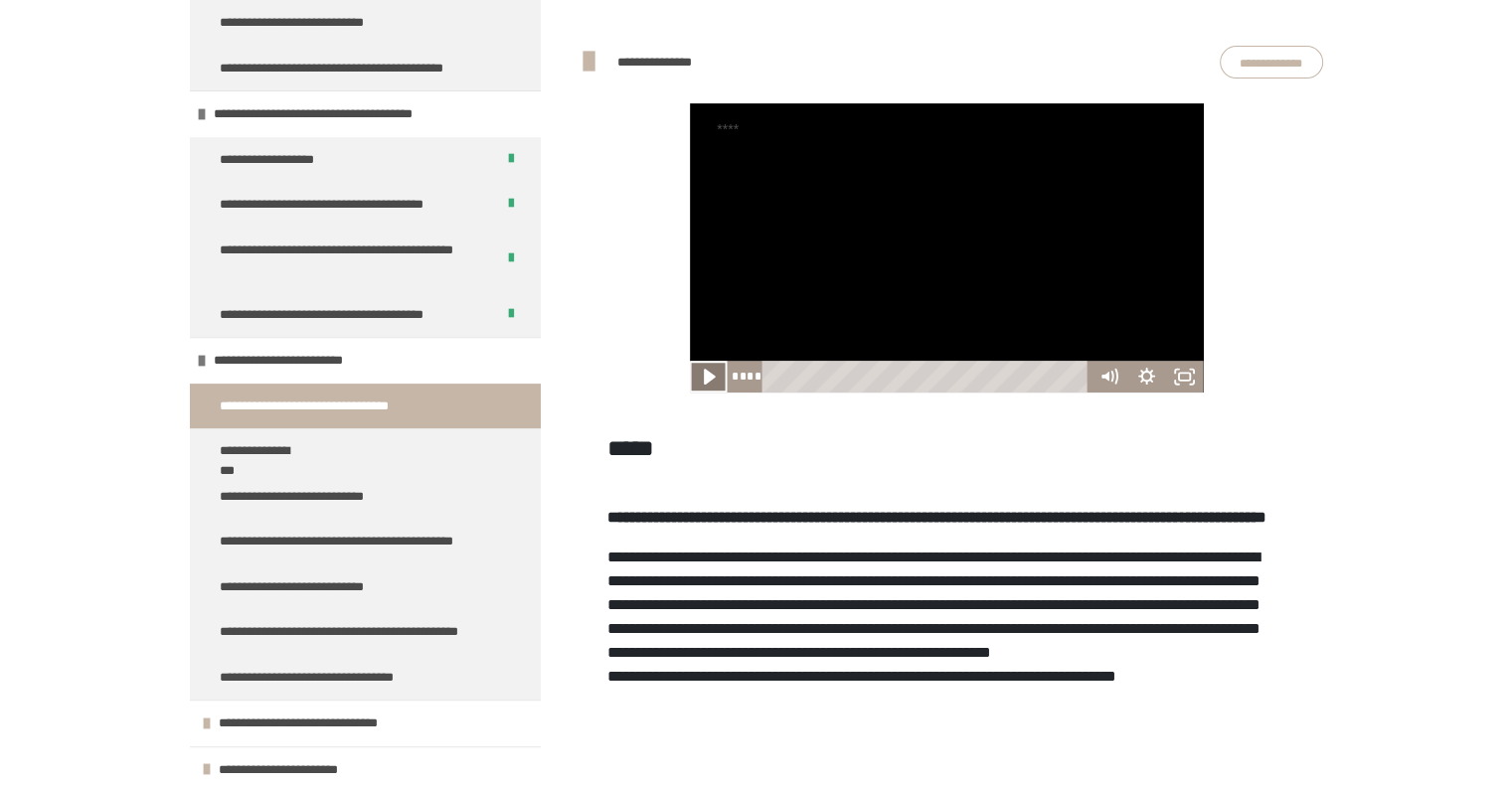 click 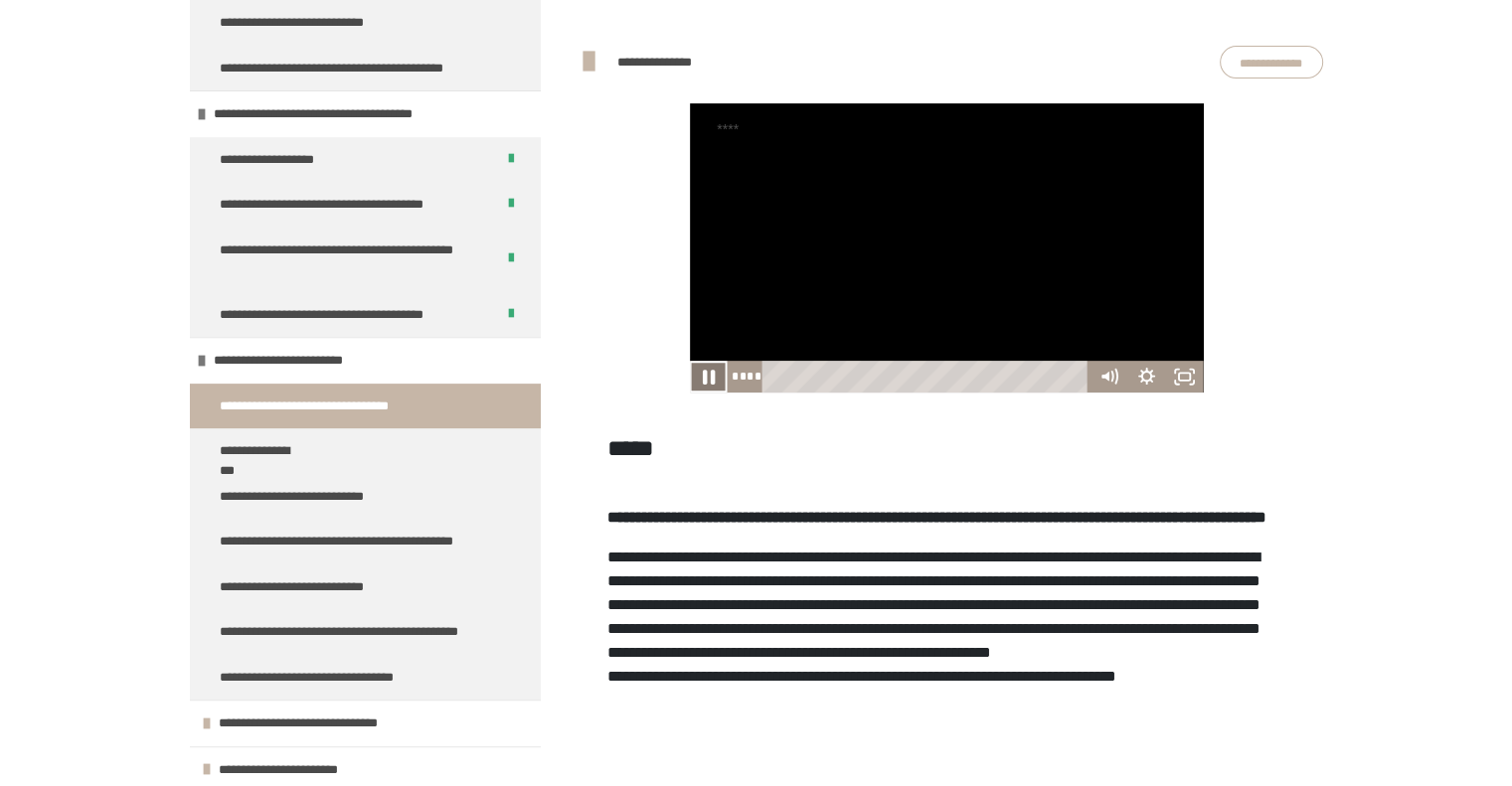 click 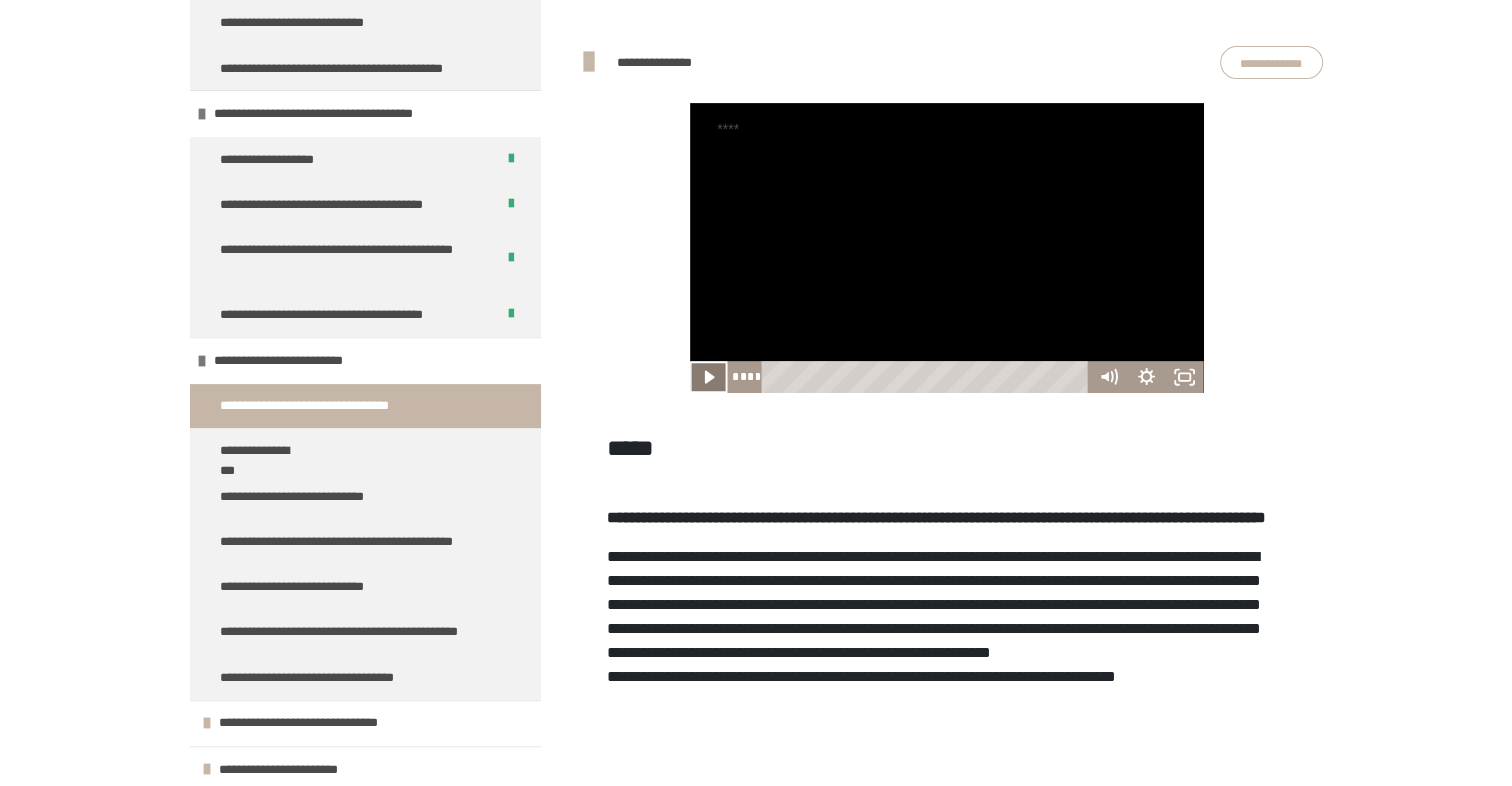scroll, scrollTop: 0, scrollLeft: 0, axis: both 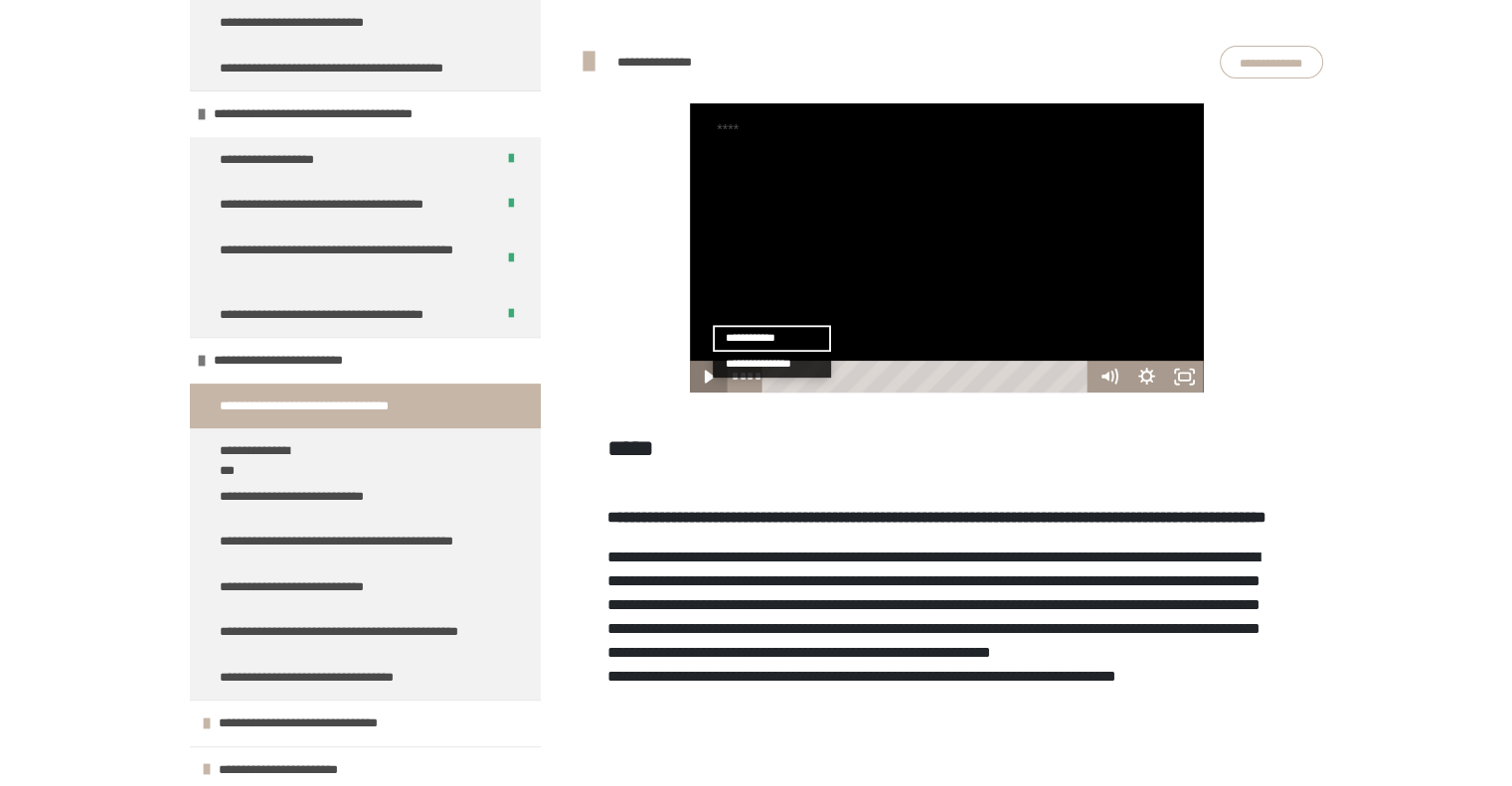 click 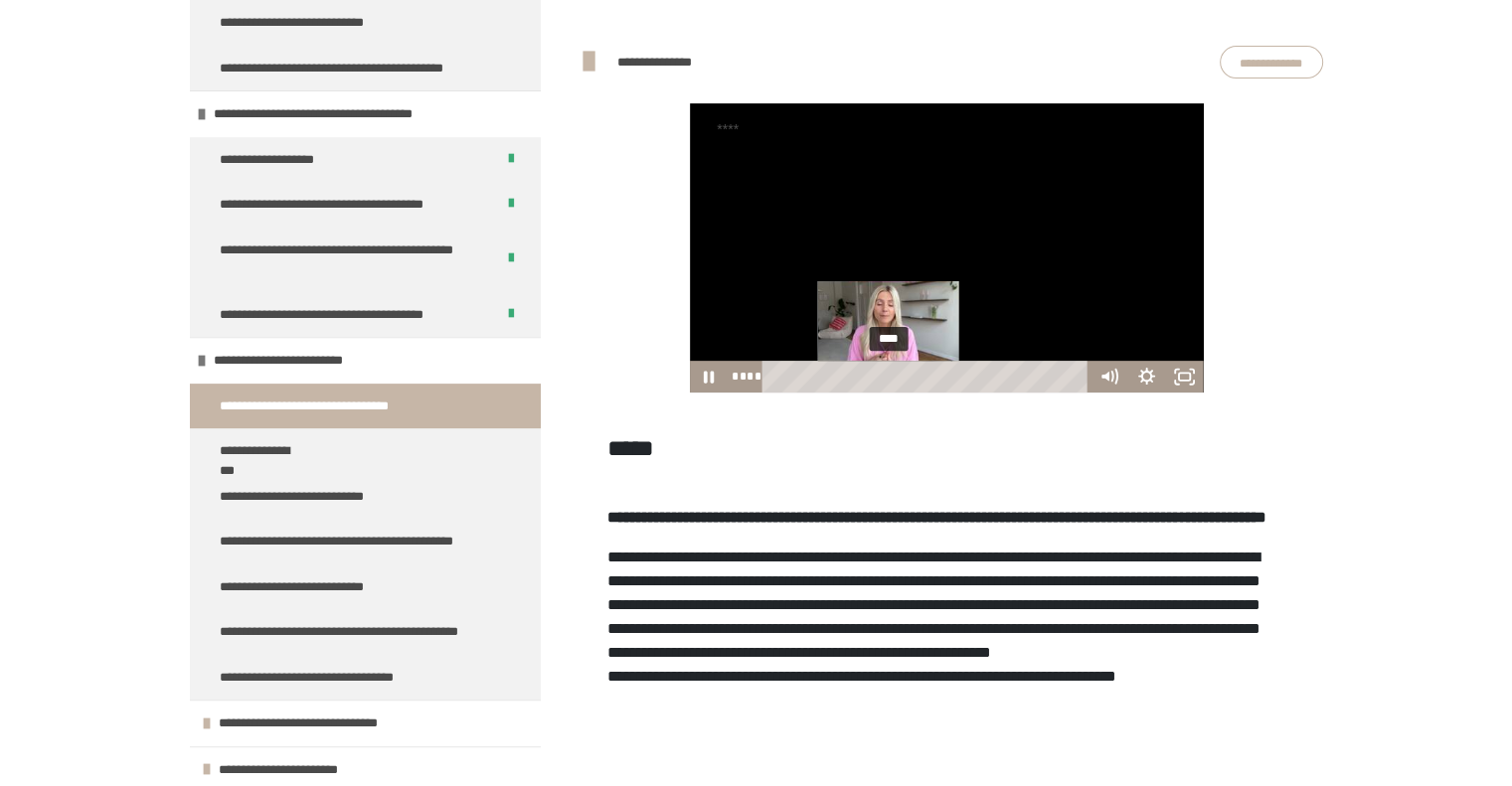 click on "****" at bounding box center [928, 377] 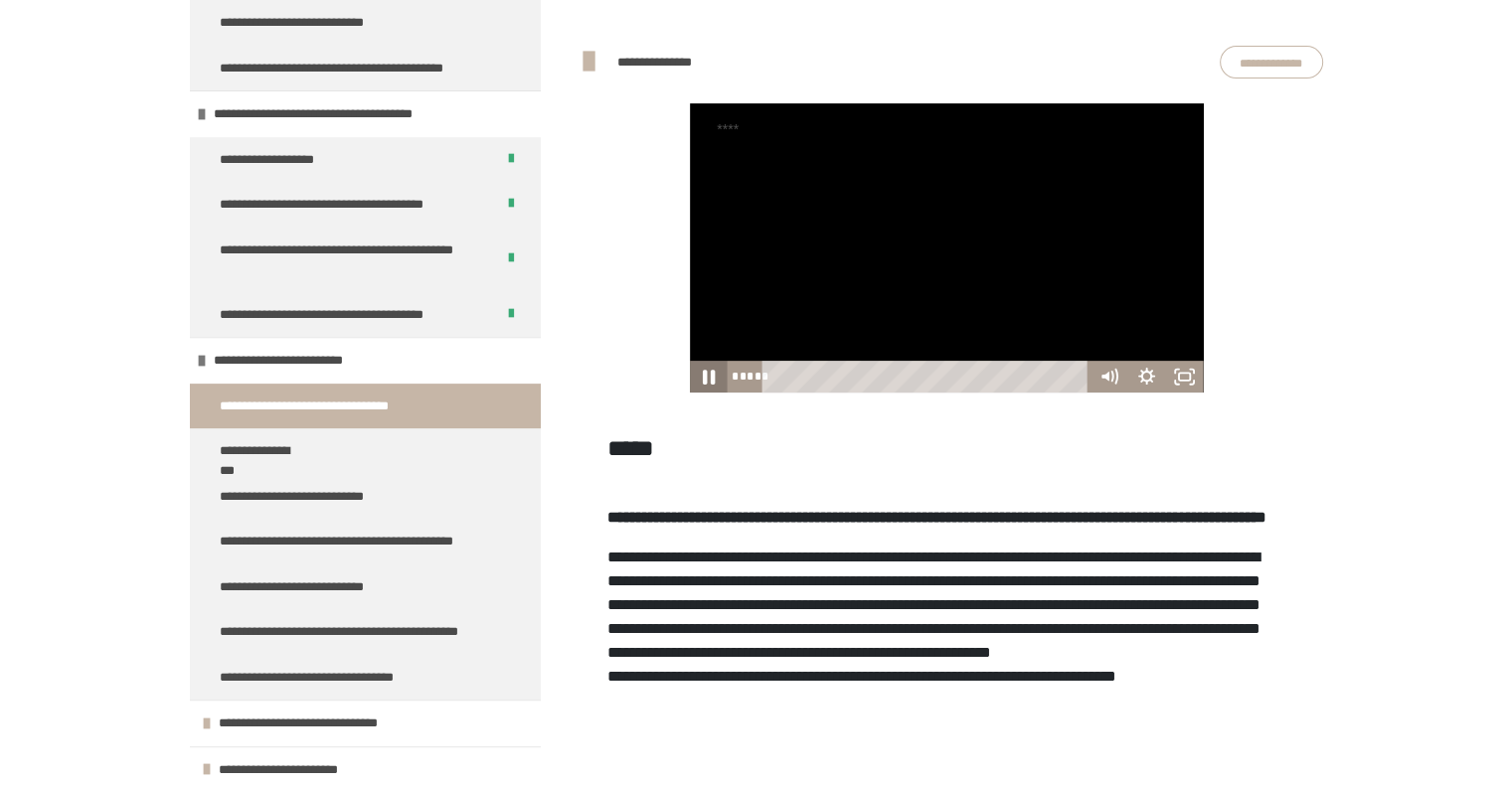 click 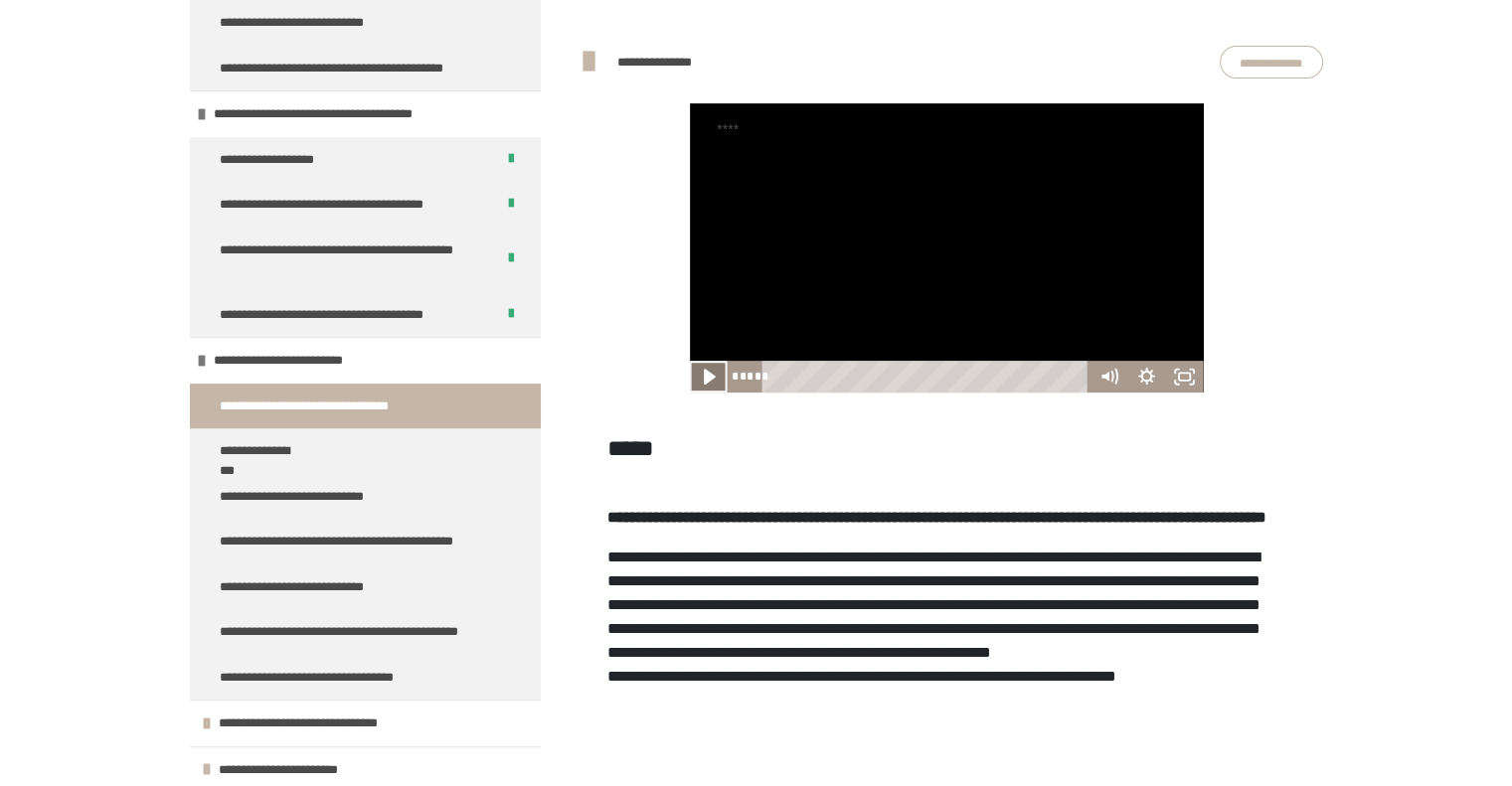 click 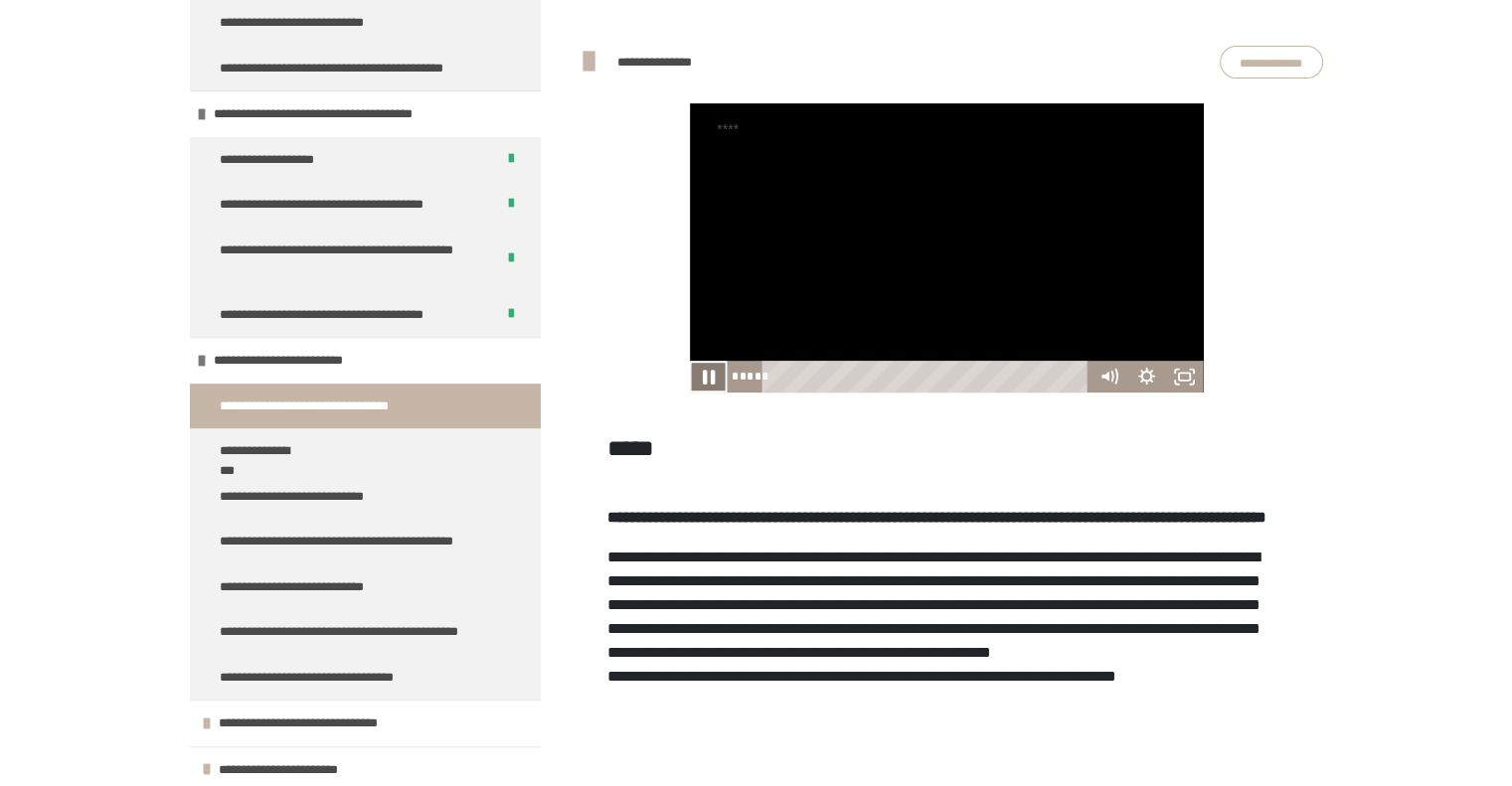 click 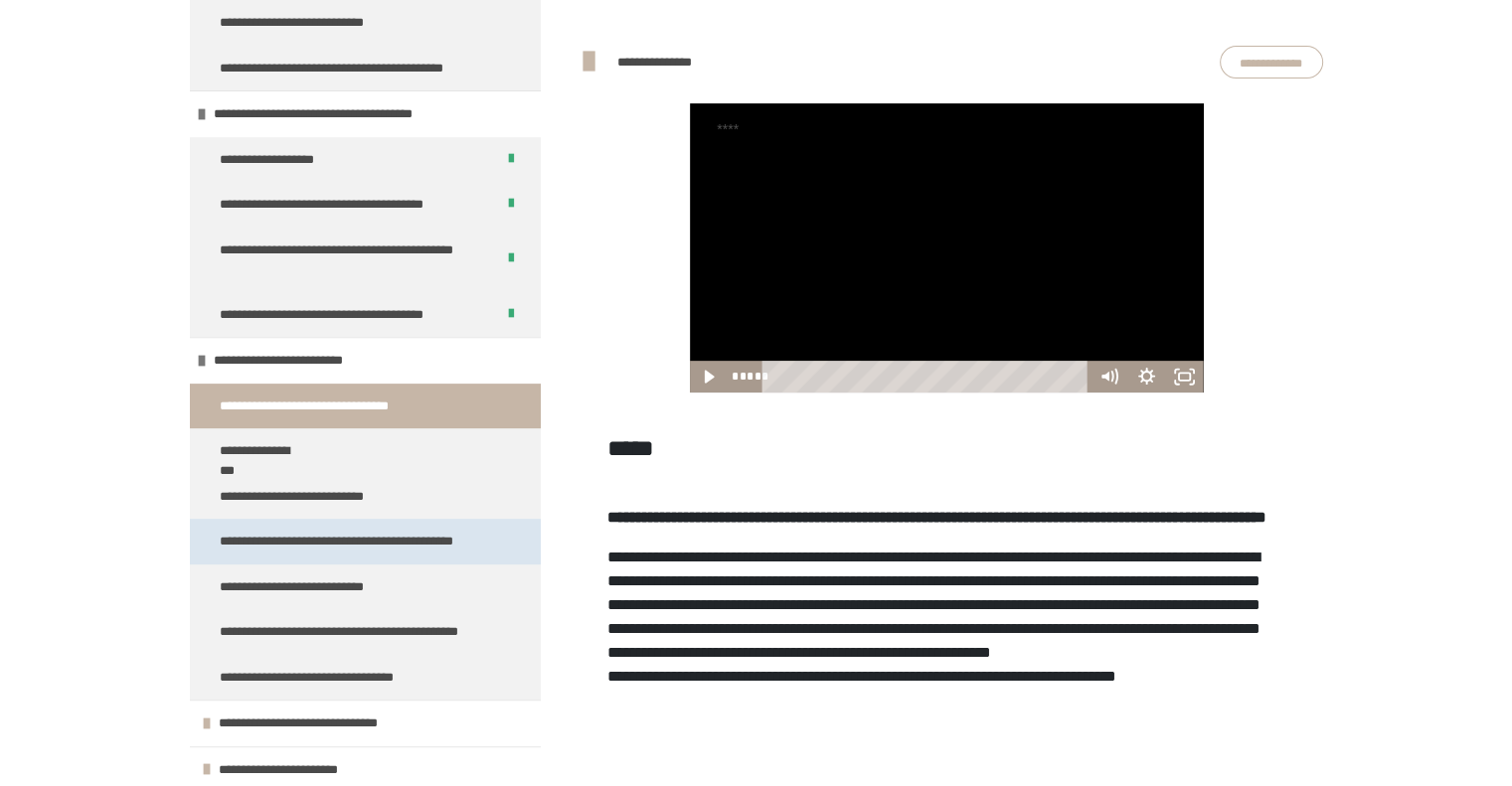 click on "**********" at bounding box center [341, 542] 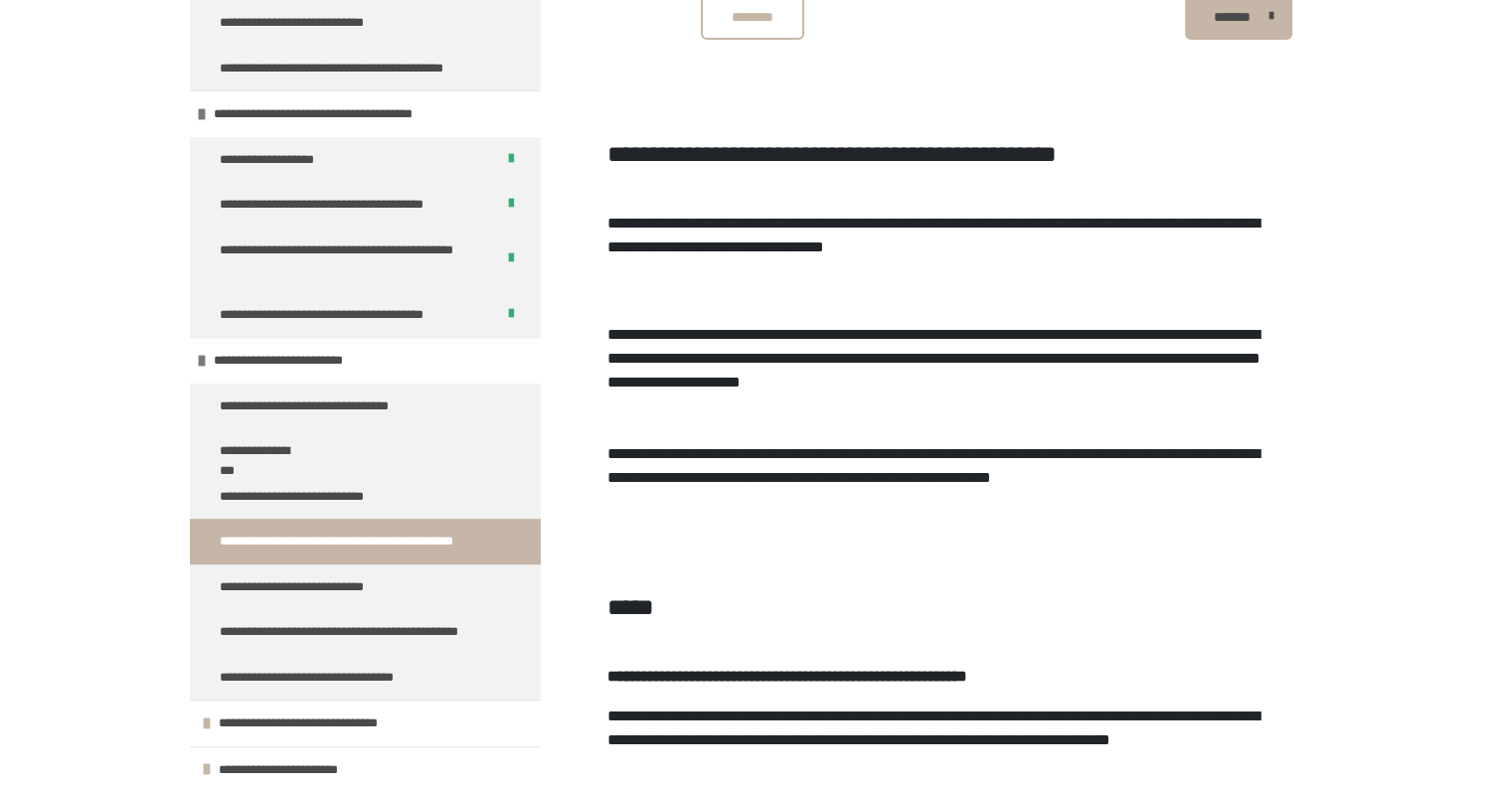 click on "**********" at bounding box center [932, 465] 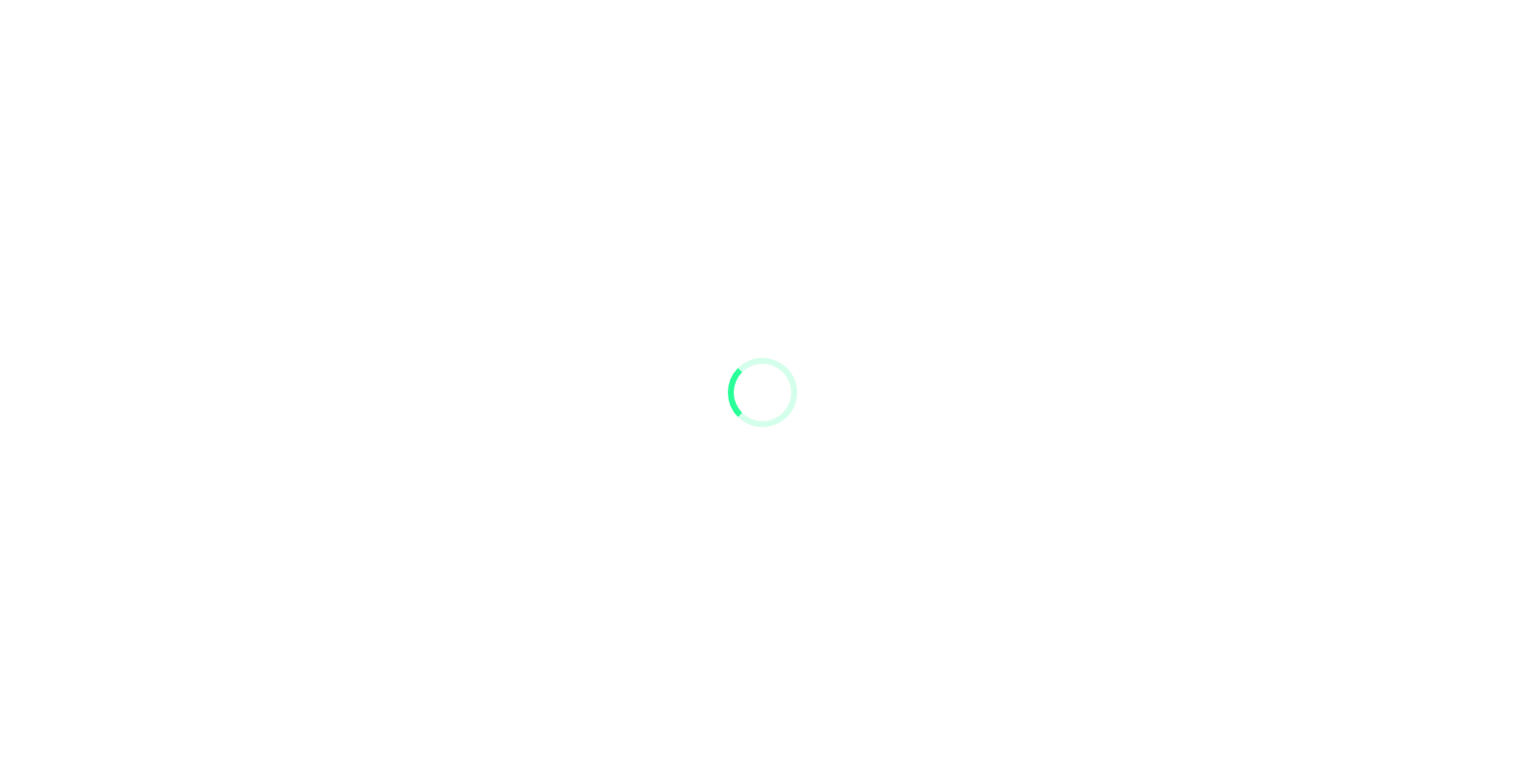 scroll, scrollTop: 0, scrollLeft: 0, axis: both 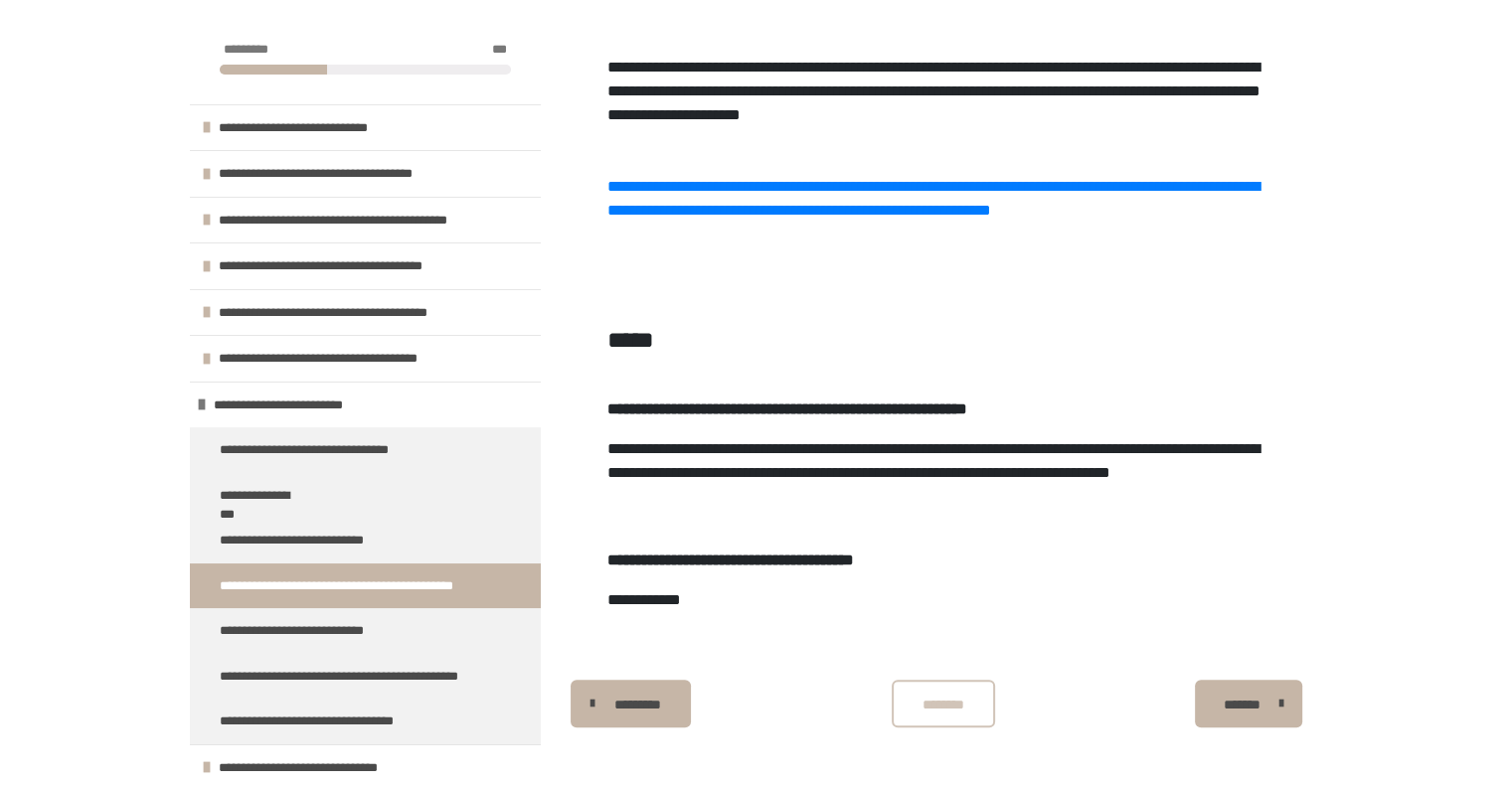 click on "********" at bounding box center (942, 705) 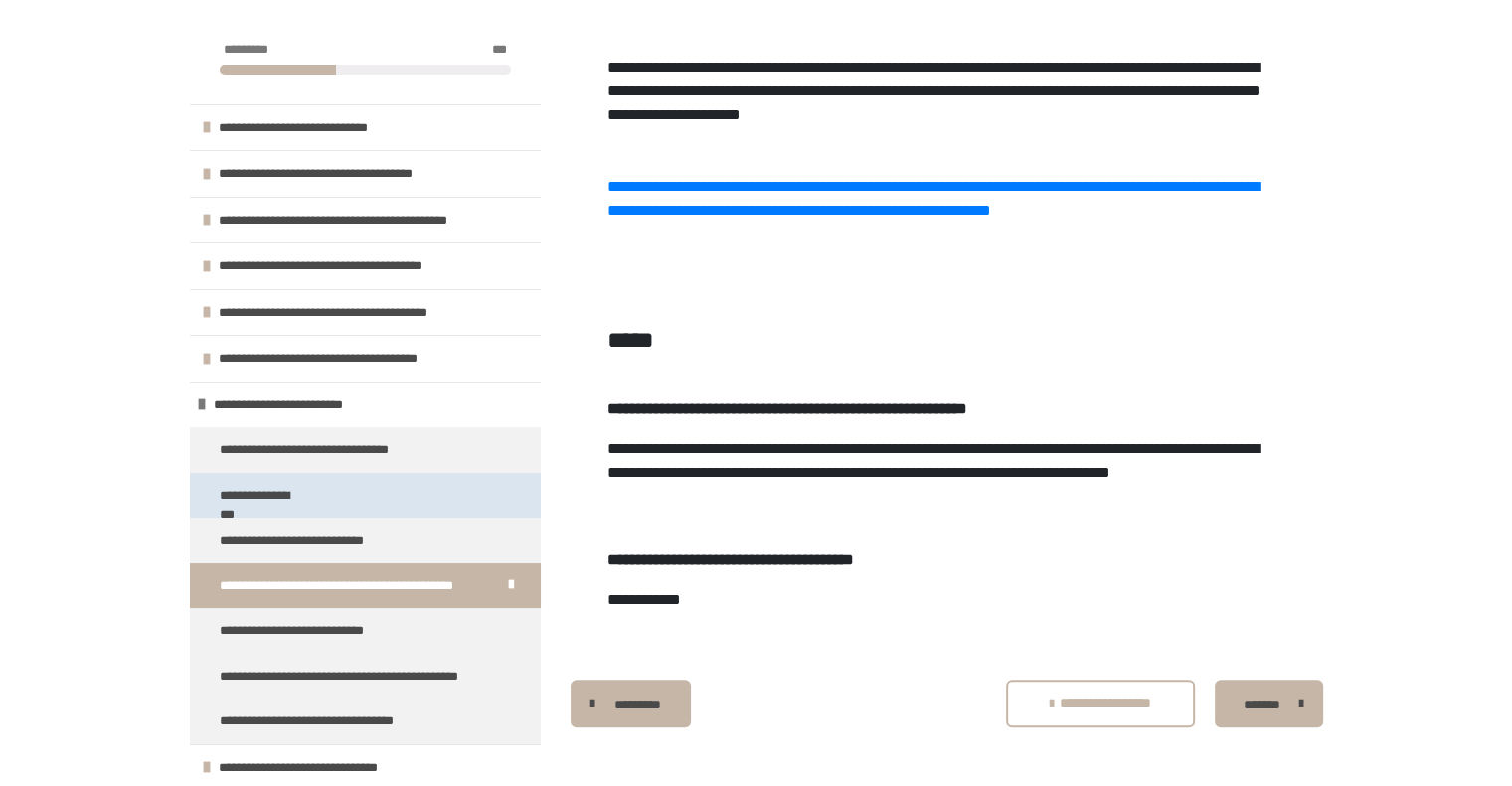 click on "**********" at bounding box center (365, 496) 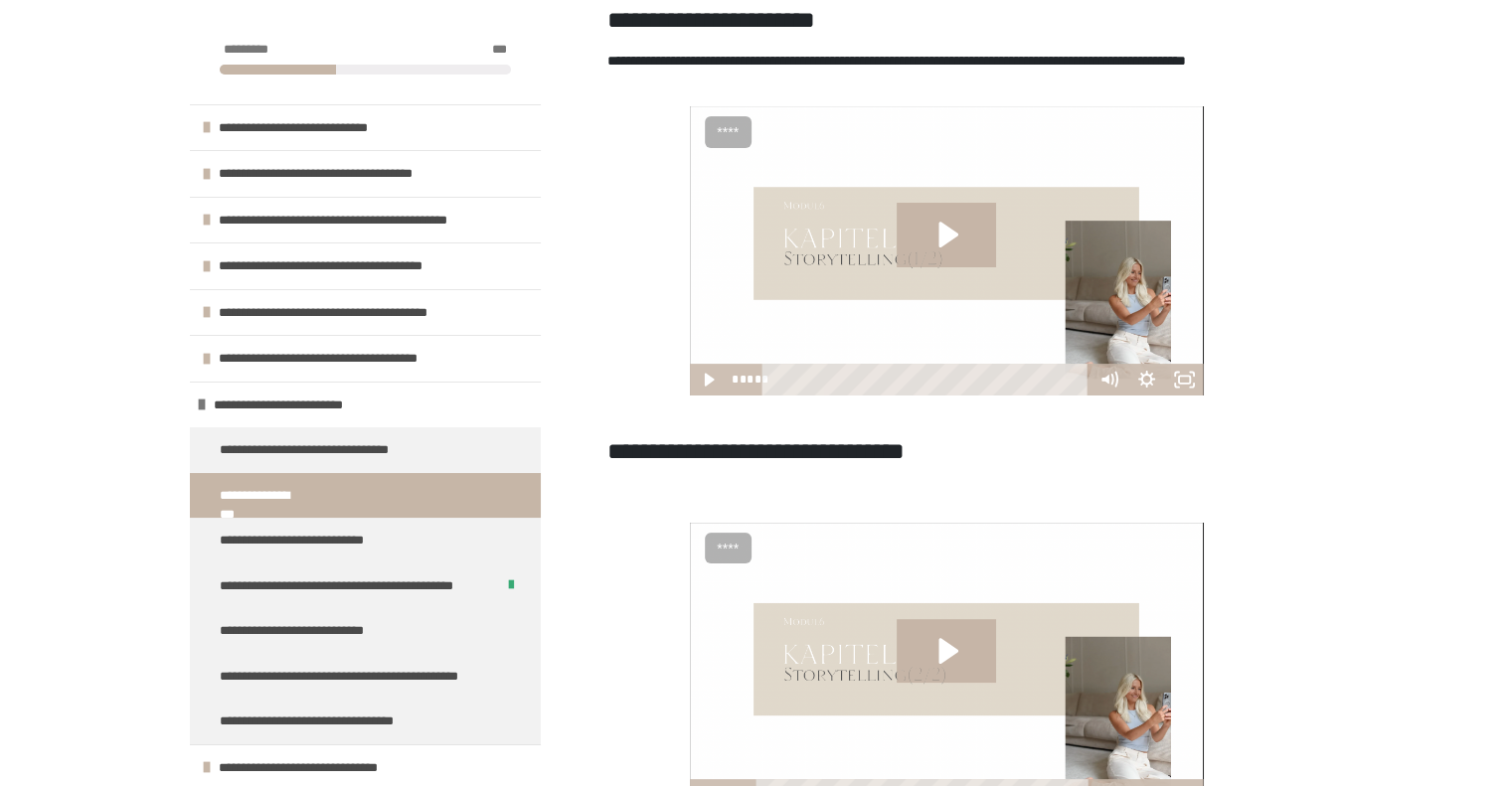 scroll, scrollTop: 354, scrollLeft: 0, axis: vertical 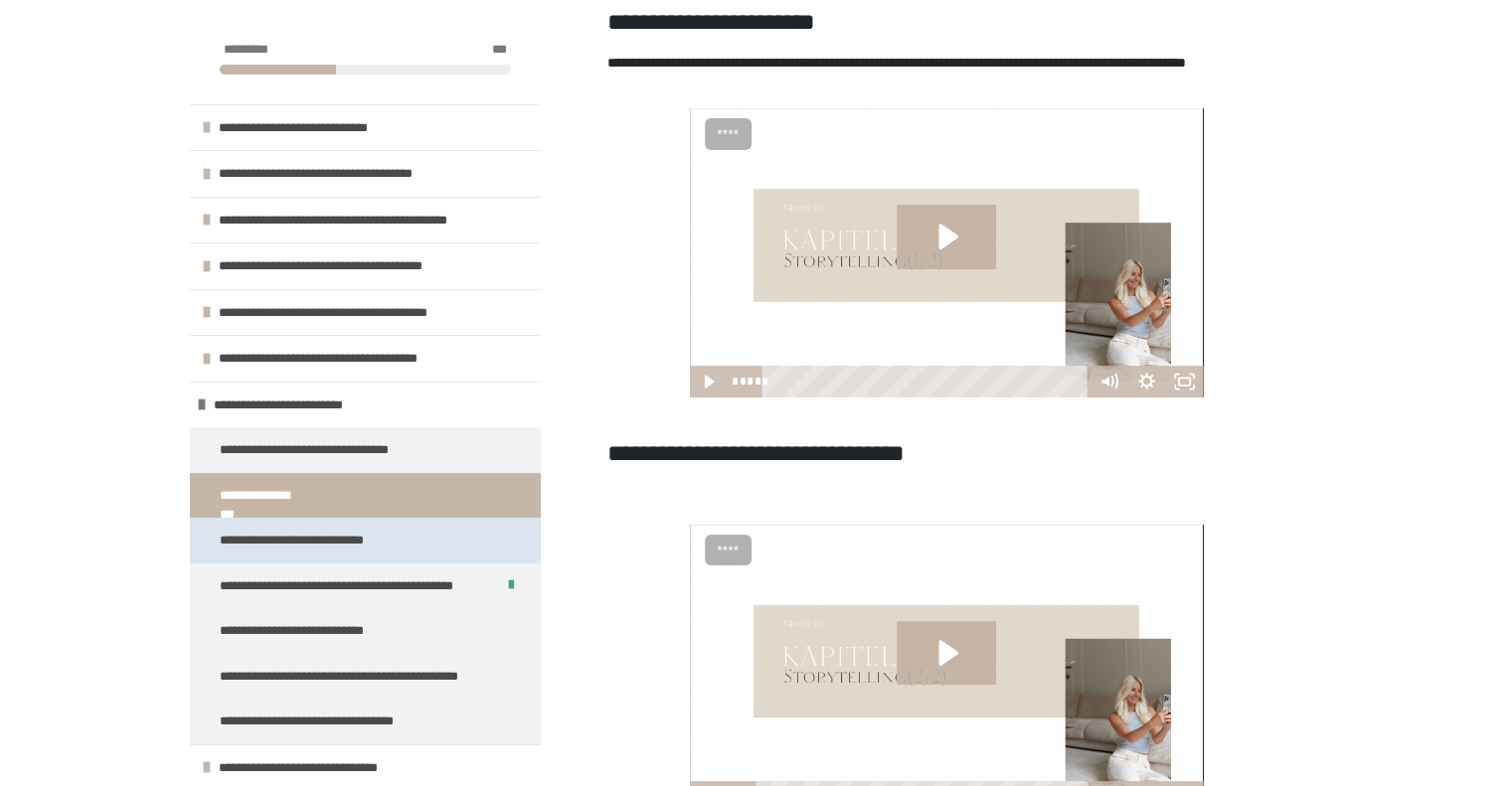 click on "**********" at bounding box center (292, 541) 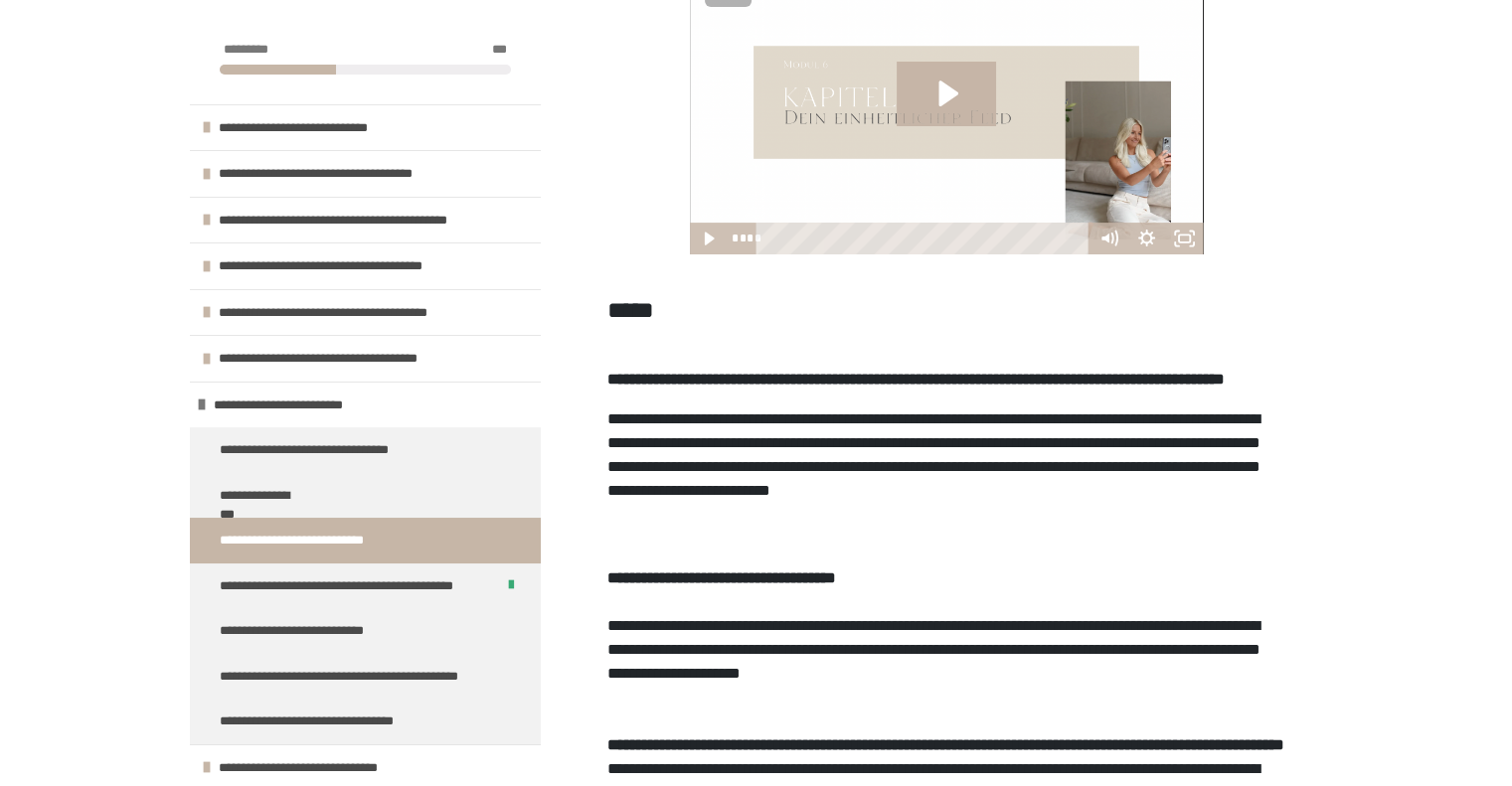 scroll, scrollTop: 463, scrollLeft: 0, axis: vertical 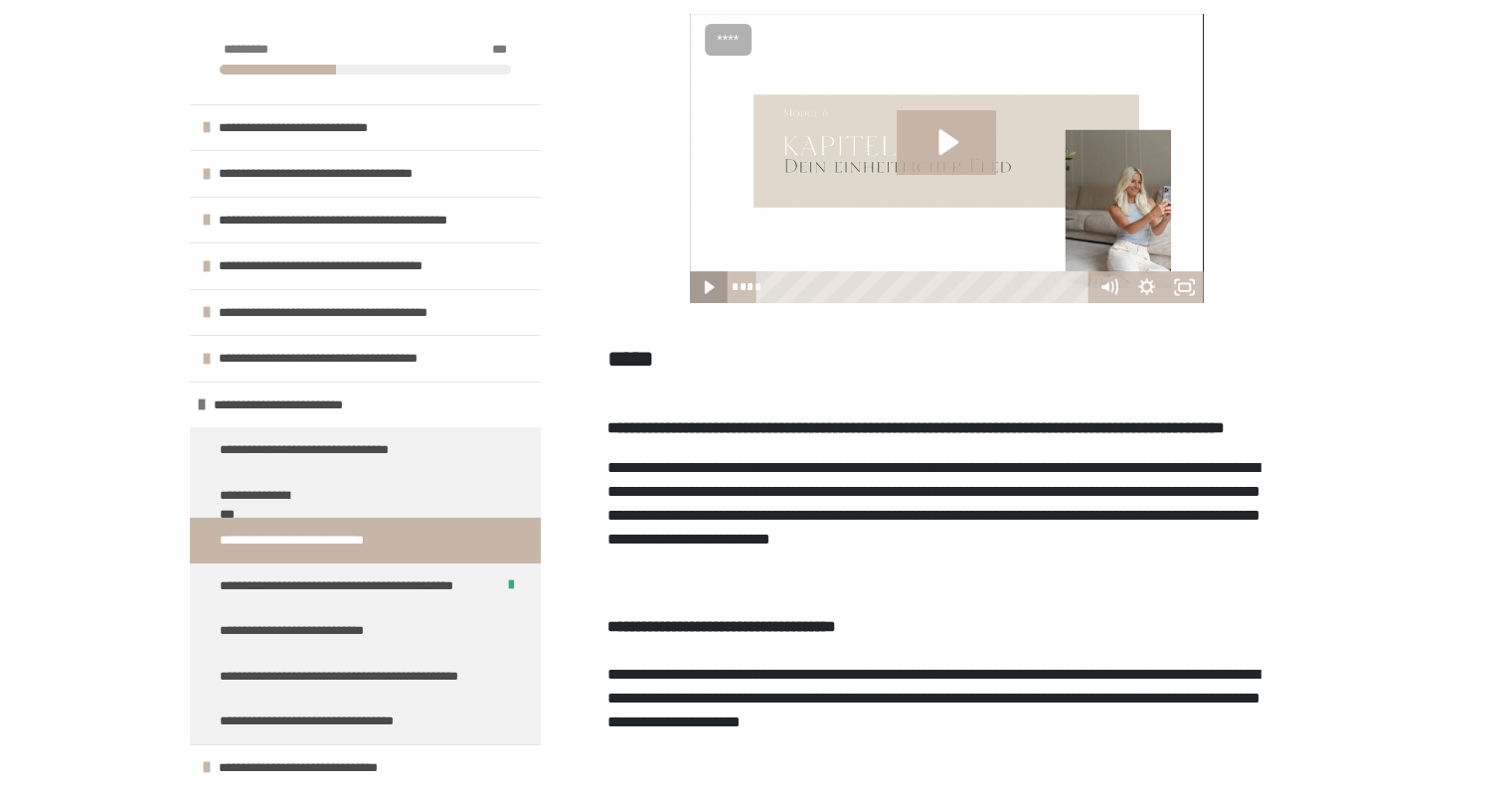 click 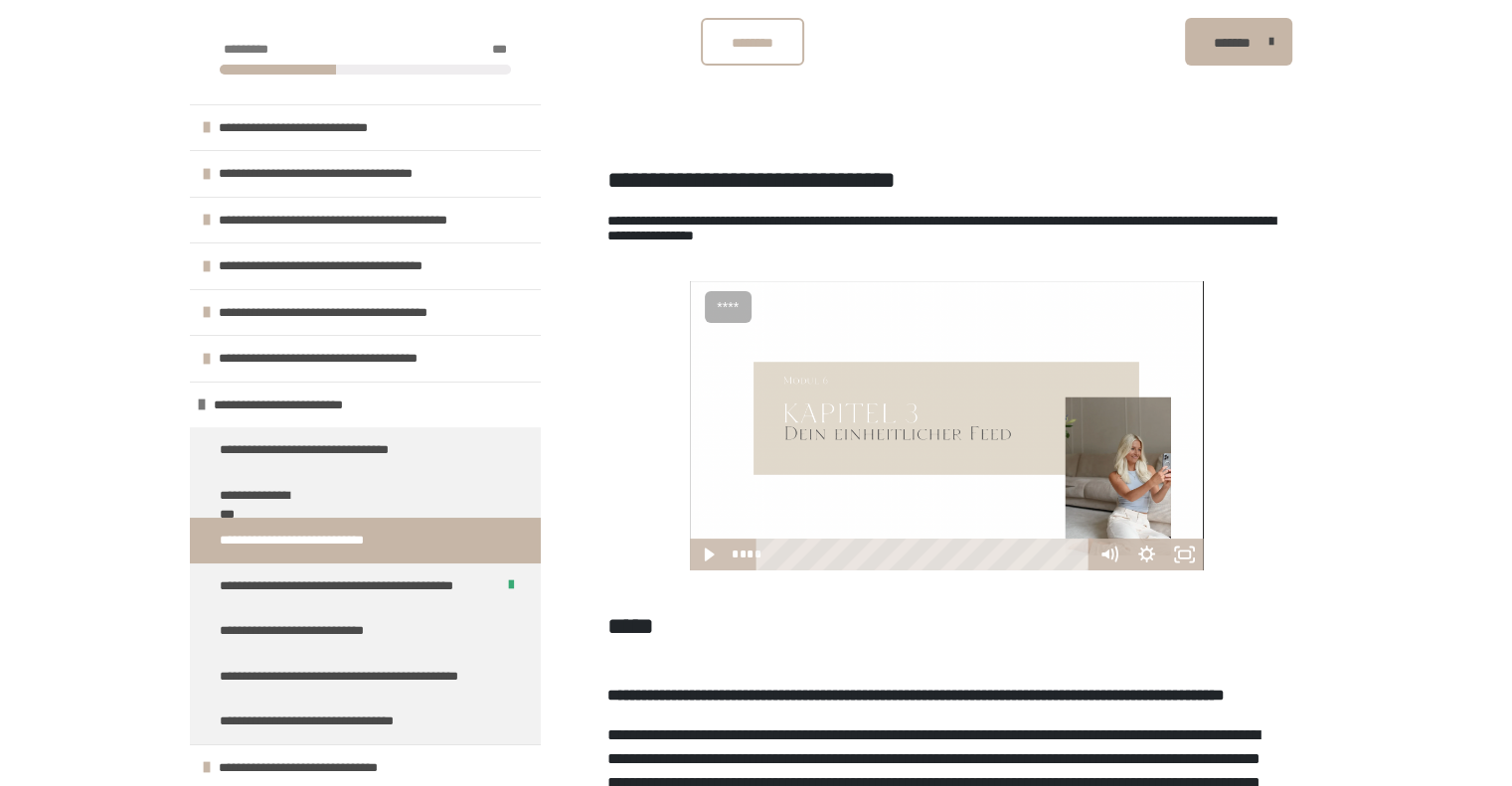 scroll, scrollTop: 193, scrollLeft: 0, axis: vertical 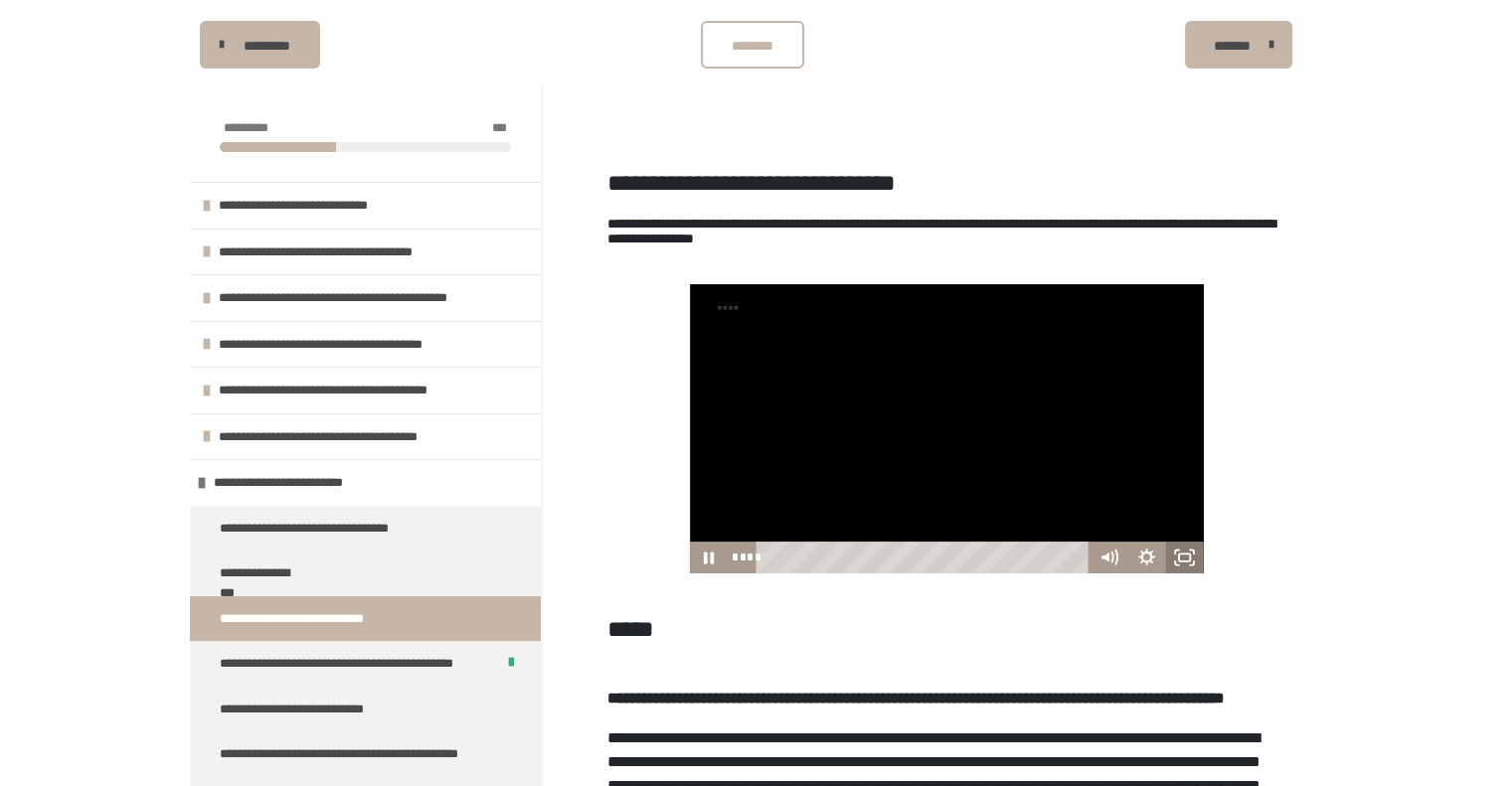 click 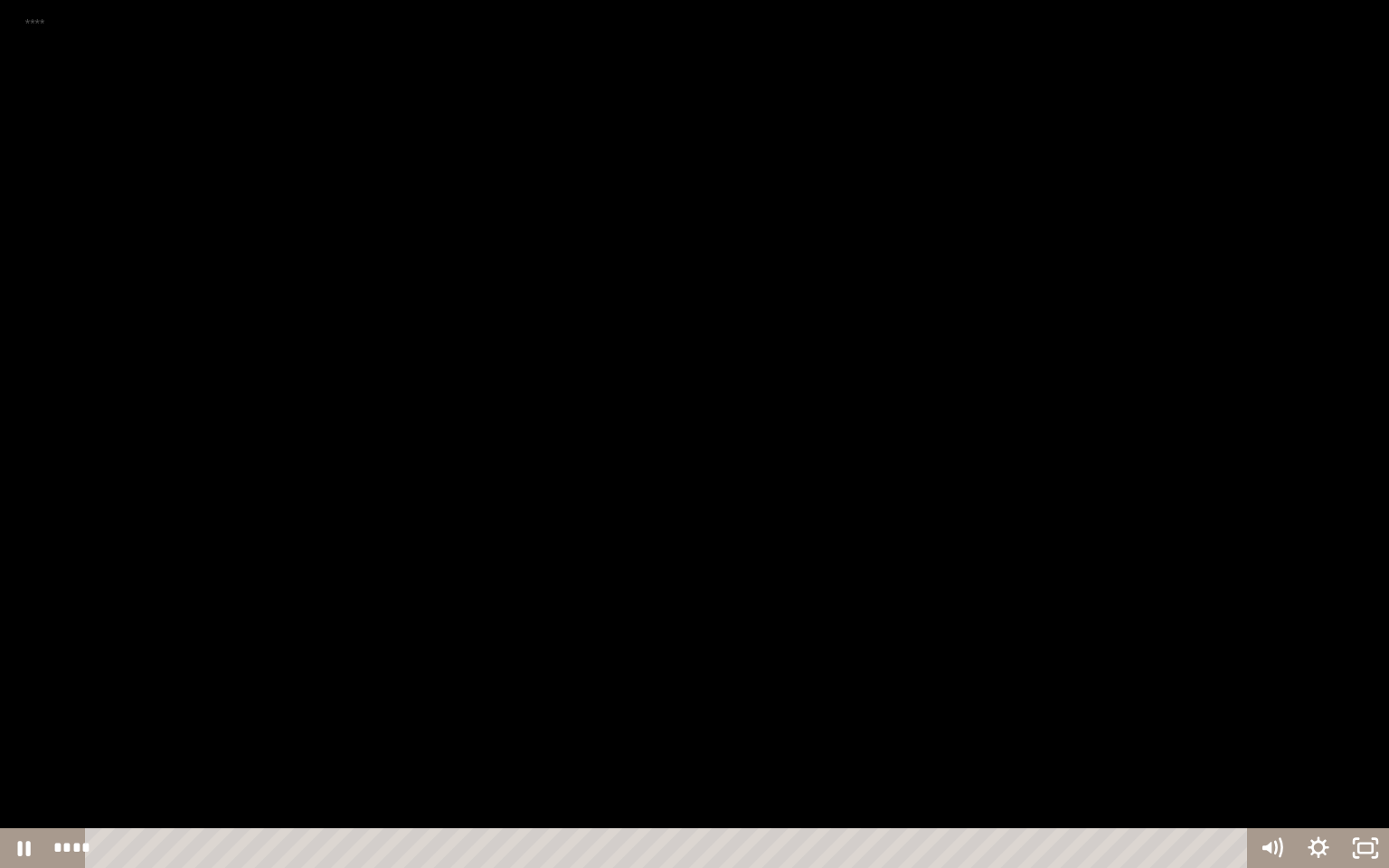click on "*" at bounding box center (0, 0) 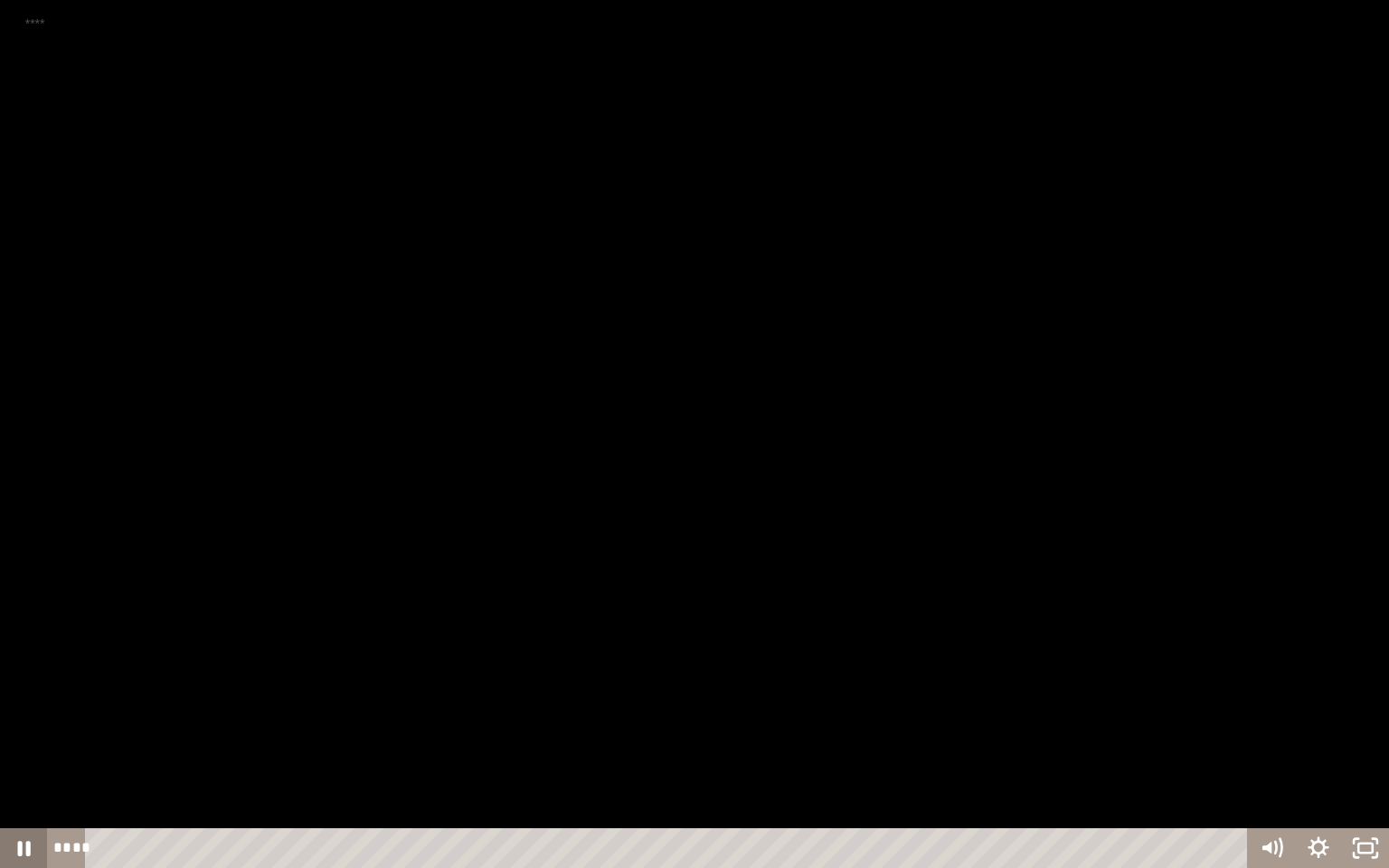 click 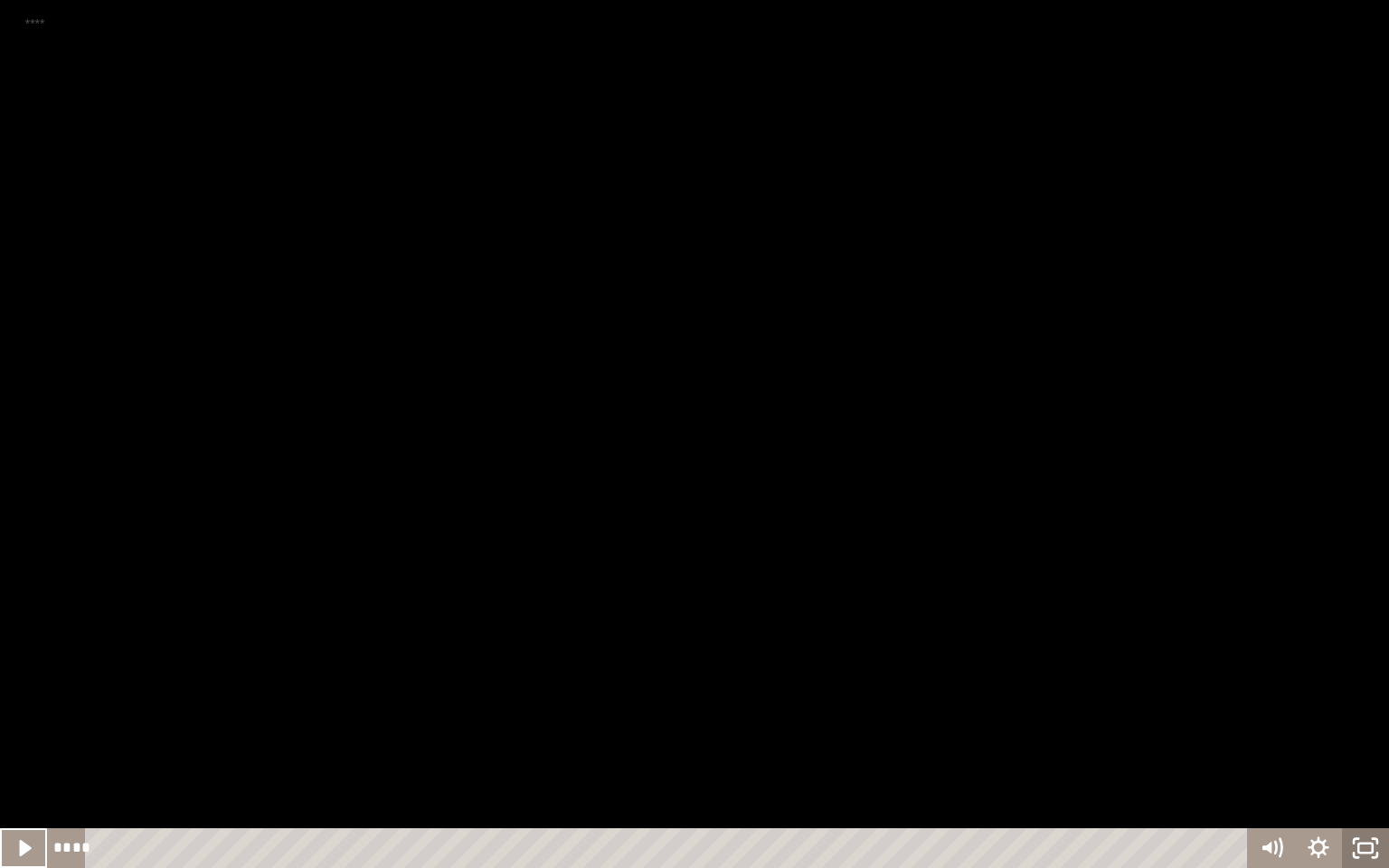 click 